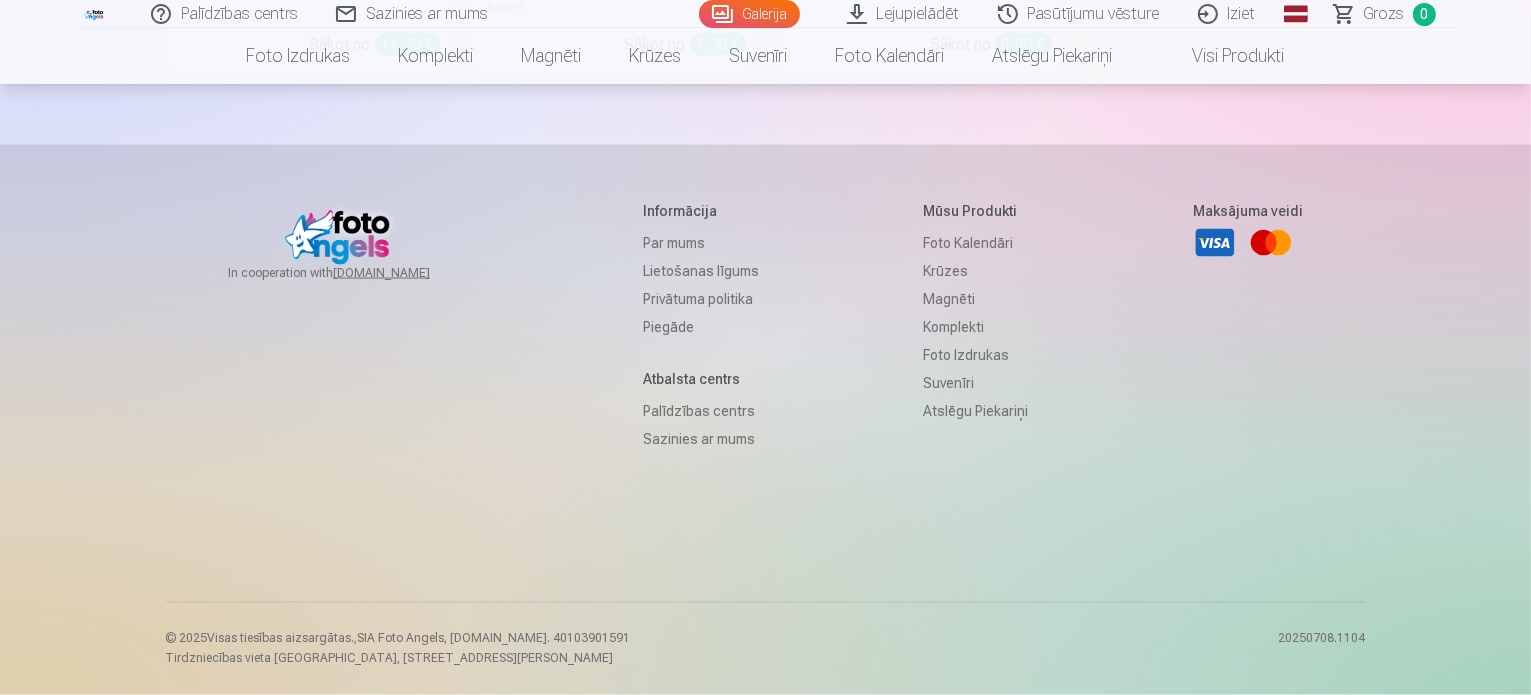 scroll, scrollTop: 18600, scrollLeft: 0, axis: vertical 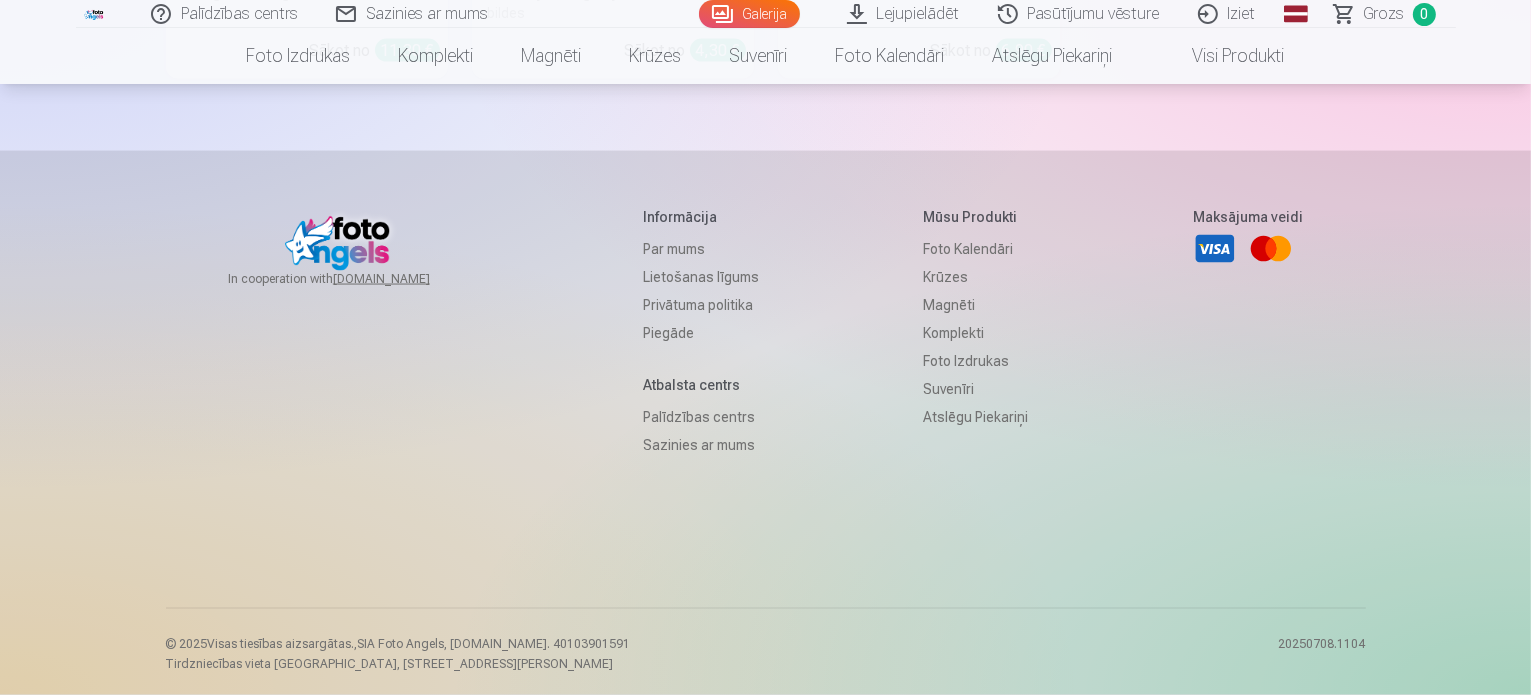 drag, startPoint x: 541, startPoint y: 107, endPoint x: 271, endPoint y: 55, distance: 274.96182 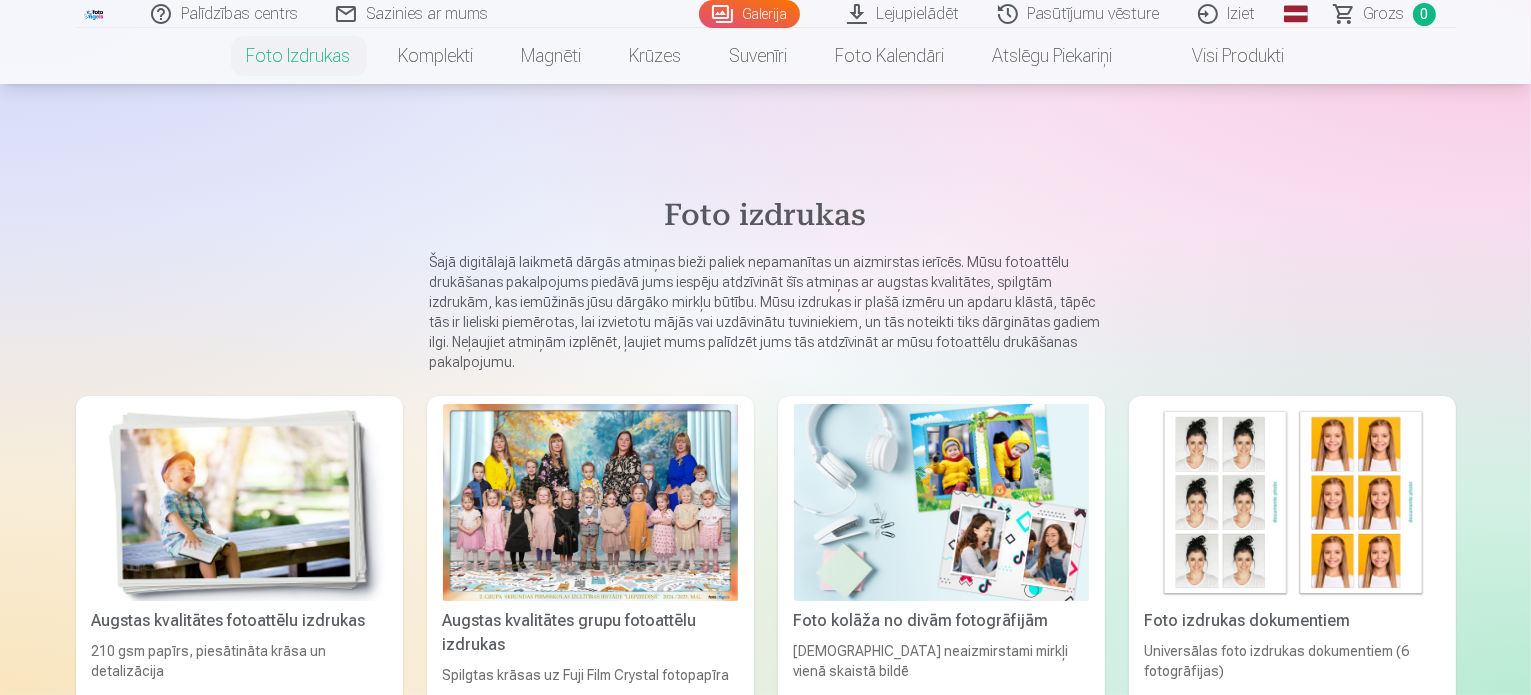 scroll, scrollTop: 300, scrollLeft: 0, axis: vertical 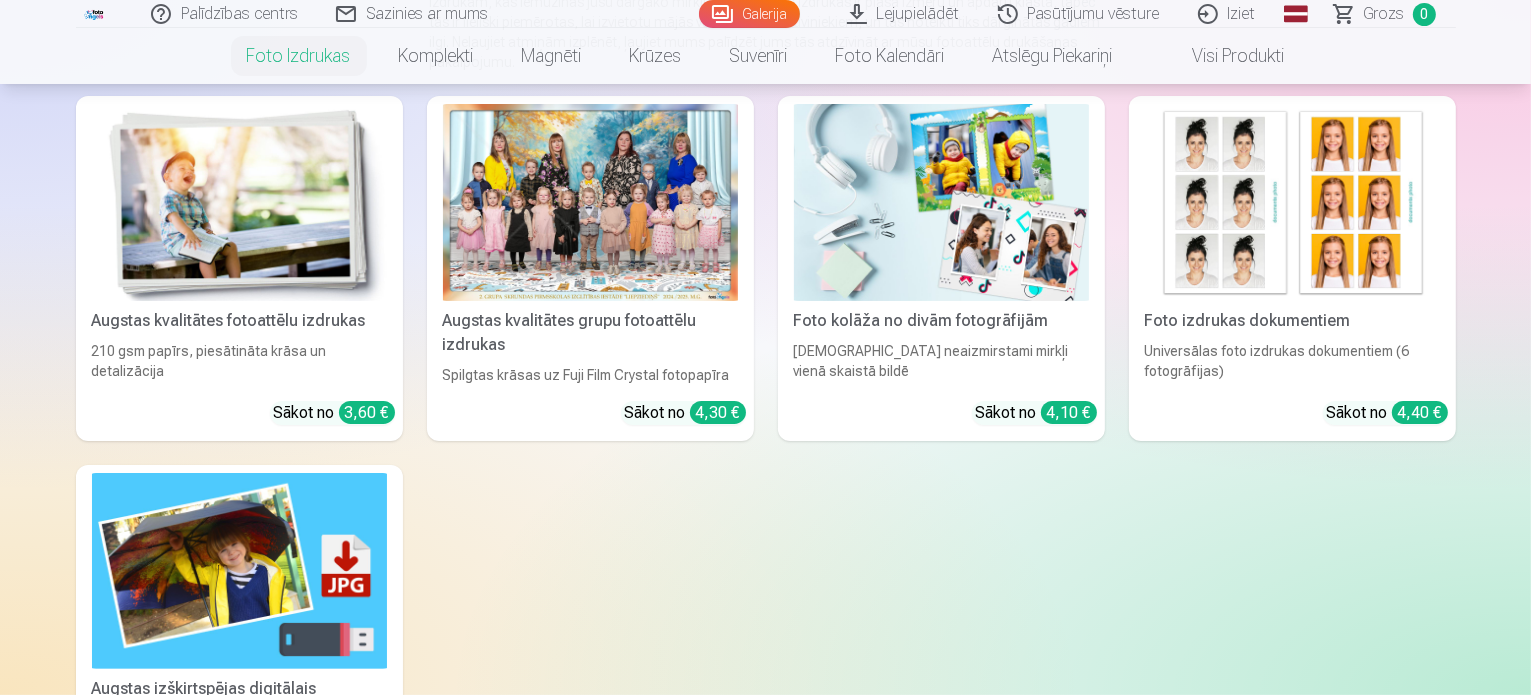 click at bounding box center (590, 202) 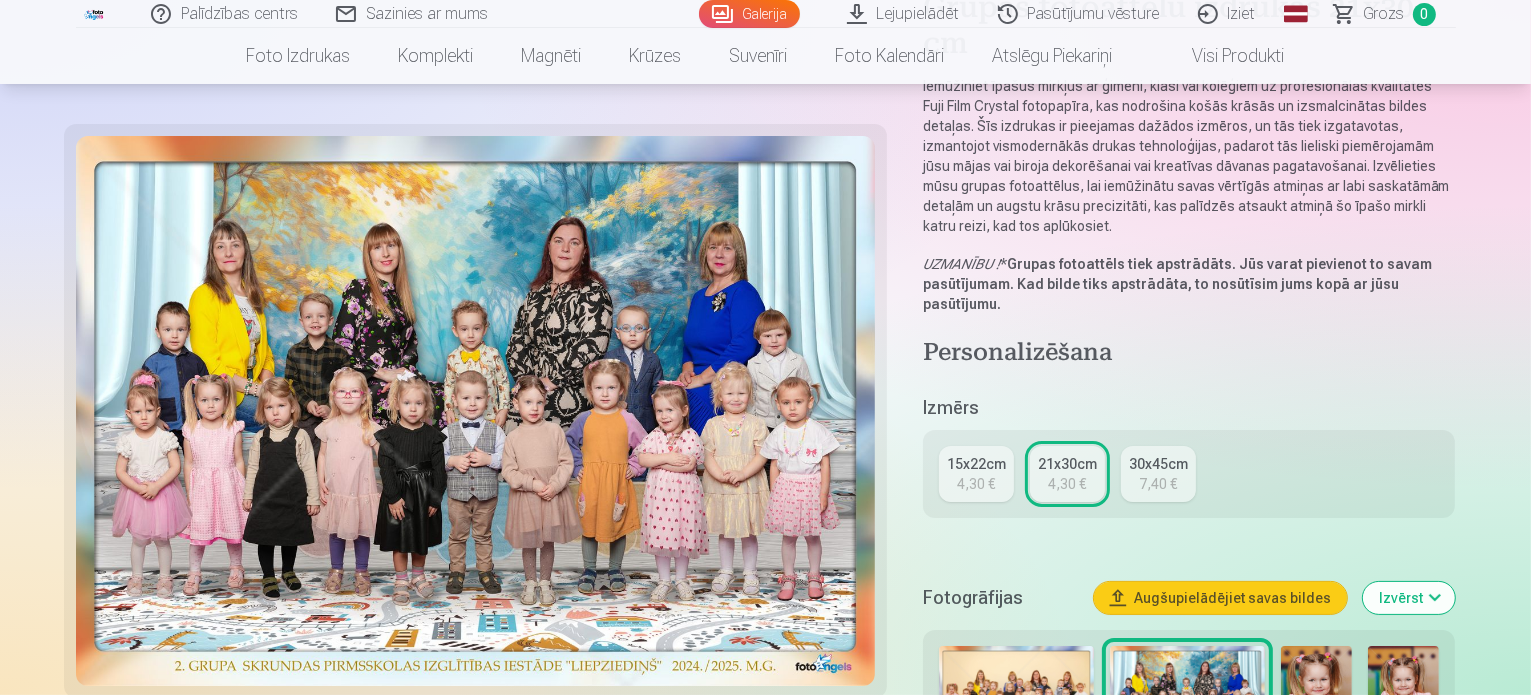 scroll, scrollTop: 500, scrollLeft: 0, axis: vertical 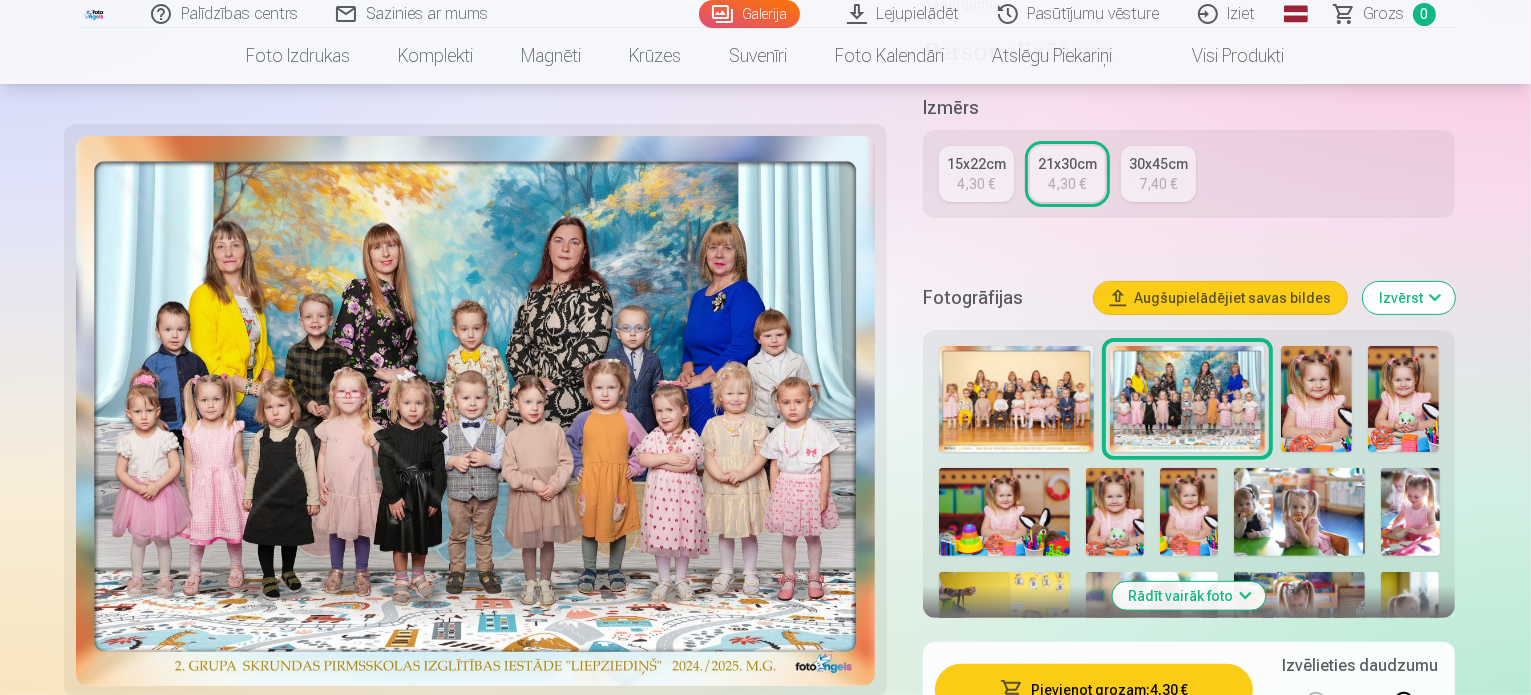 click at bounding box center (1016, 399) 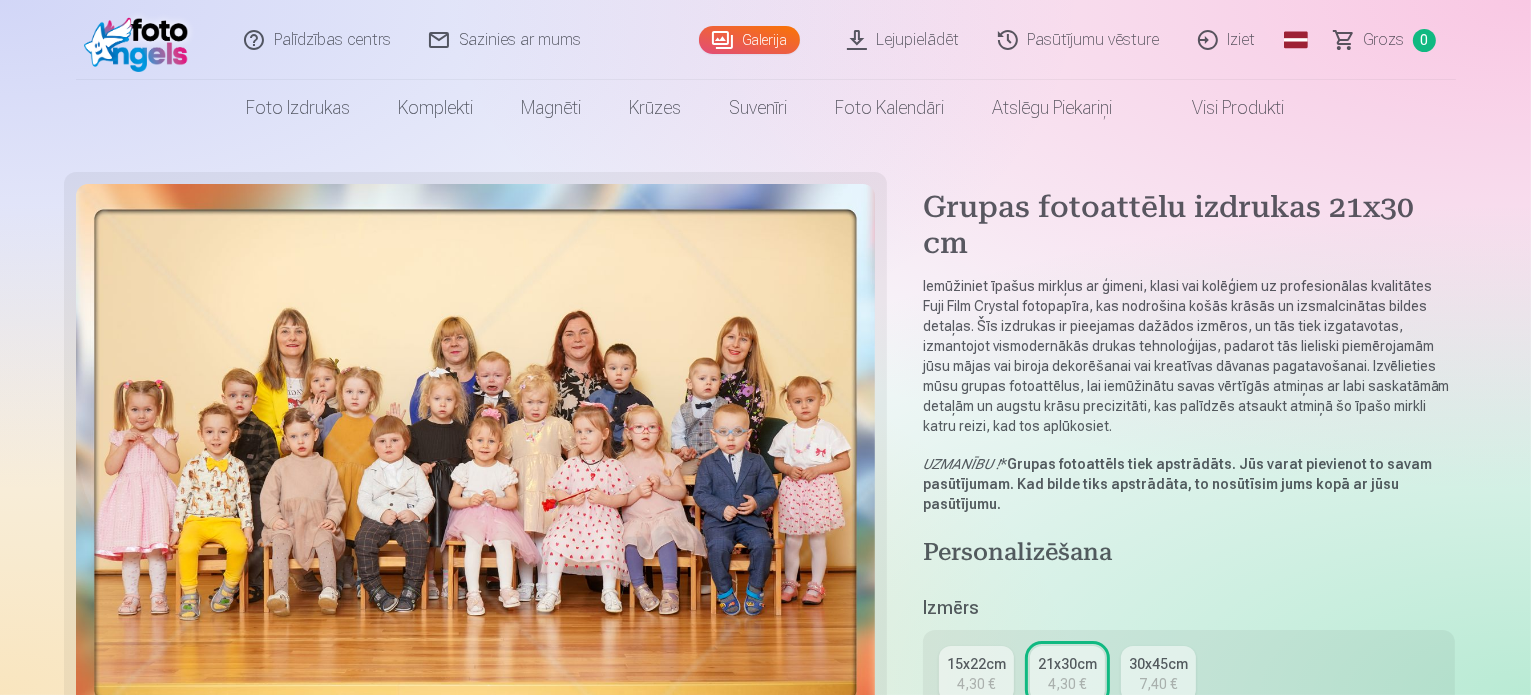 scroll, scrollTop: 100, scrollLeft: 0, axis: vertical 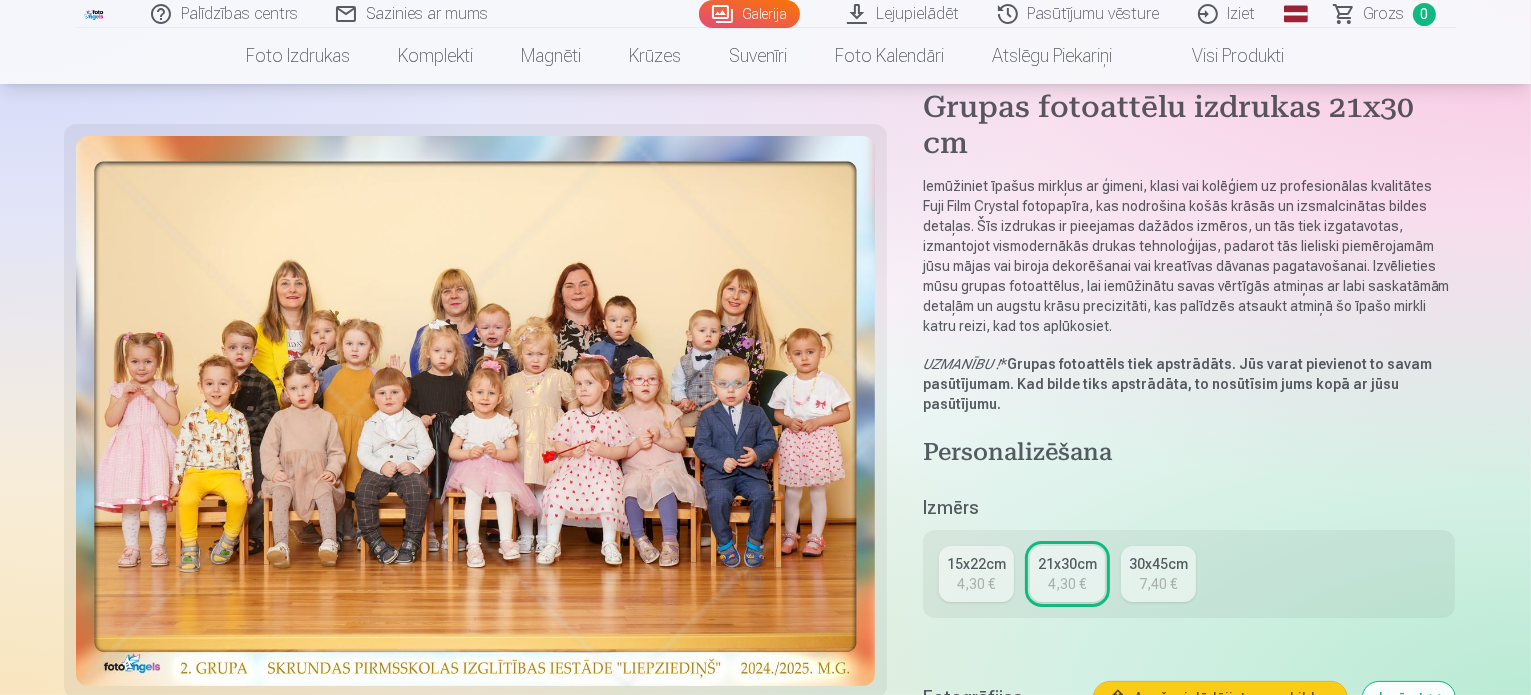 click at bounding box center [1187, 799] 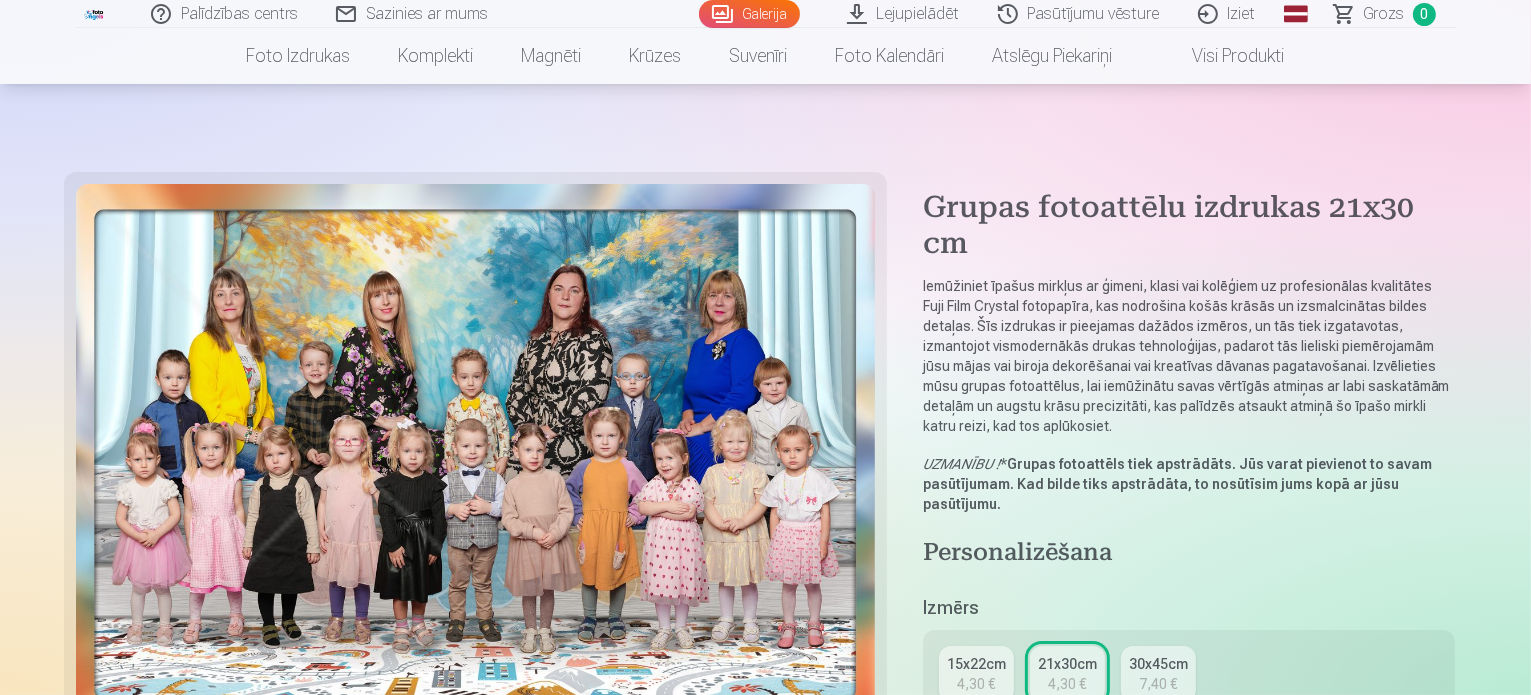 scroll, scrollTop: 100, scrollLeft: 0, axis: vertical 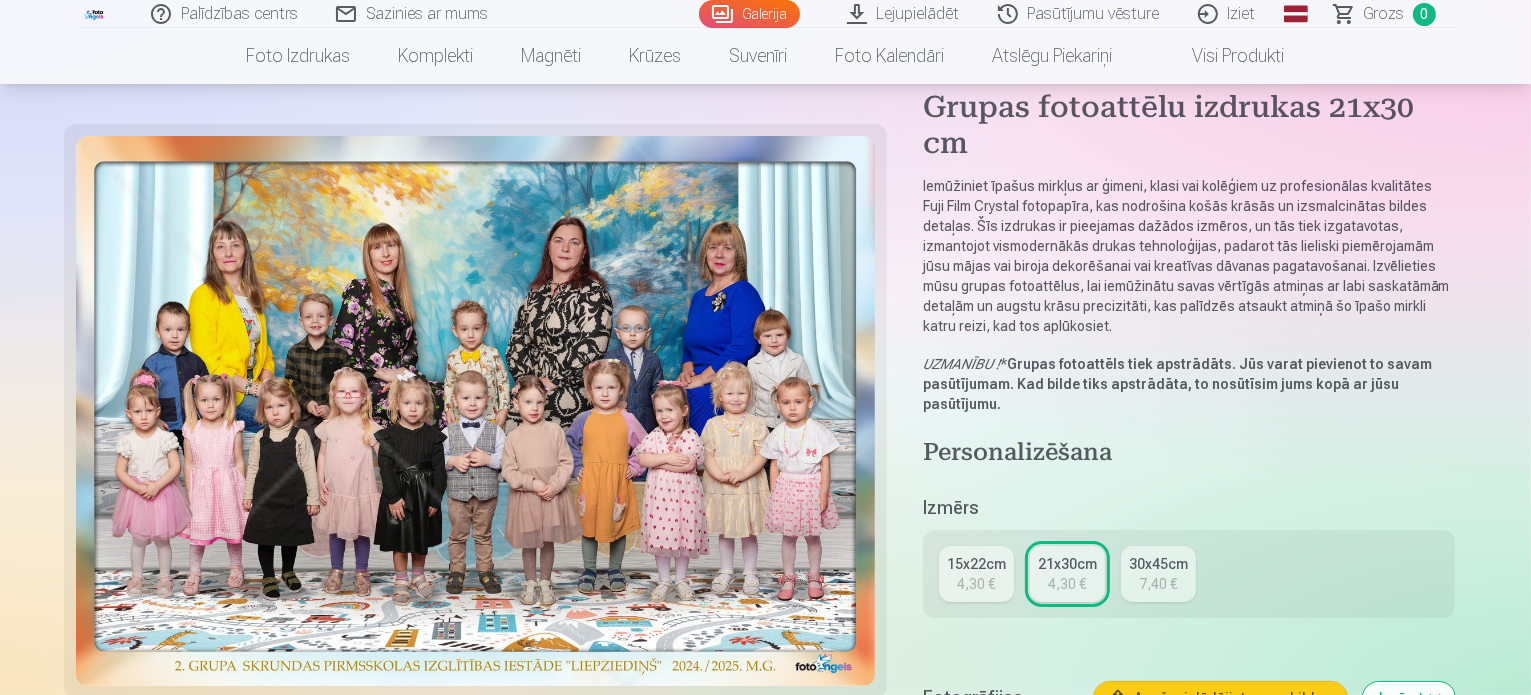 click at bounding box center (1016, 799) 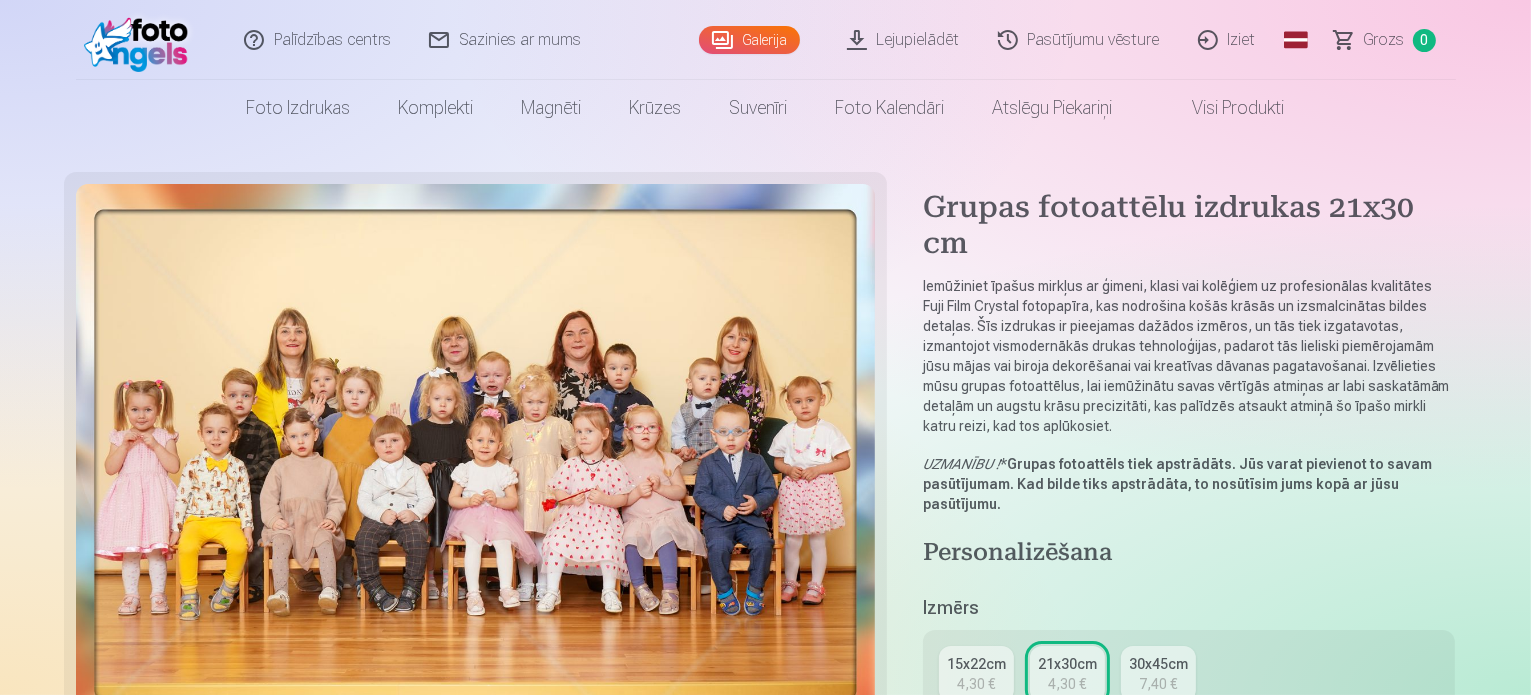 click on "15x22cm 4,30 €" at bounding box center [976, 674] 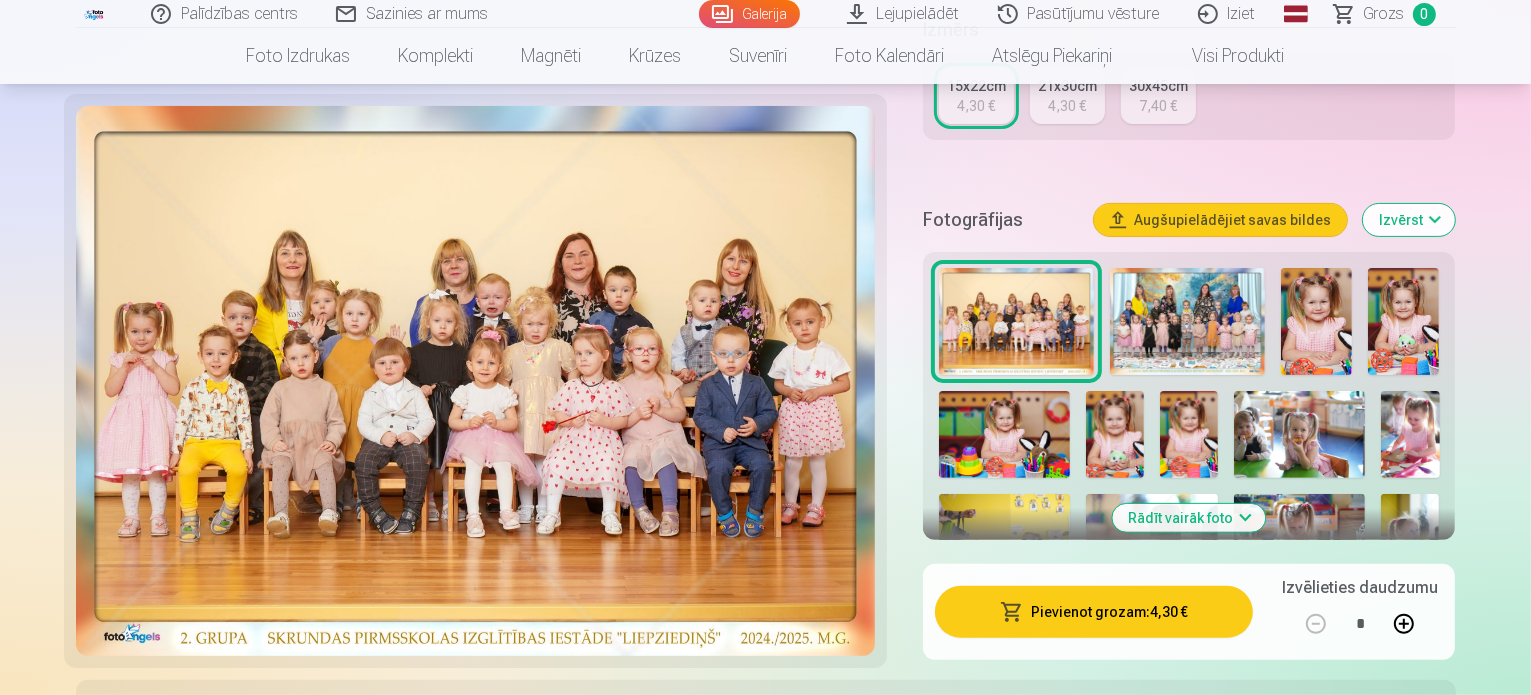 scroll, scrollTop: 600, scrollLeft: 0, axis: vertical 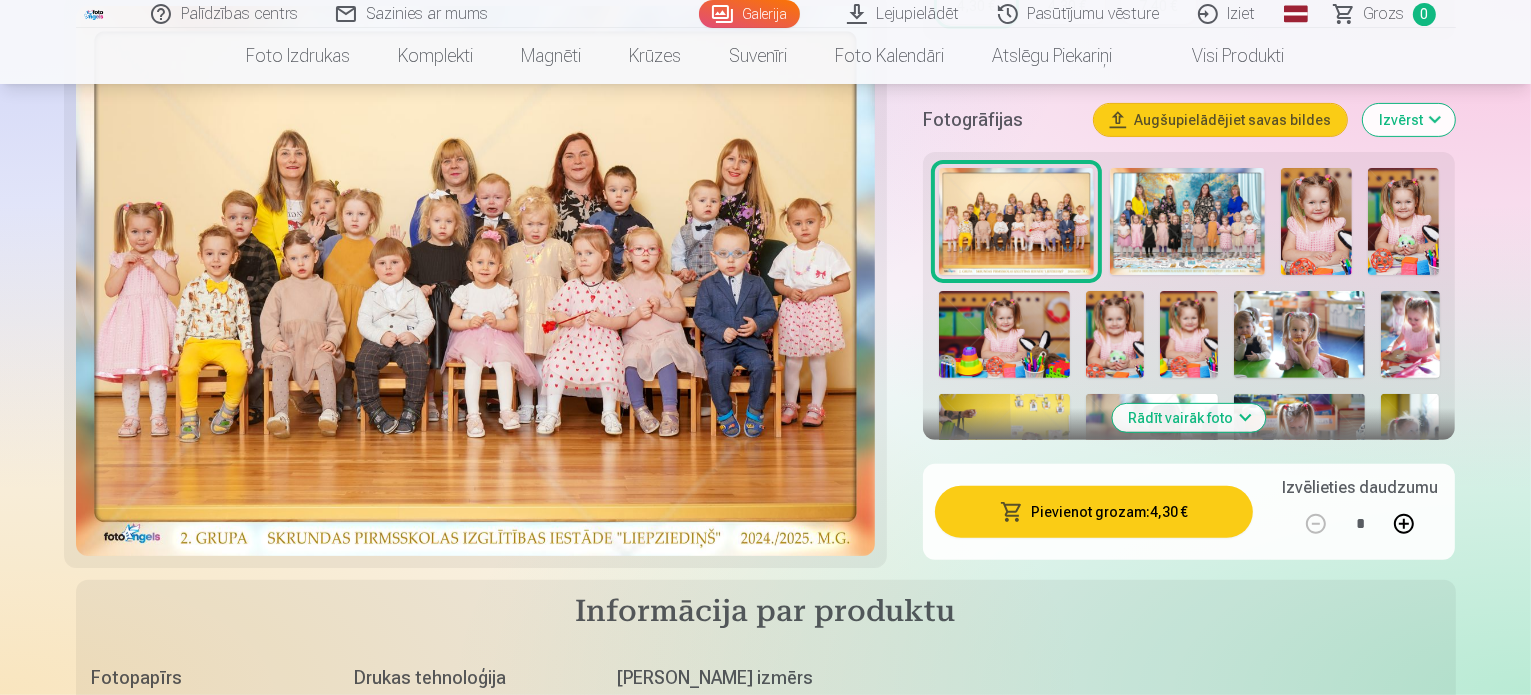 click on "Pievienot grozam :  4,30 €" at bounding box center (1094, 512) 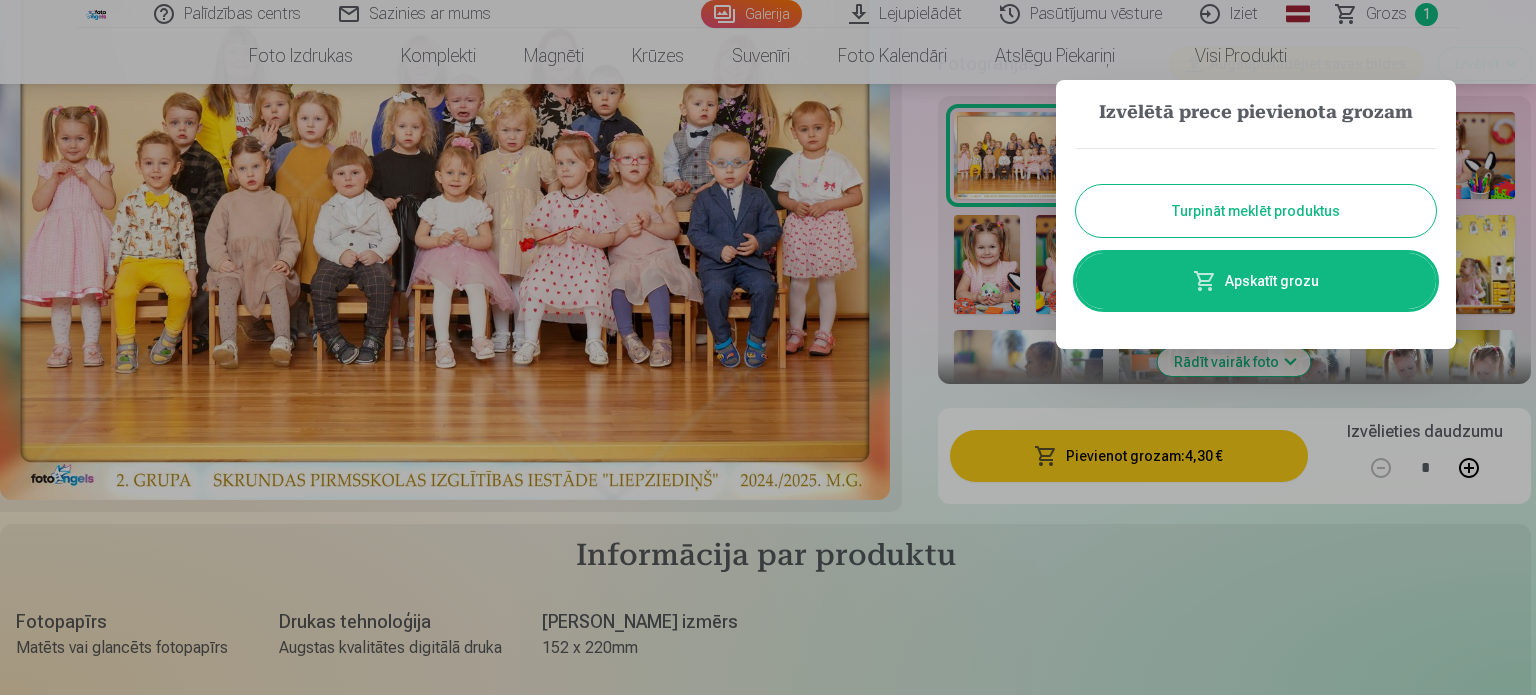 click on "Turpināt meklēt produktus" at bounding box center (1256, 211) 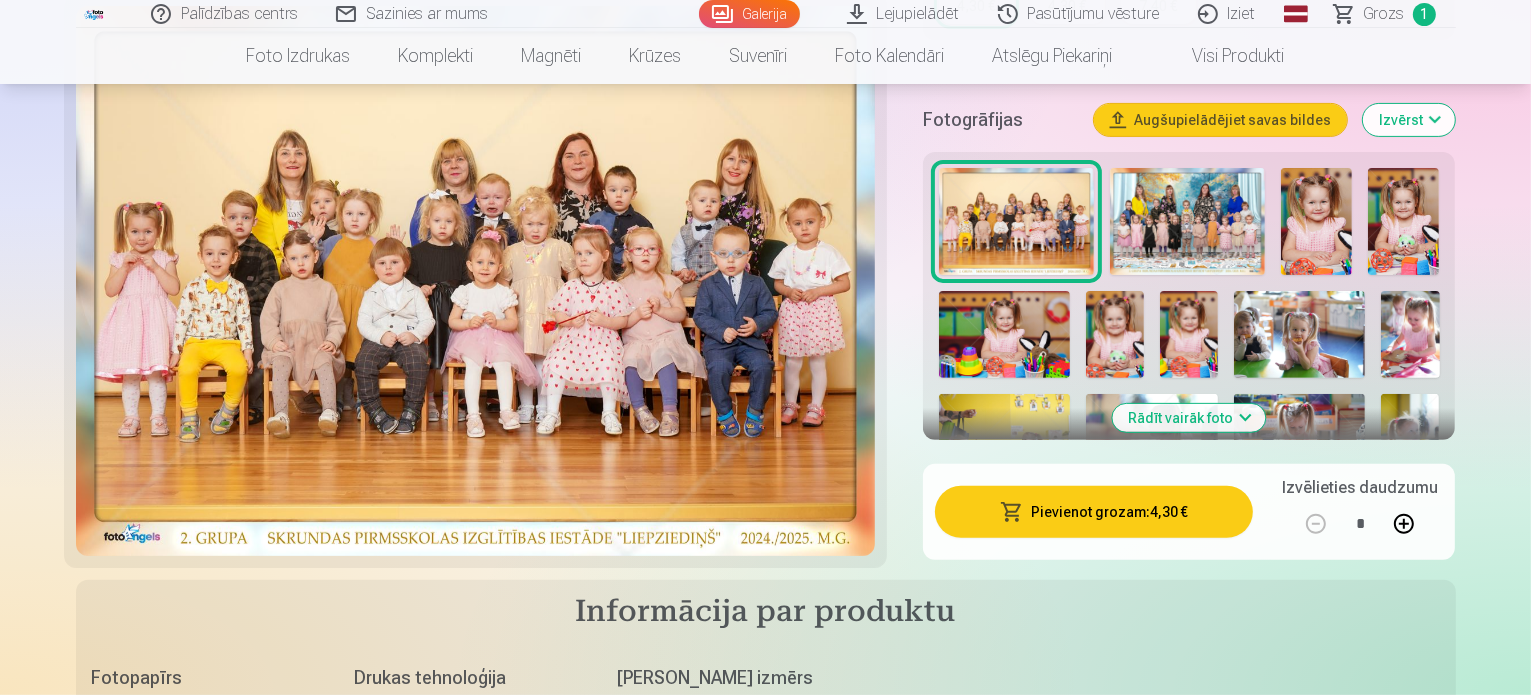 scroll, scrollTop: 400, scrollLeft: 0, axis: vertical 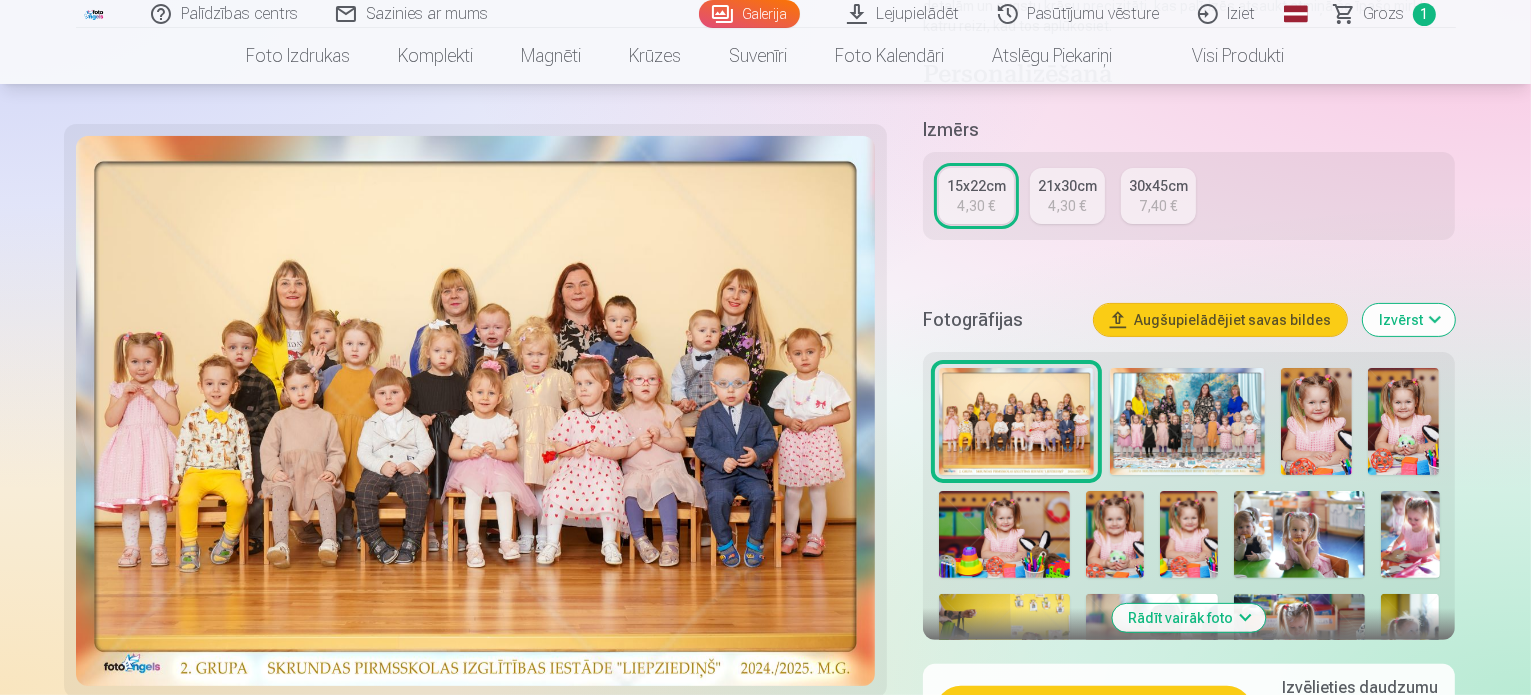 click at bounding box center [1316, 421] 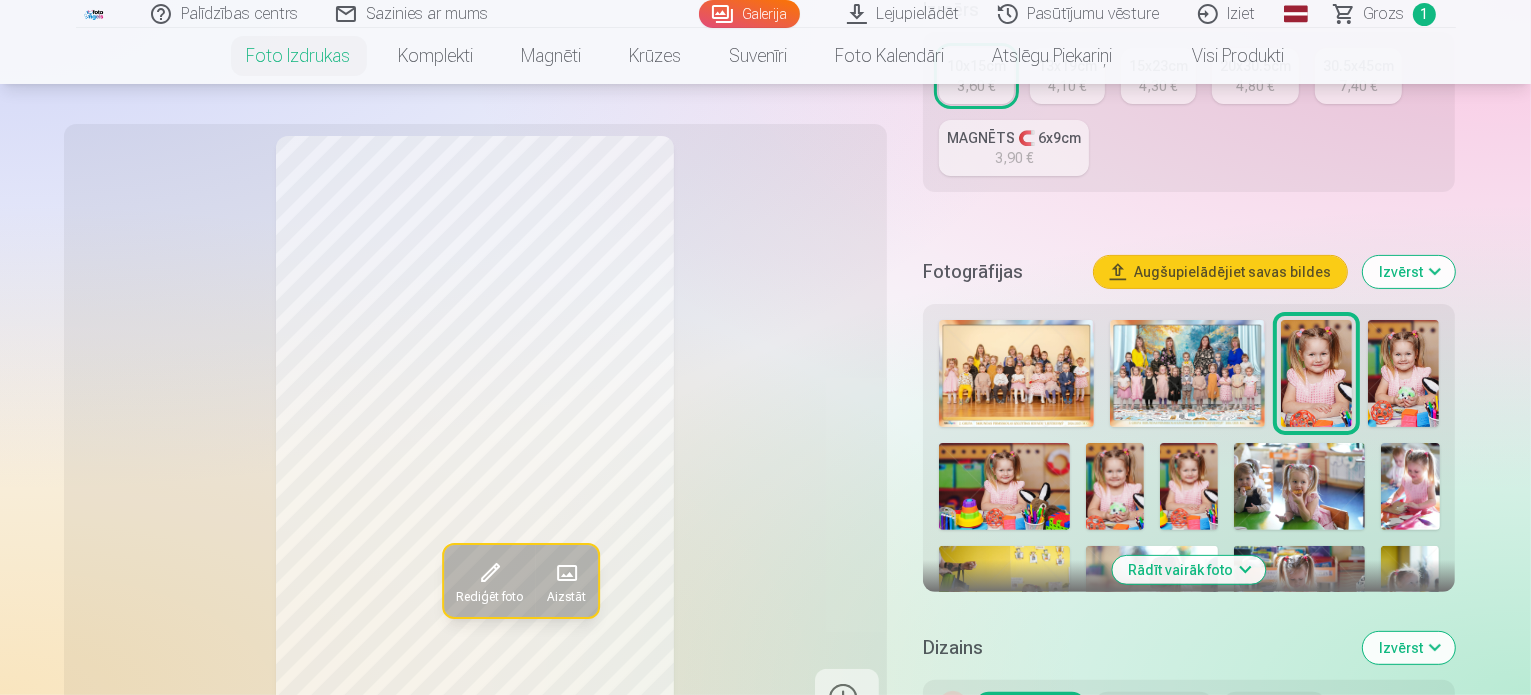 scroll, scrollTop: 600, scrollLeft: 0, axis: vertical 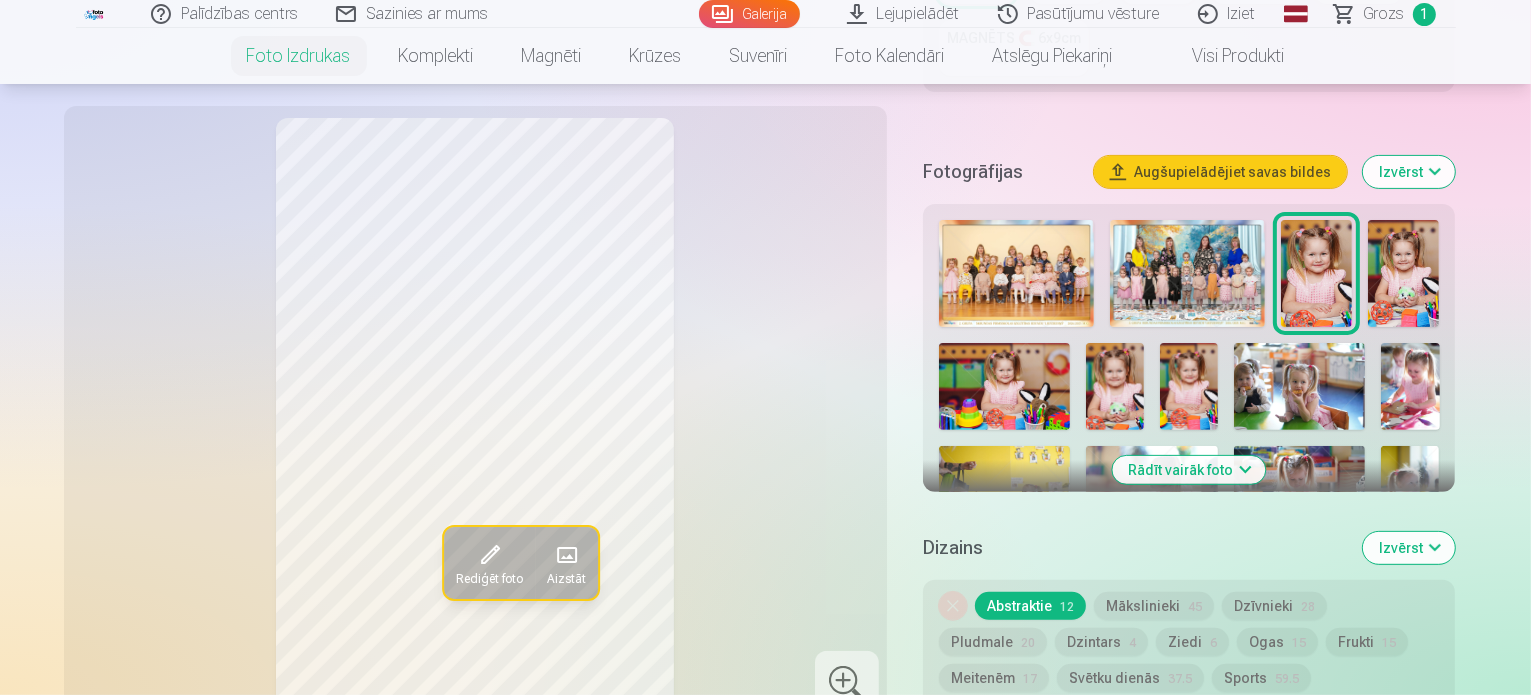 click on "Rādīt vairāk foto" at bounding box center [1189, 470] 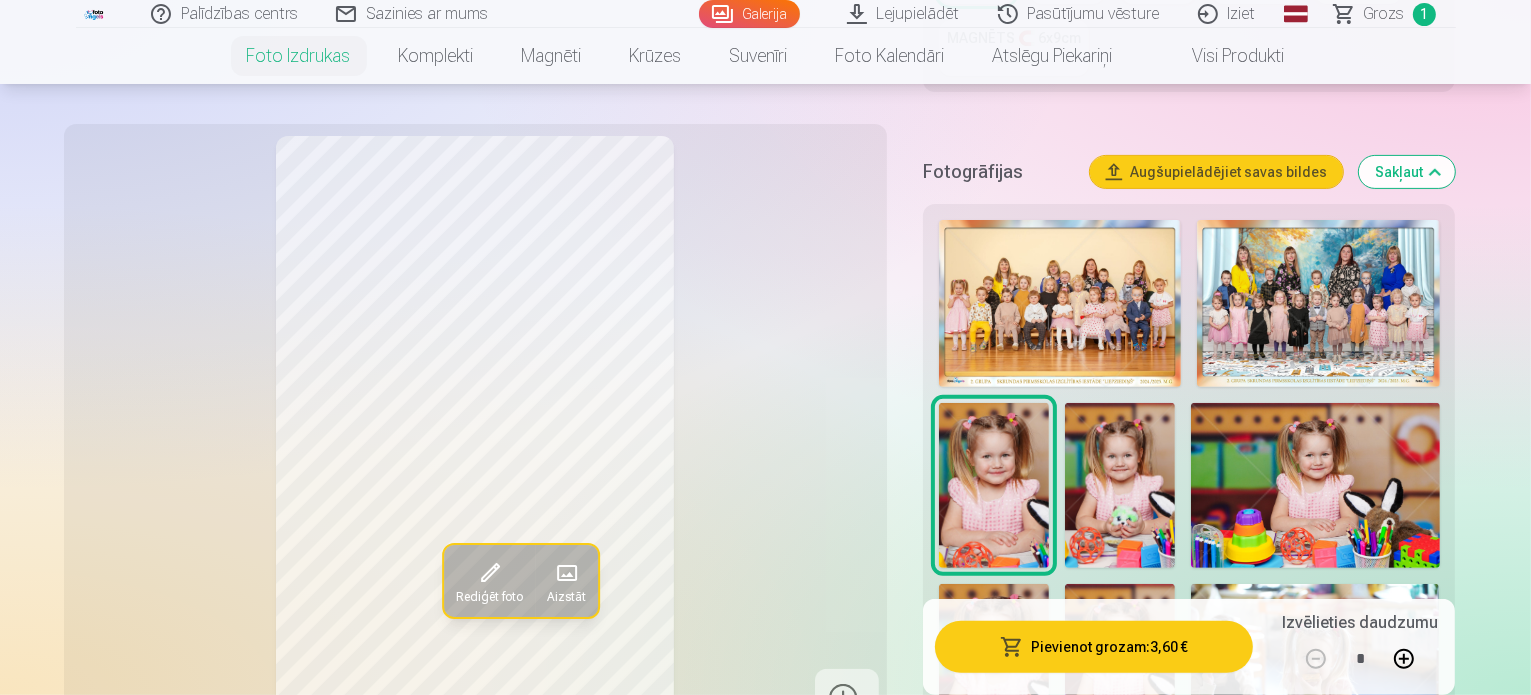 click at bounding box center (994, 667) 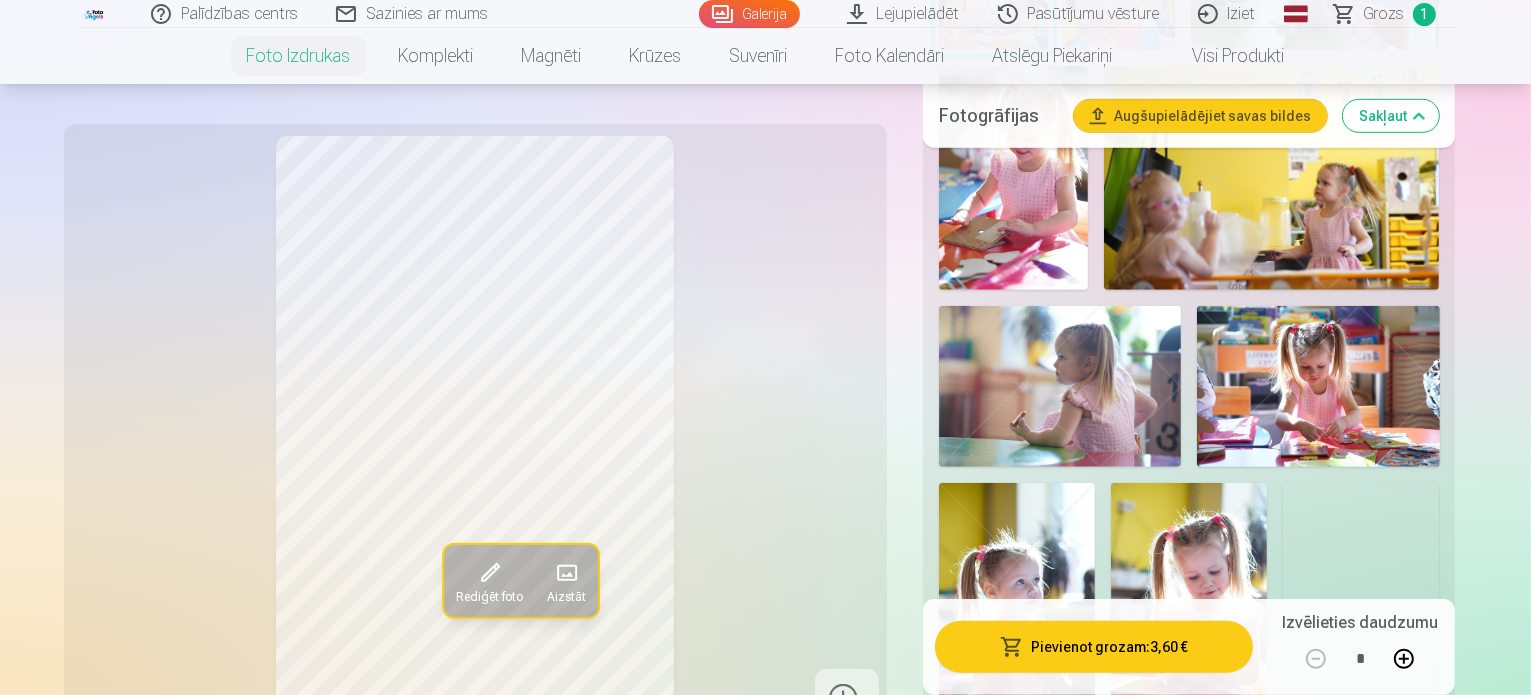 scroll, scrollTop: 1400, scrollLeft: 0, axis: vertical 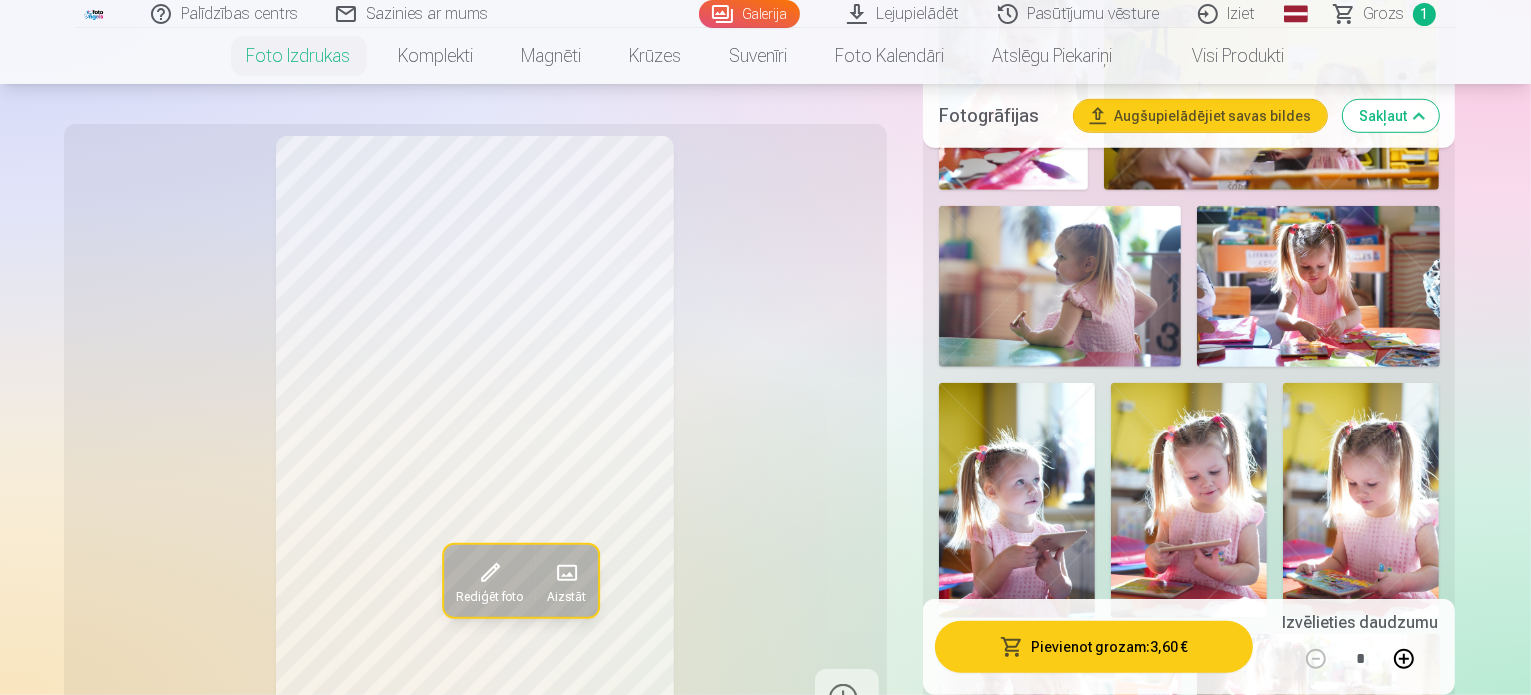 click at bounding box center [1364, 923] 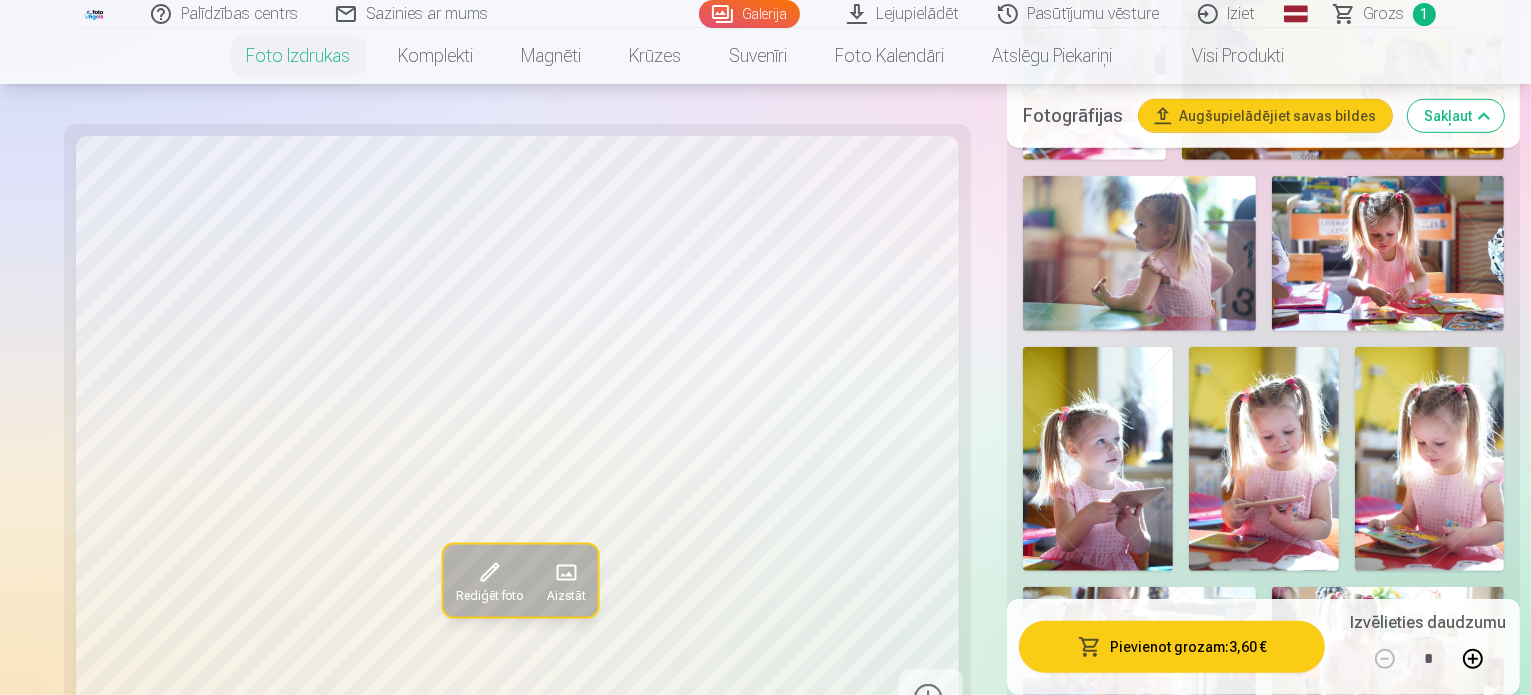 click at bounding box center [1432, 1096] 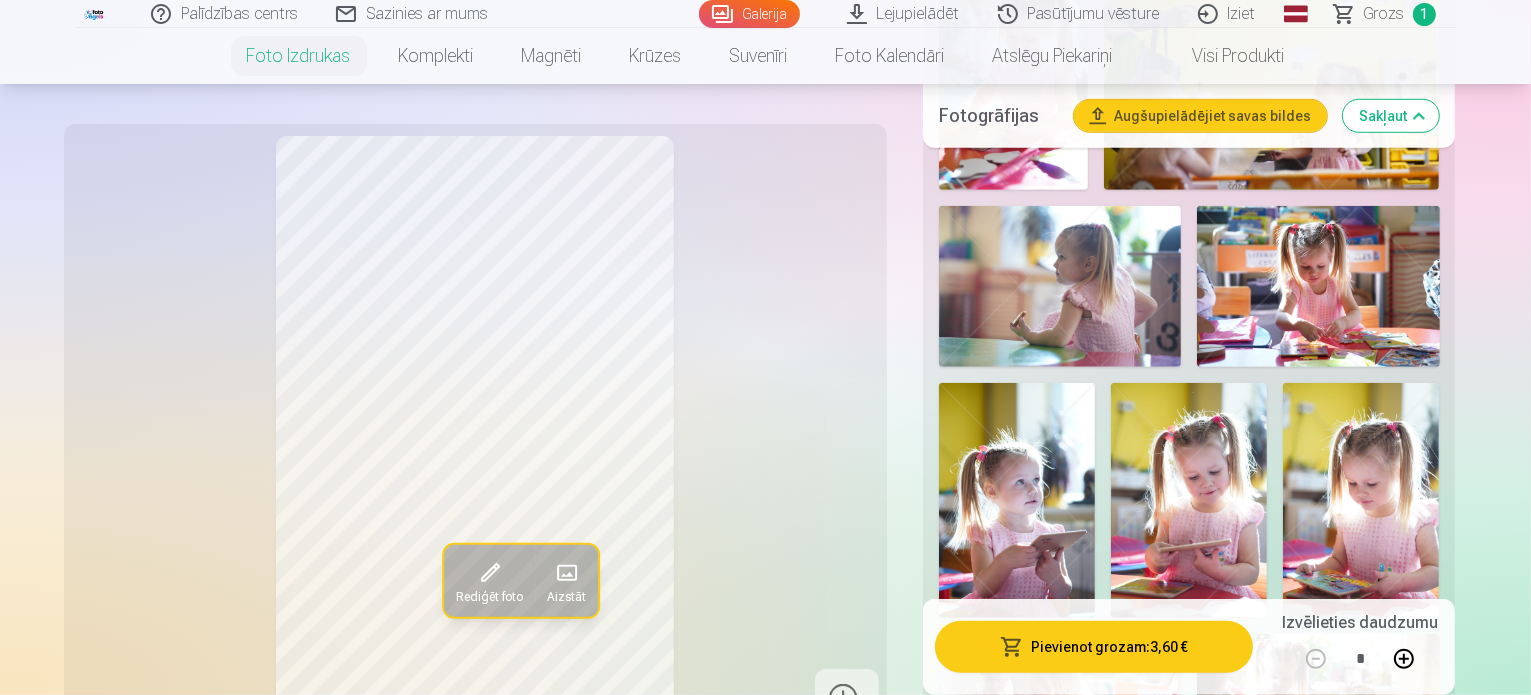 click at bounding box center [1063, 1373] 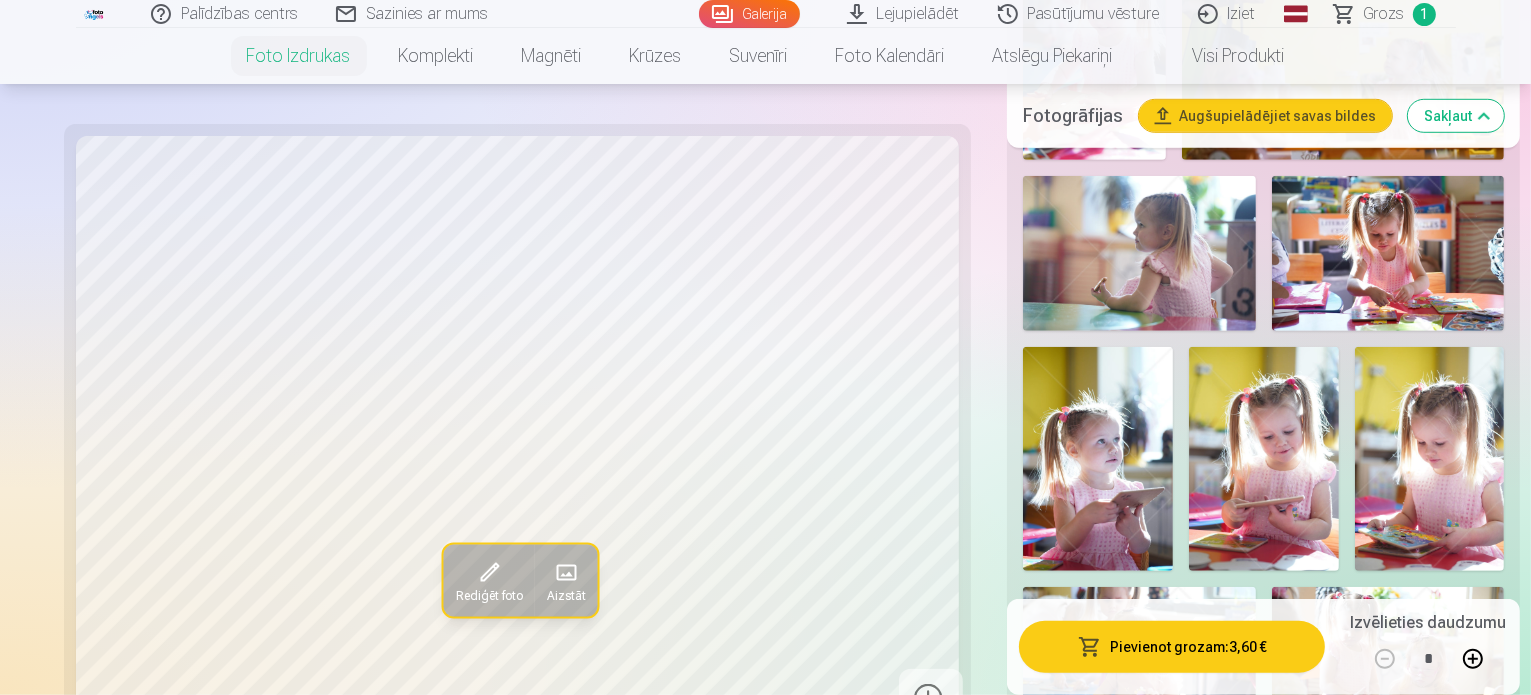 scroll, scrollTop: 1600, scrollLeft: 0, axis: vertical 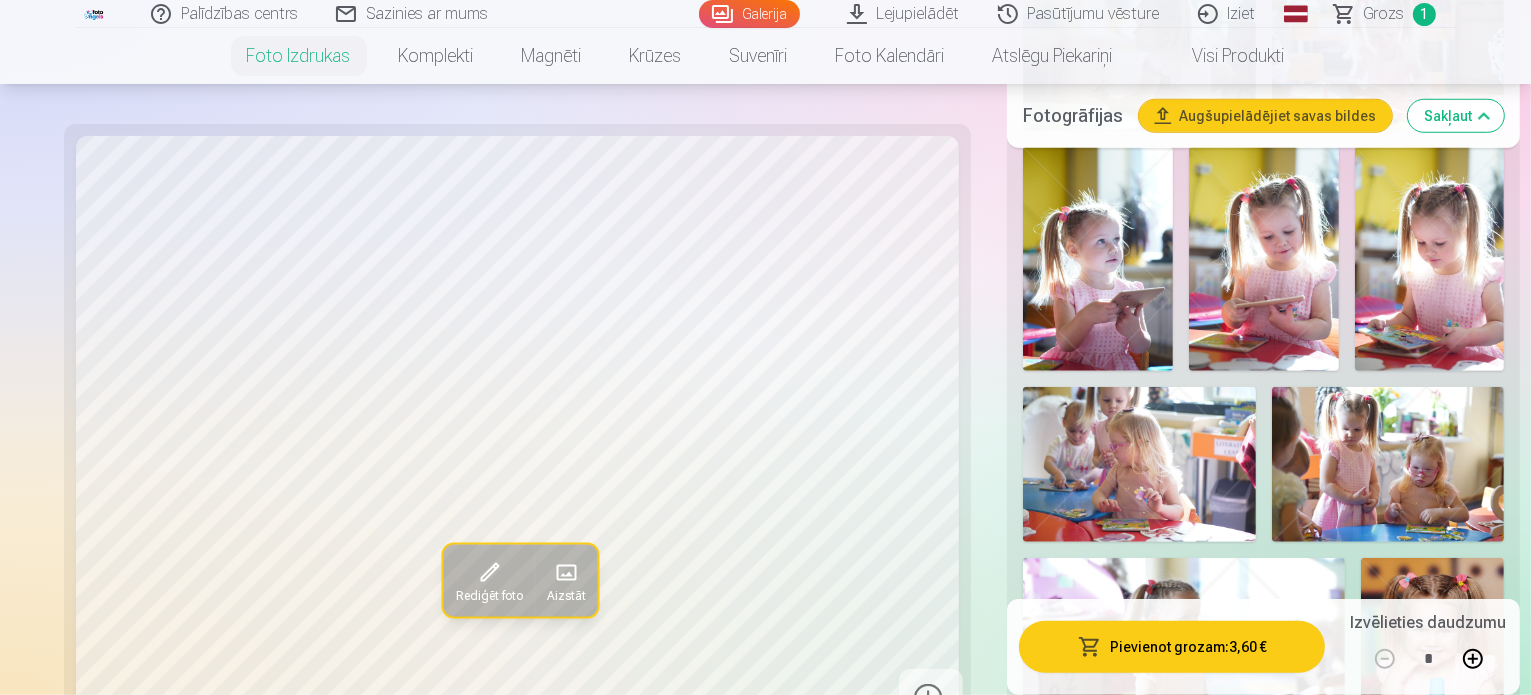 click at bounding box center (1452, 1099) 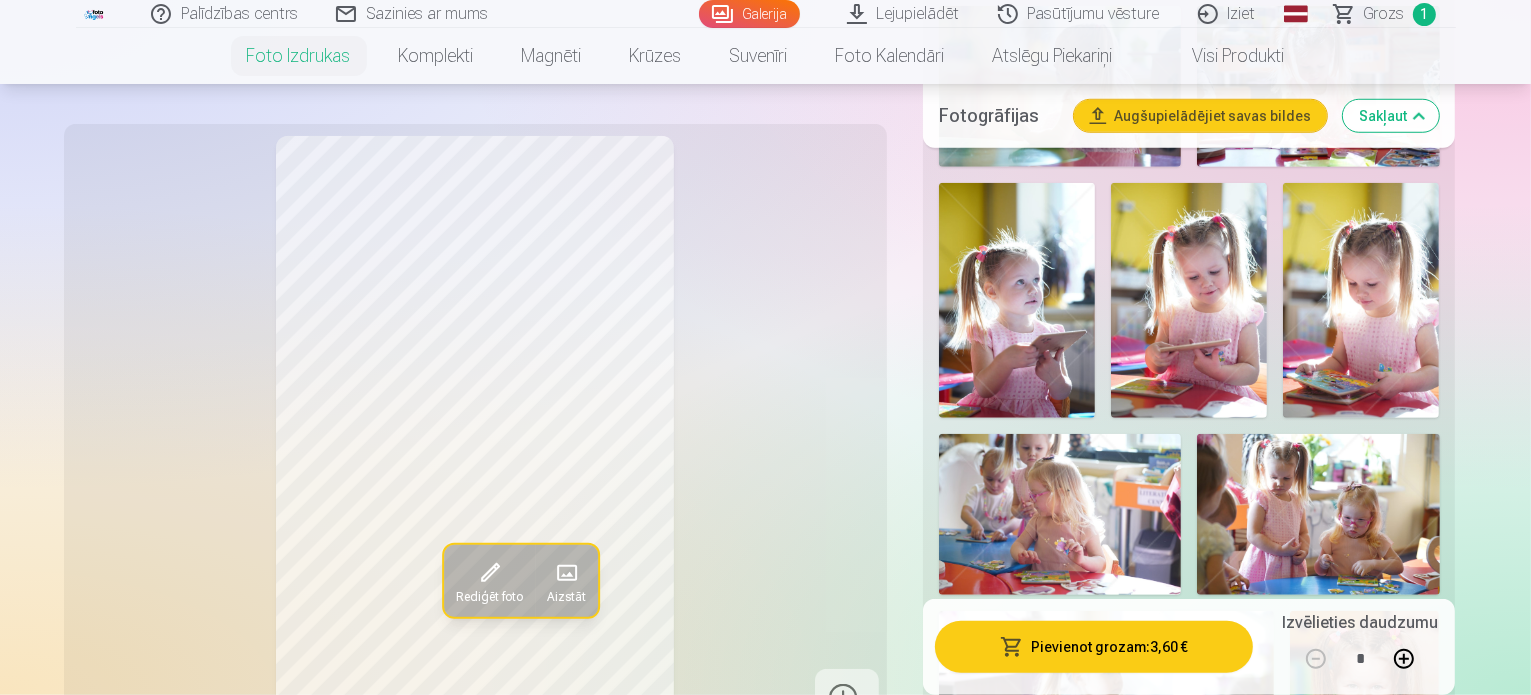 click at bounding box center (994, 1356) 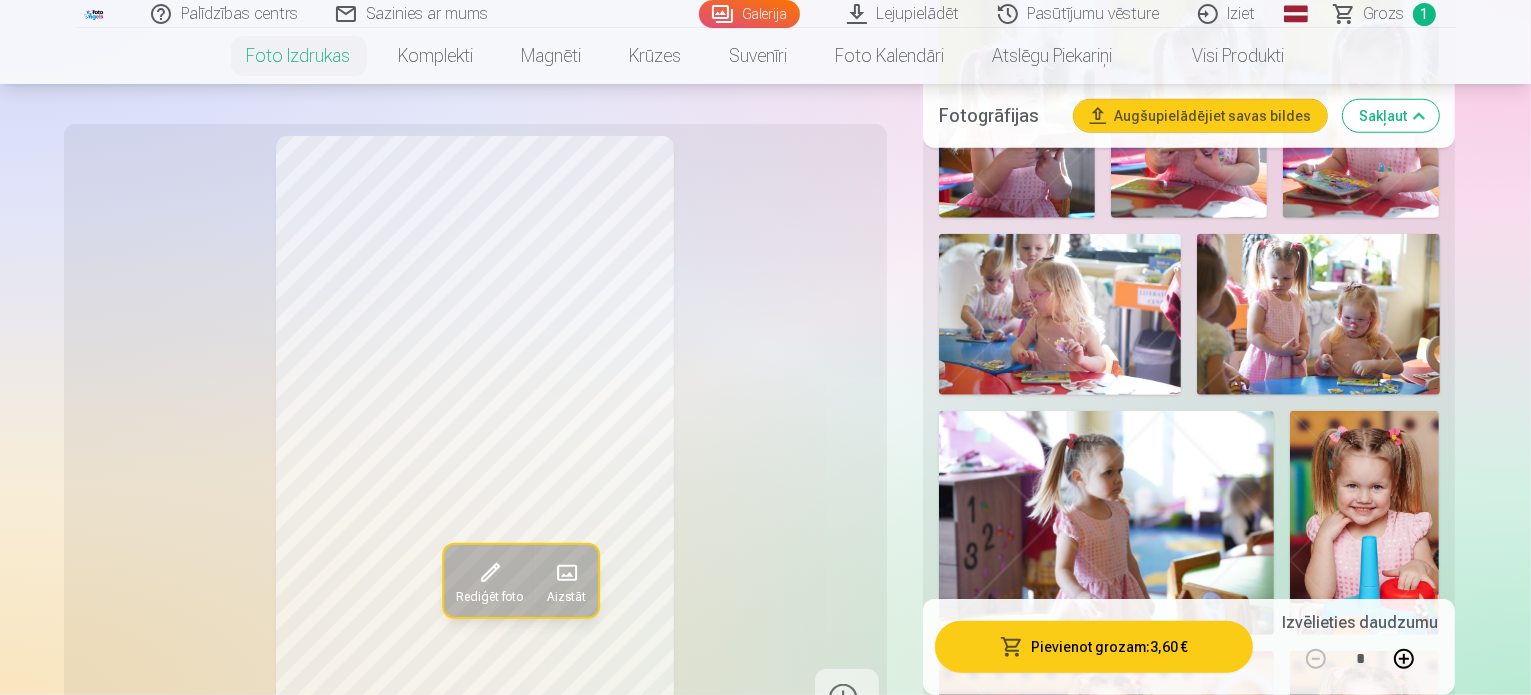 click at bounding box center [1384, 1337] 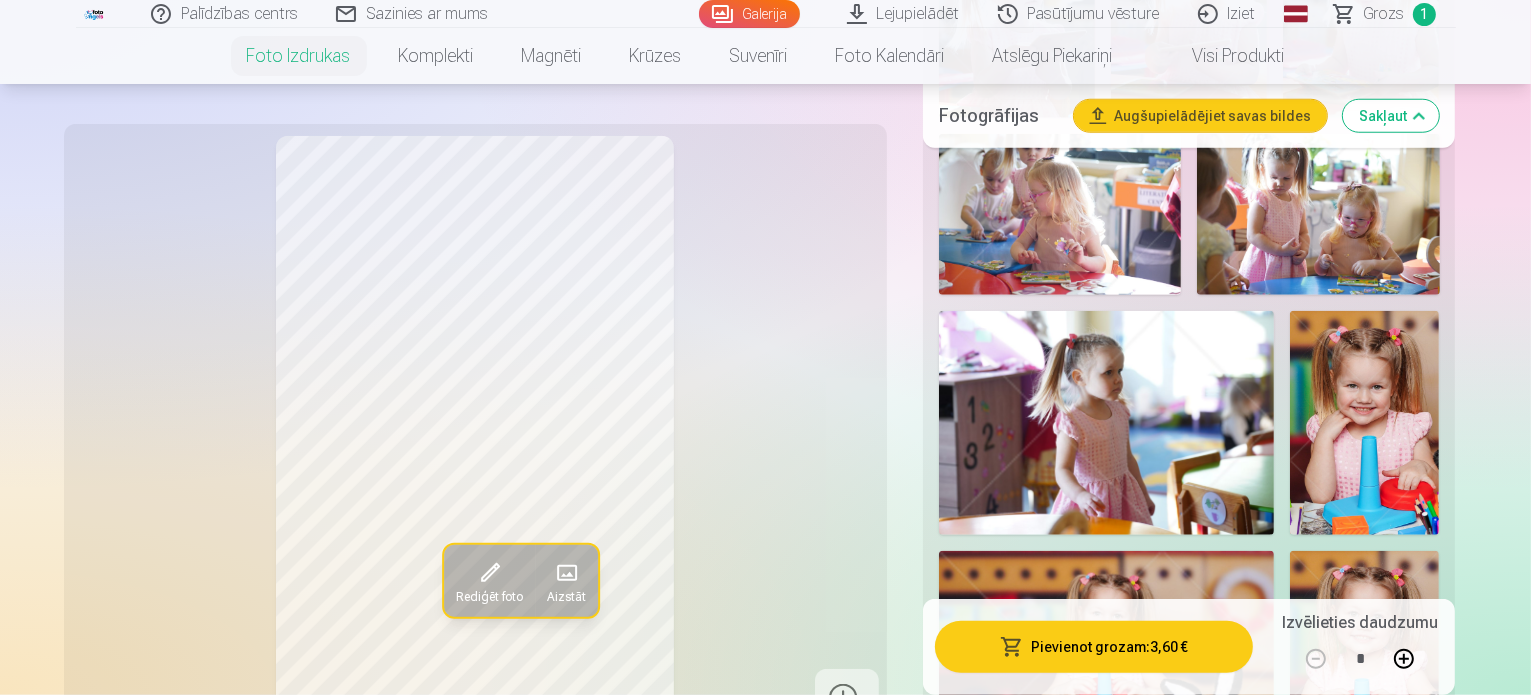 scroll, scrollTop: 2000, scrollLeft: 0, axis: vertical 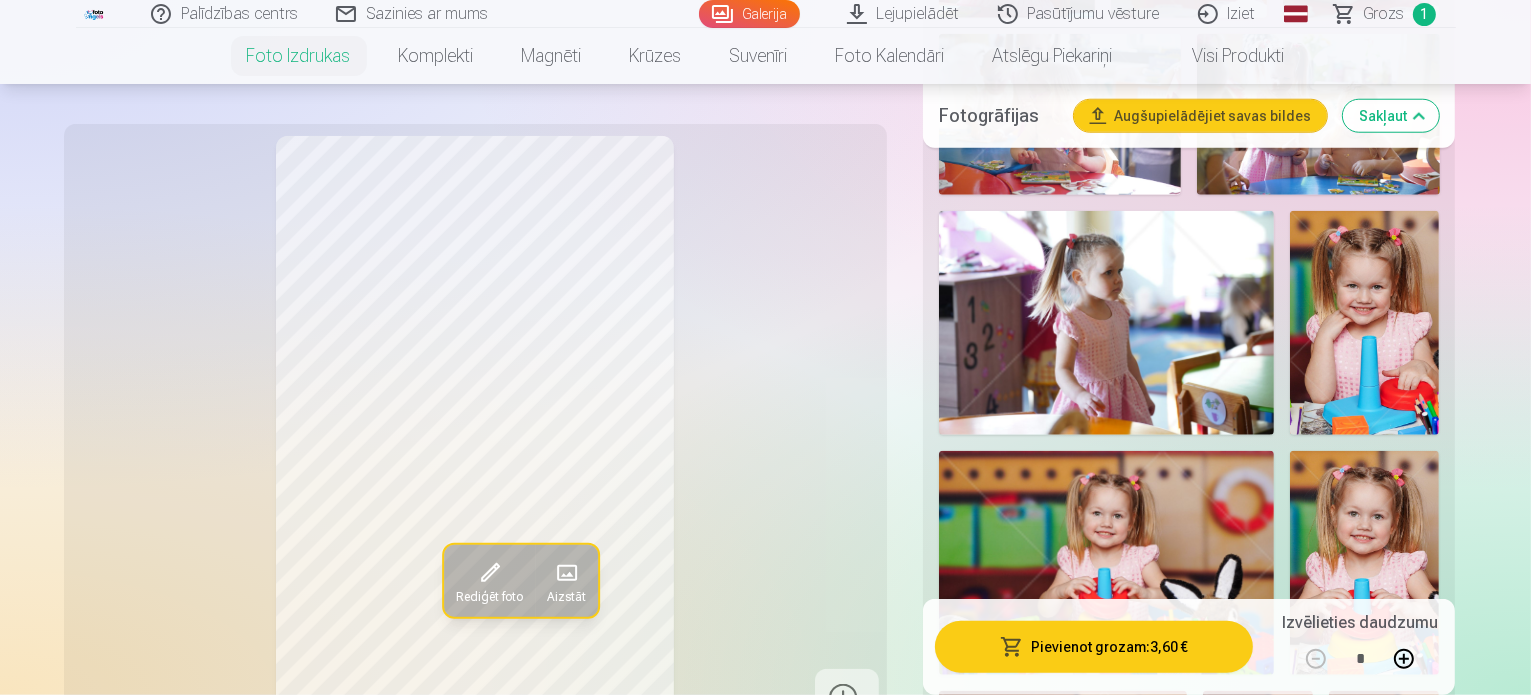 click at bounding box center (1013, 1348) 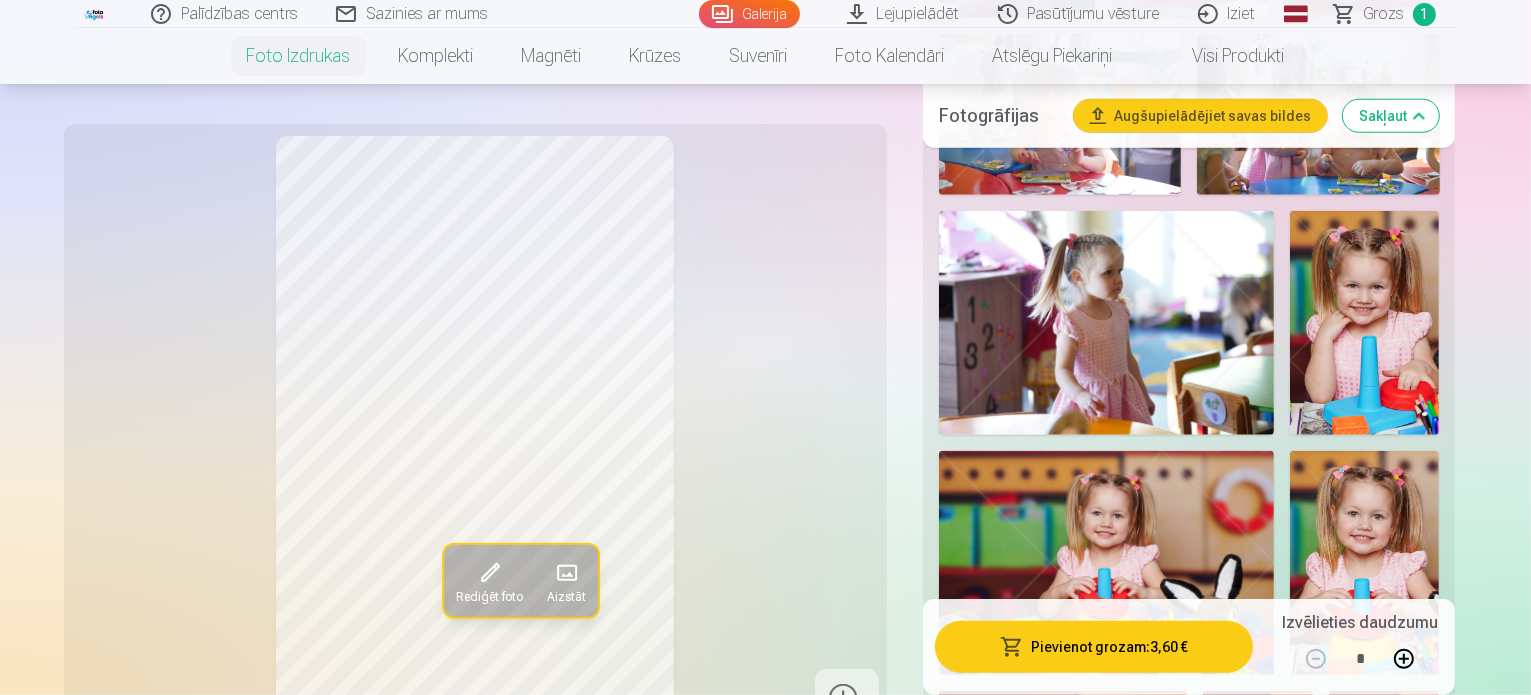 scroll, scrollTop: 2100, scrollLeft: 0, axis: vertical 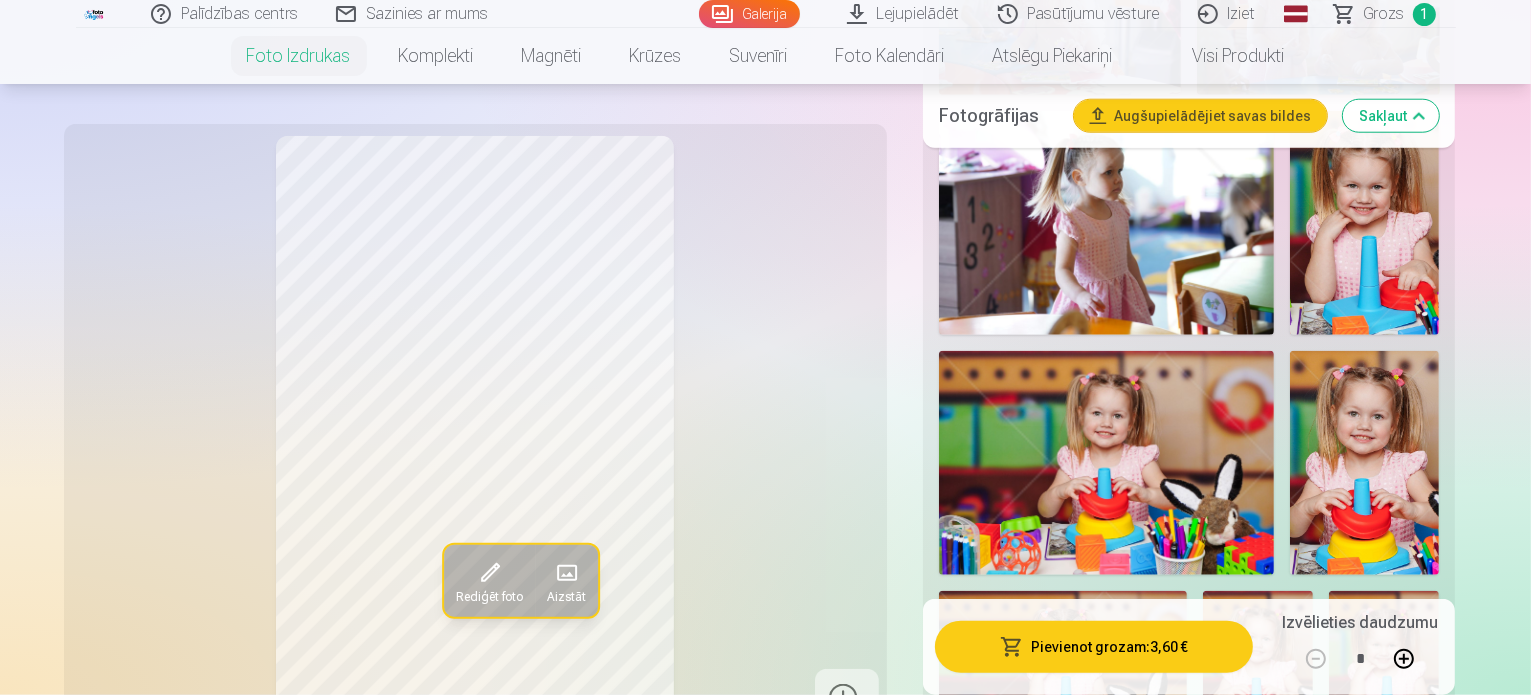 click at bounding box center [1189, 1674] 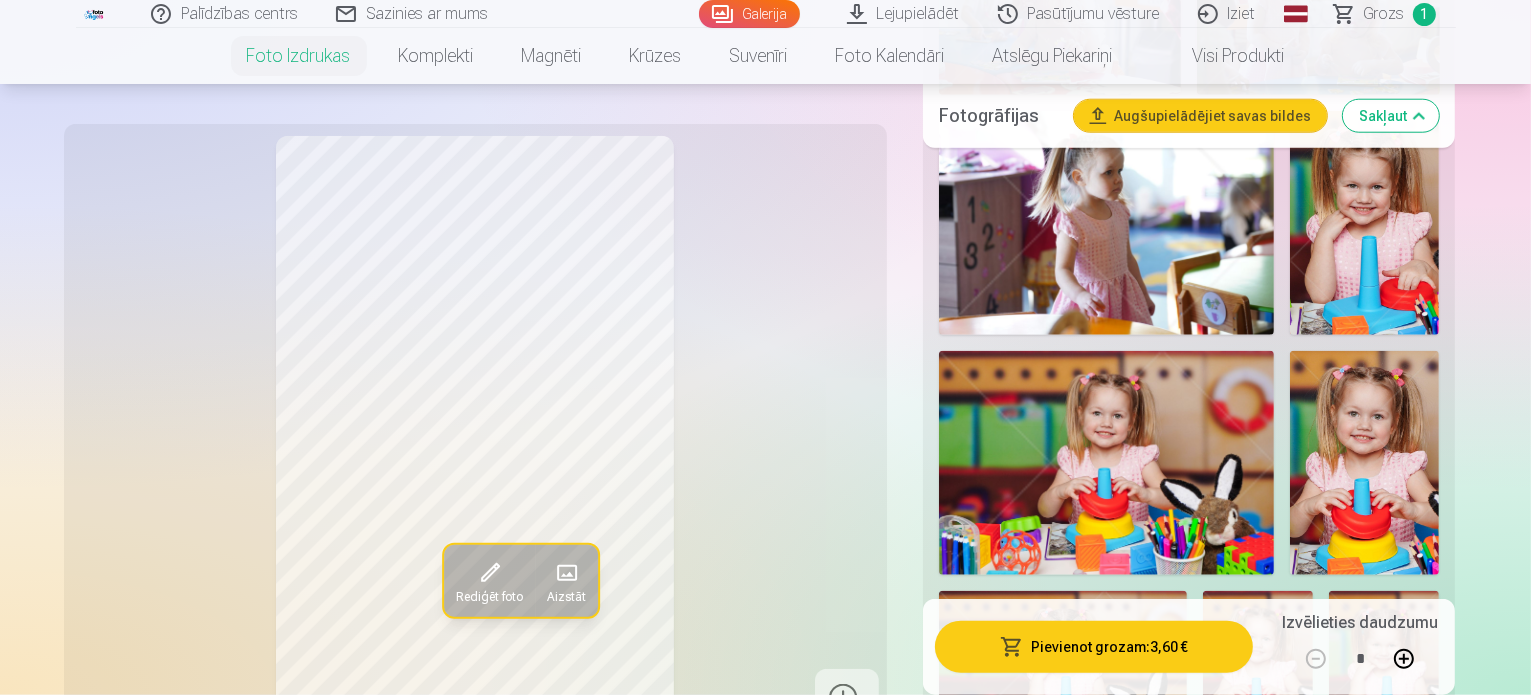click at bounding box center (1384, 1890) 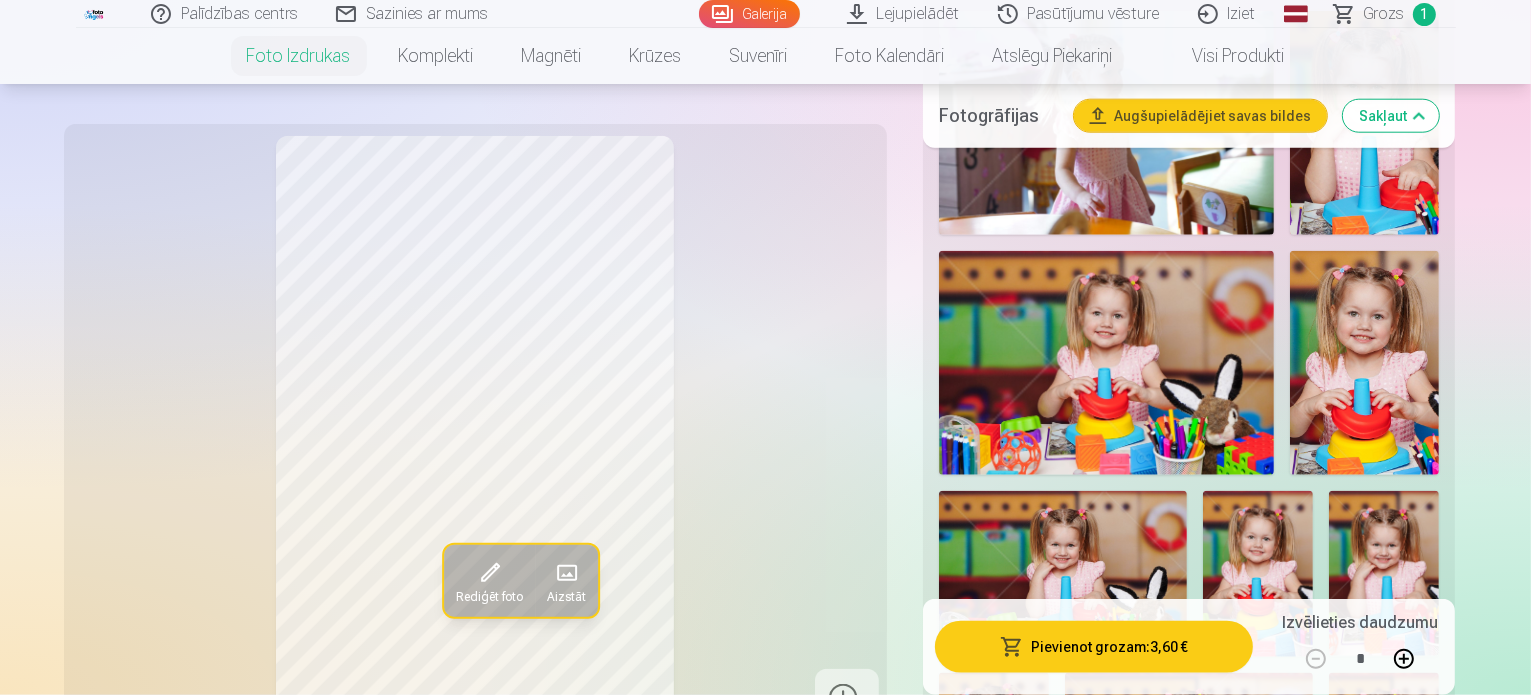 click at bounding box center (1063, 1790) 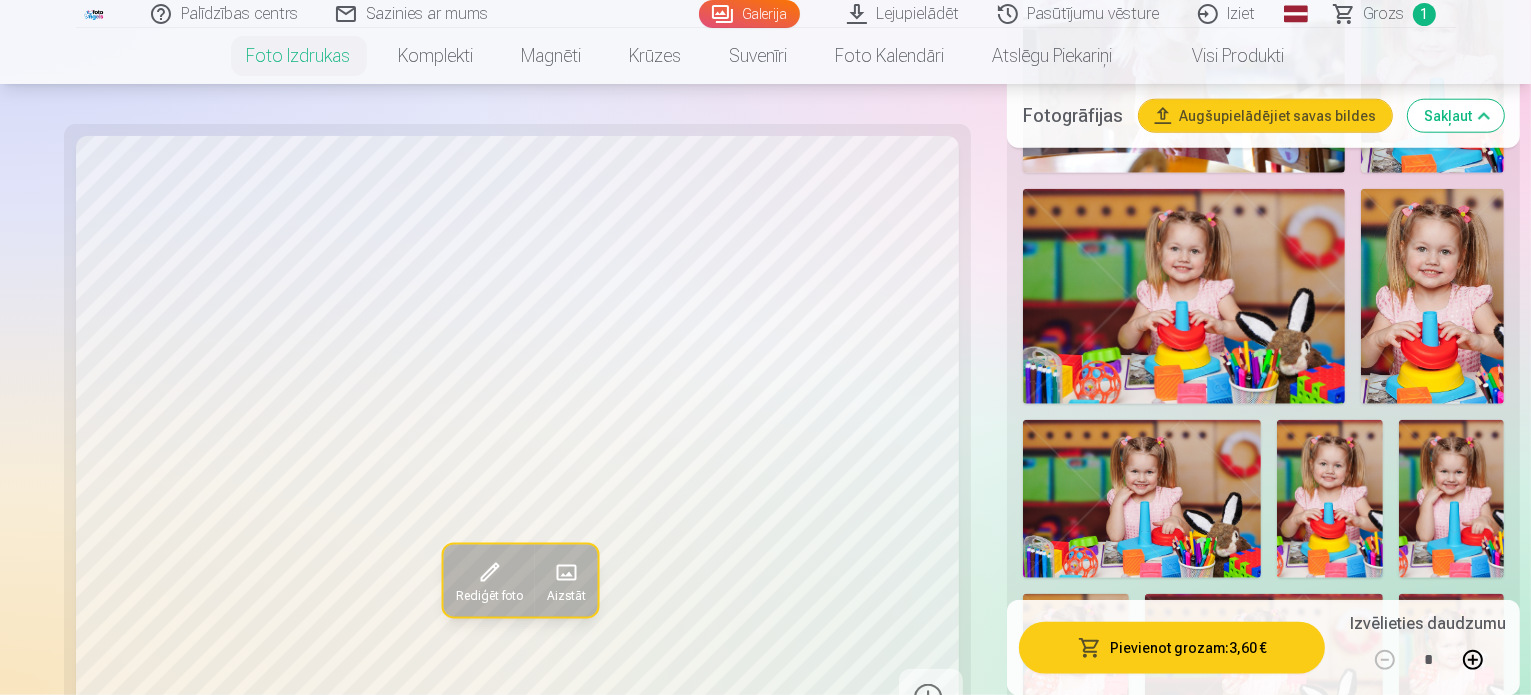 click at bounding box center (1330, 1668) 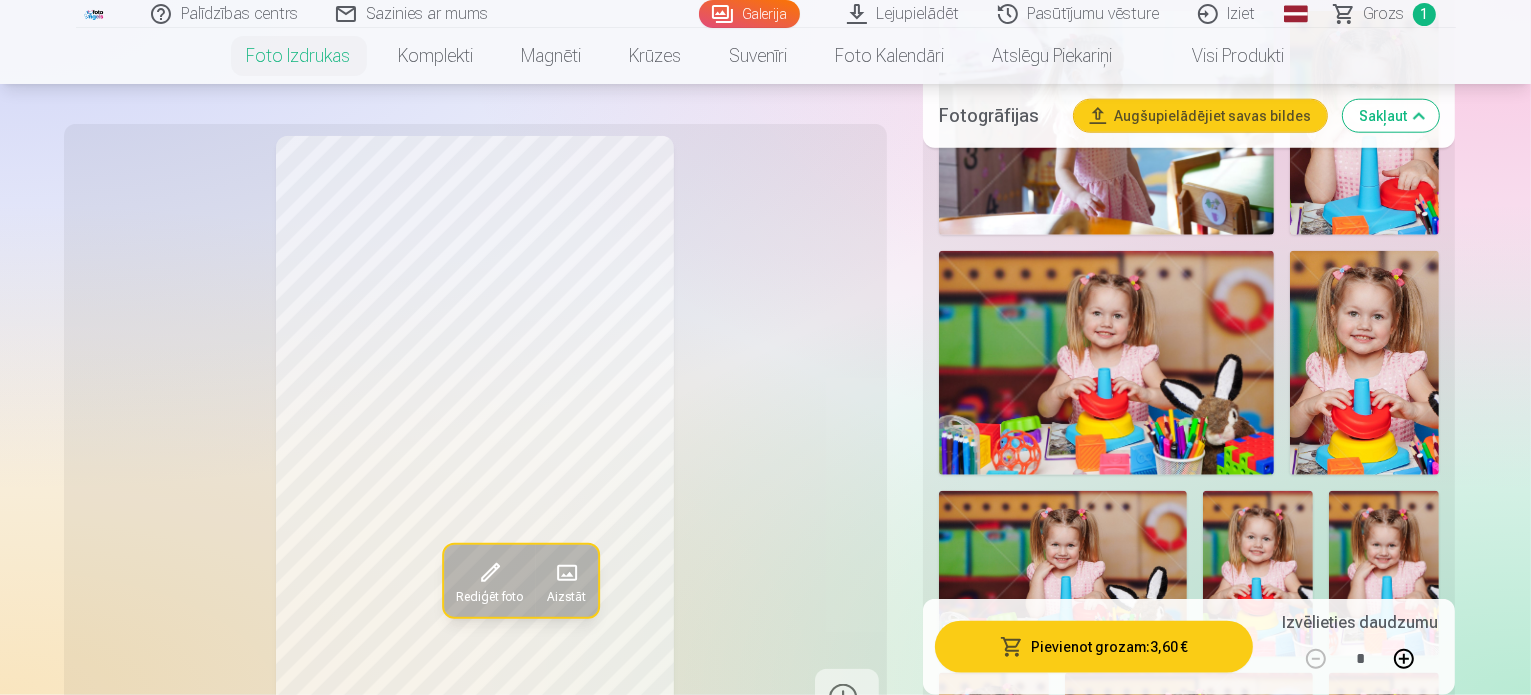 click at bounding box center [1384, 1790] 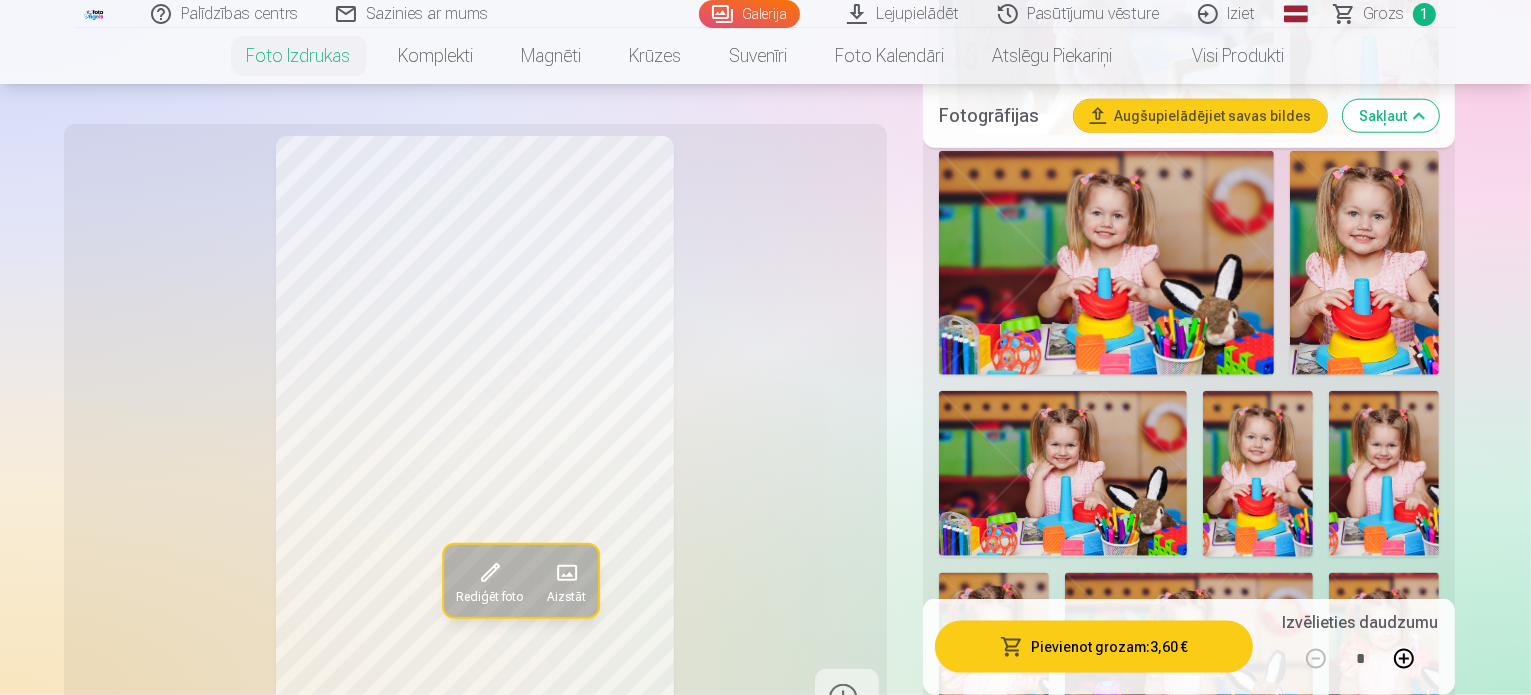 scroll, scrollTop: 2400, scrollLeft: 0, axis: vertical 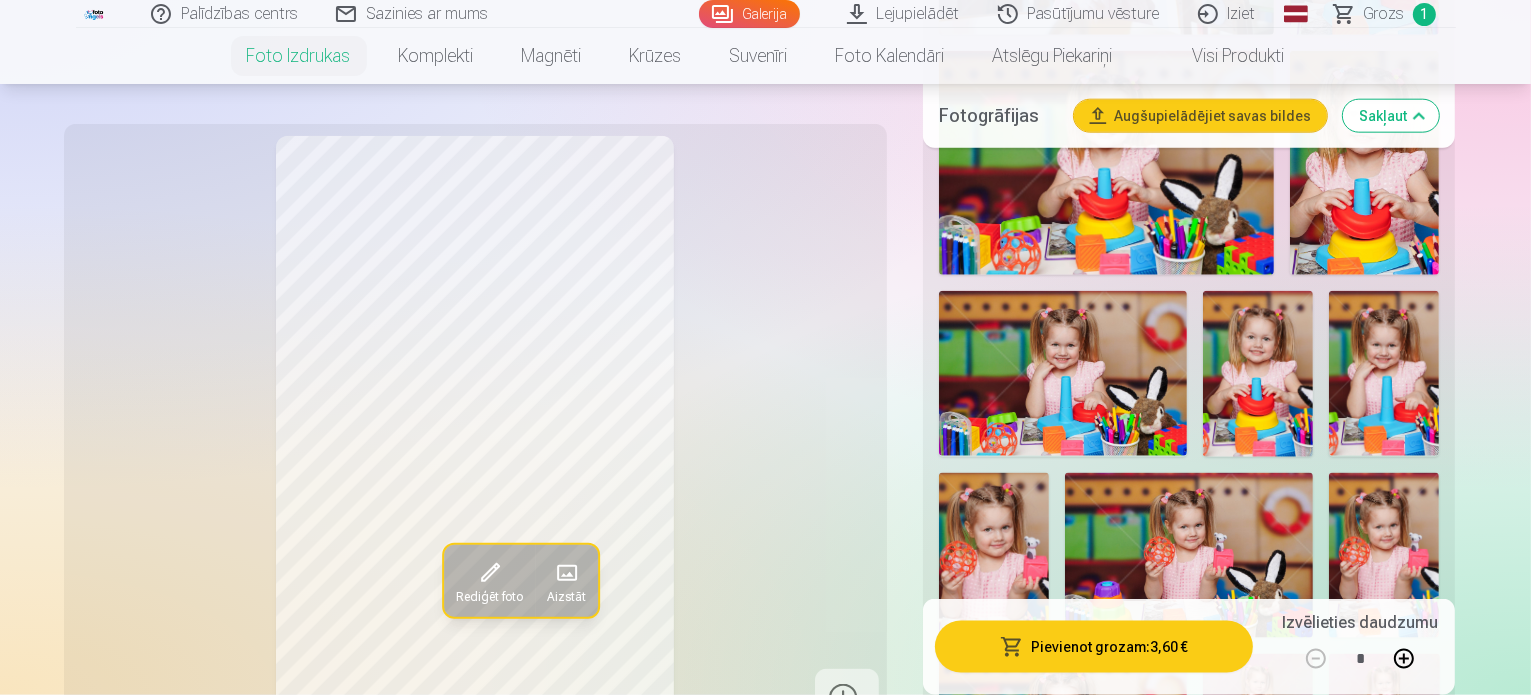 click at bounding box center (1063, 1590) 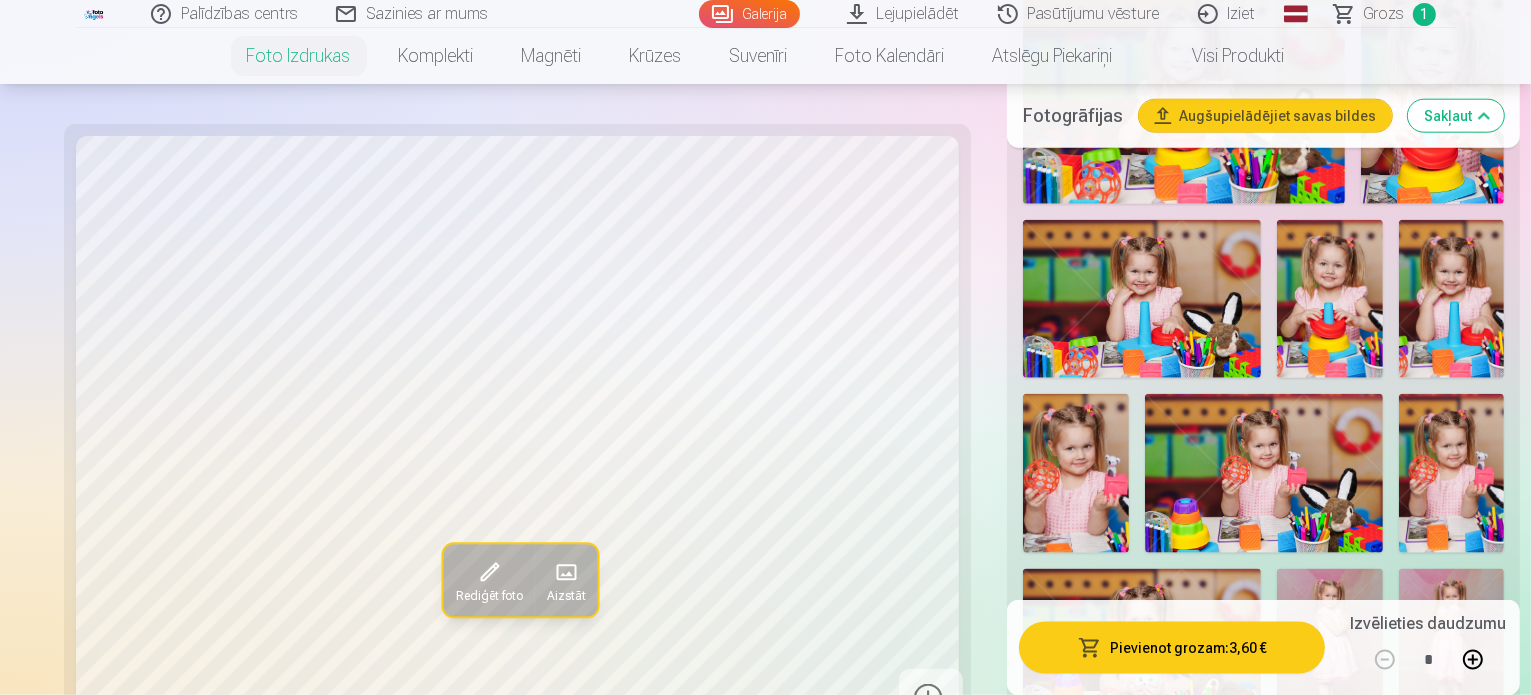 click at bounding box center [1264, 1643] 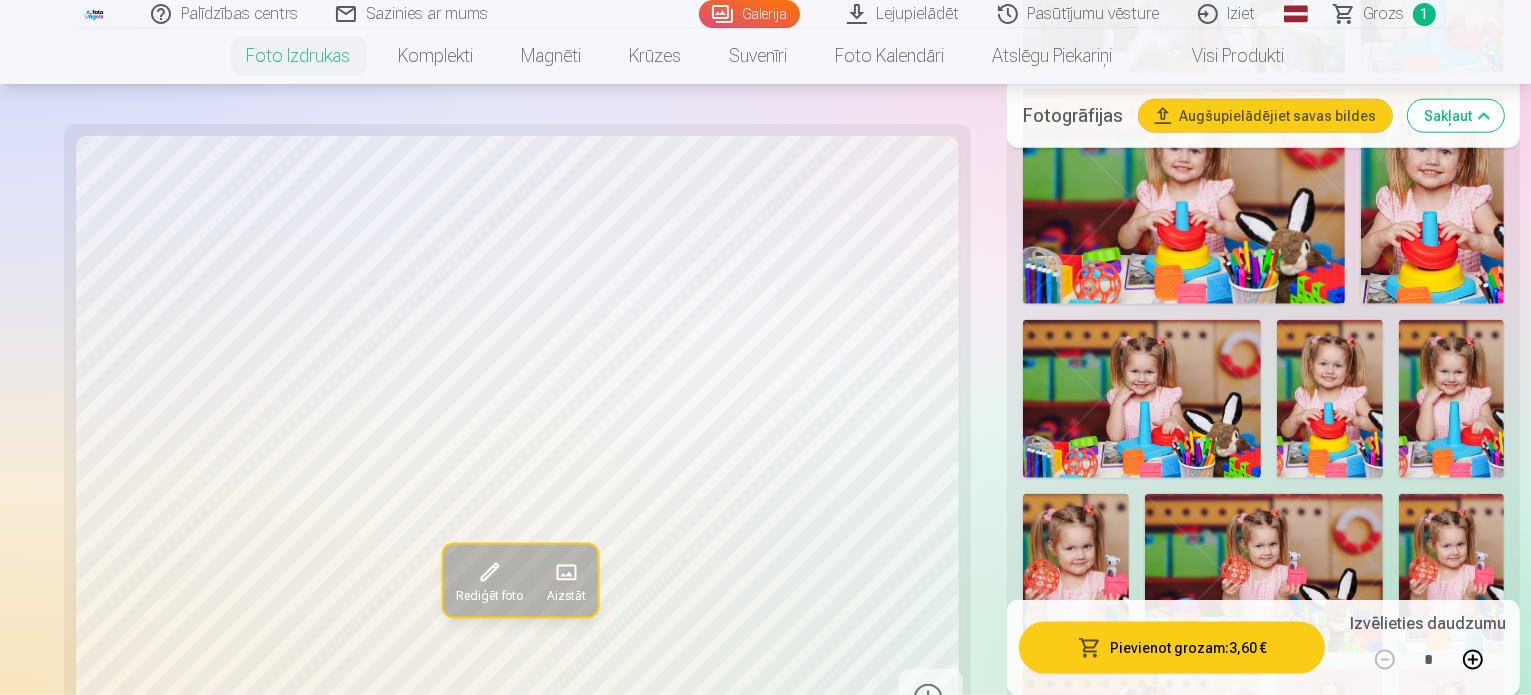 scroll, scrollTop: 2100, scrollLeft: 0, axis: vertical 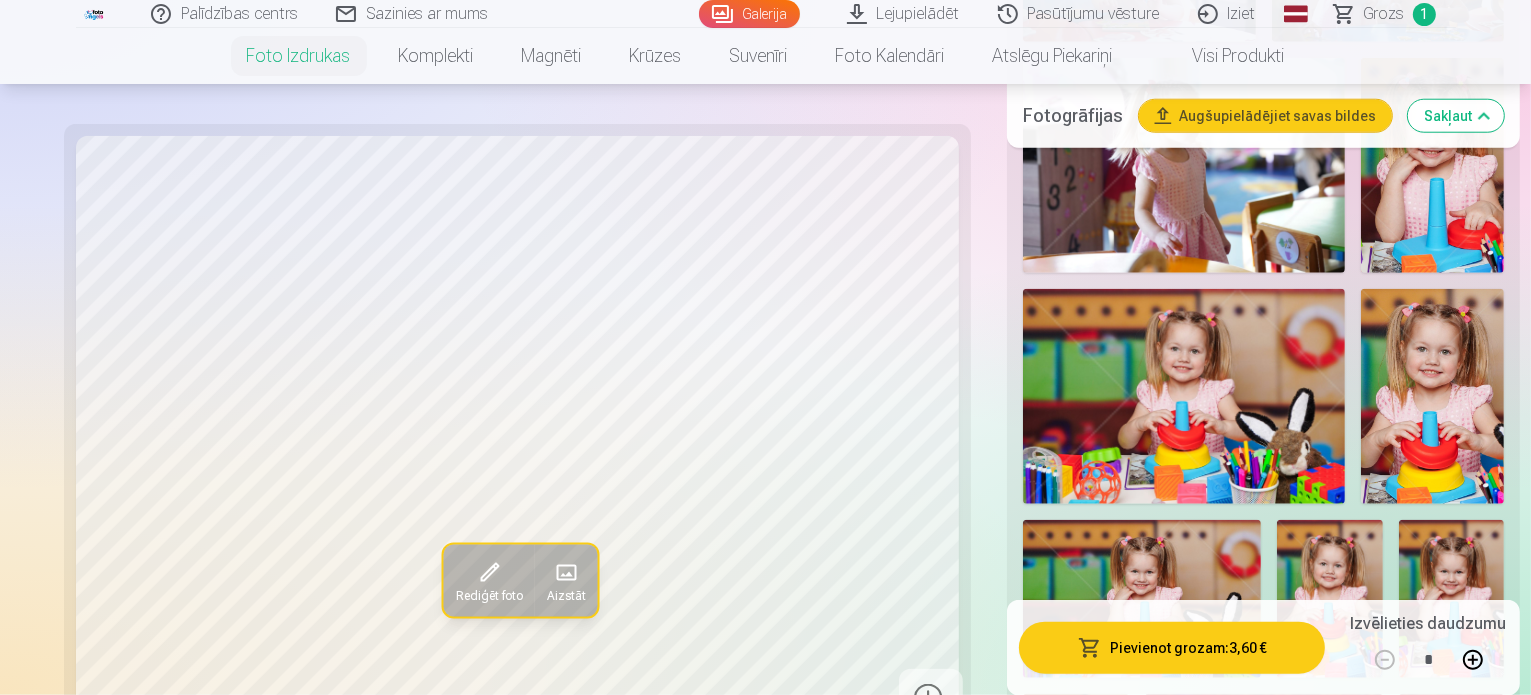 click at bounding box center (1263, 682) 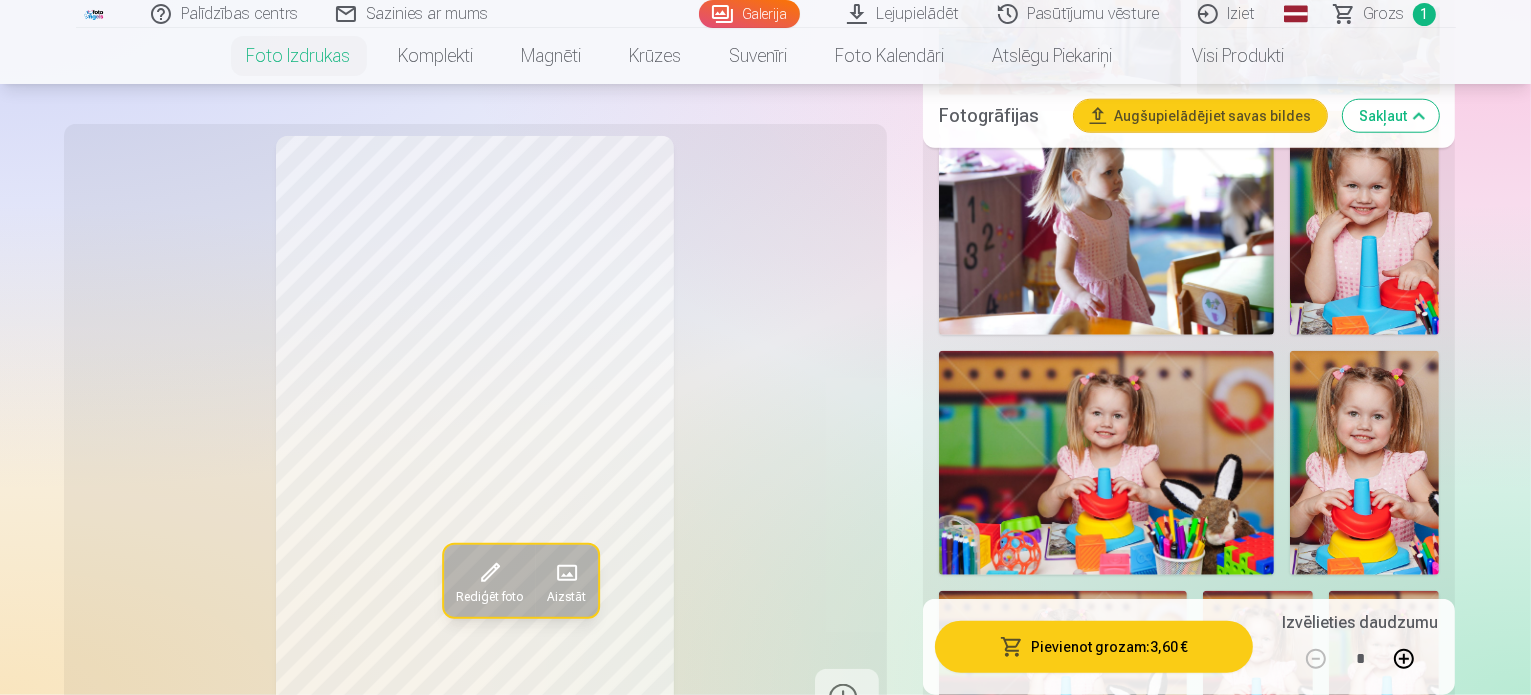 click at bounding box center [1272, 1248] 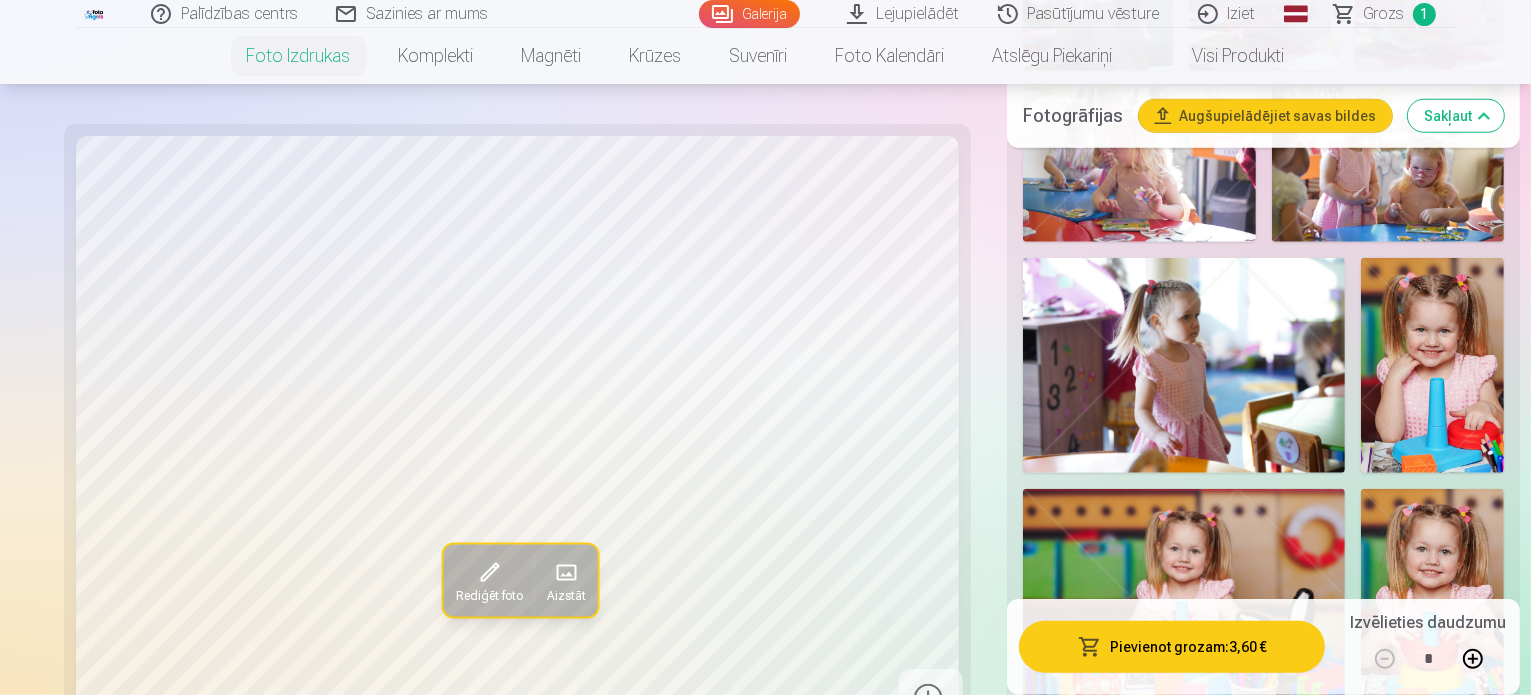 scroll, scrollTop: 1800, scrollLeft: 0, axis: vertical 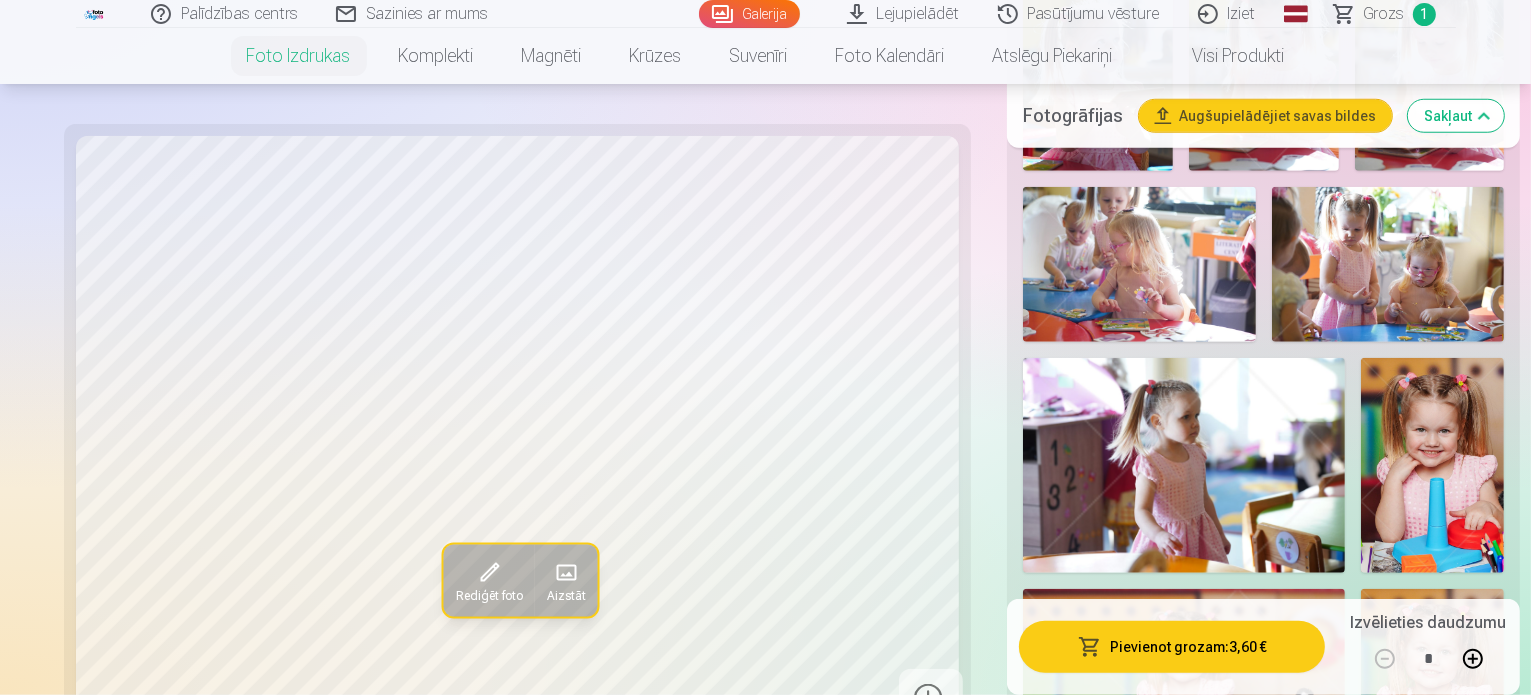 click at bounding box center (1330, 1248) 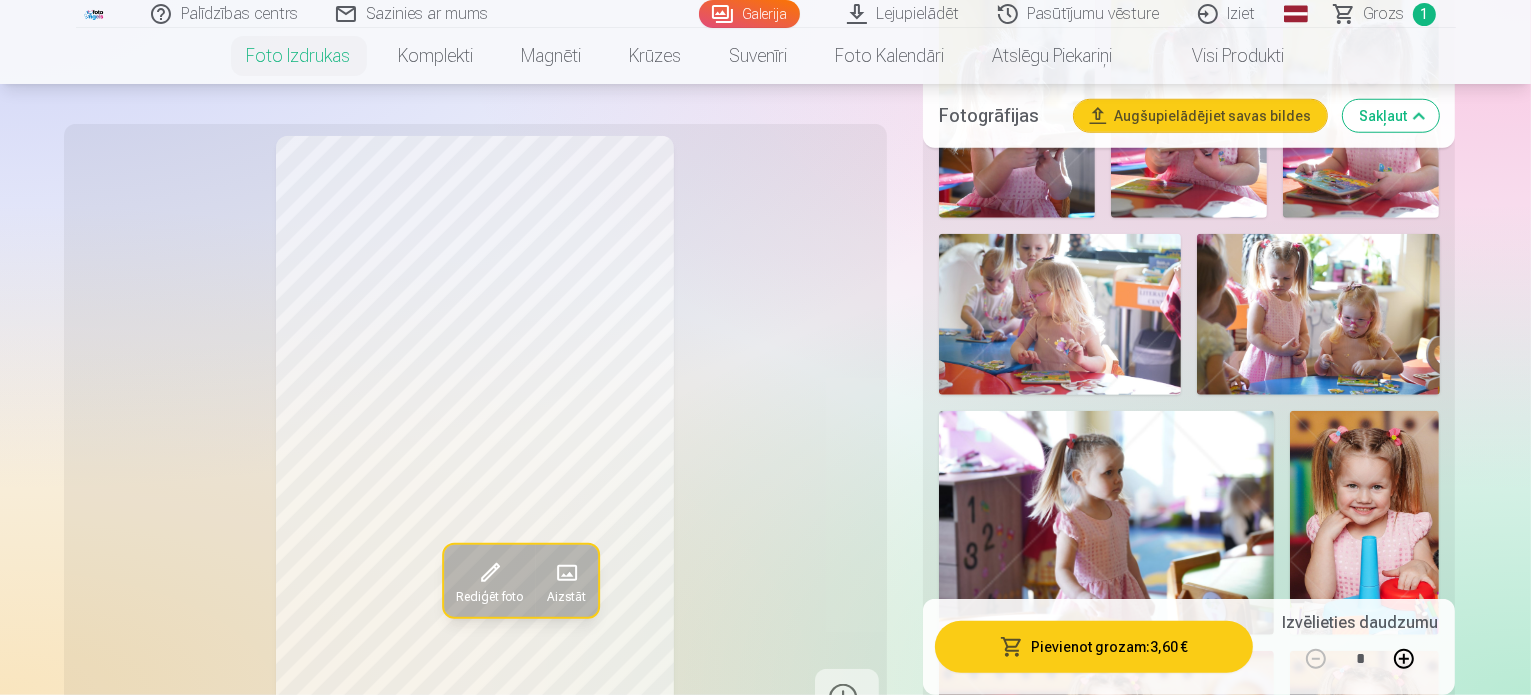scroll, scrollTop: 1900, scrollLeft: 0, axis: vertical 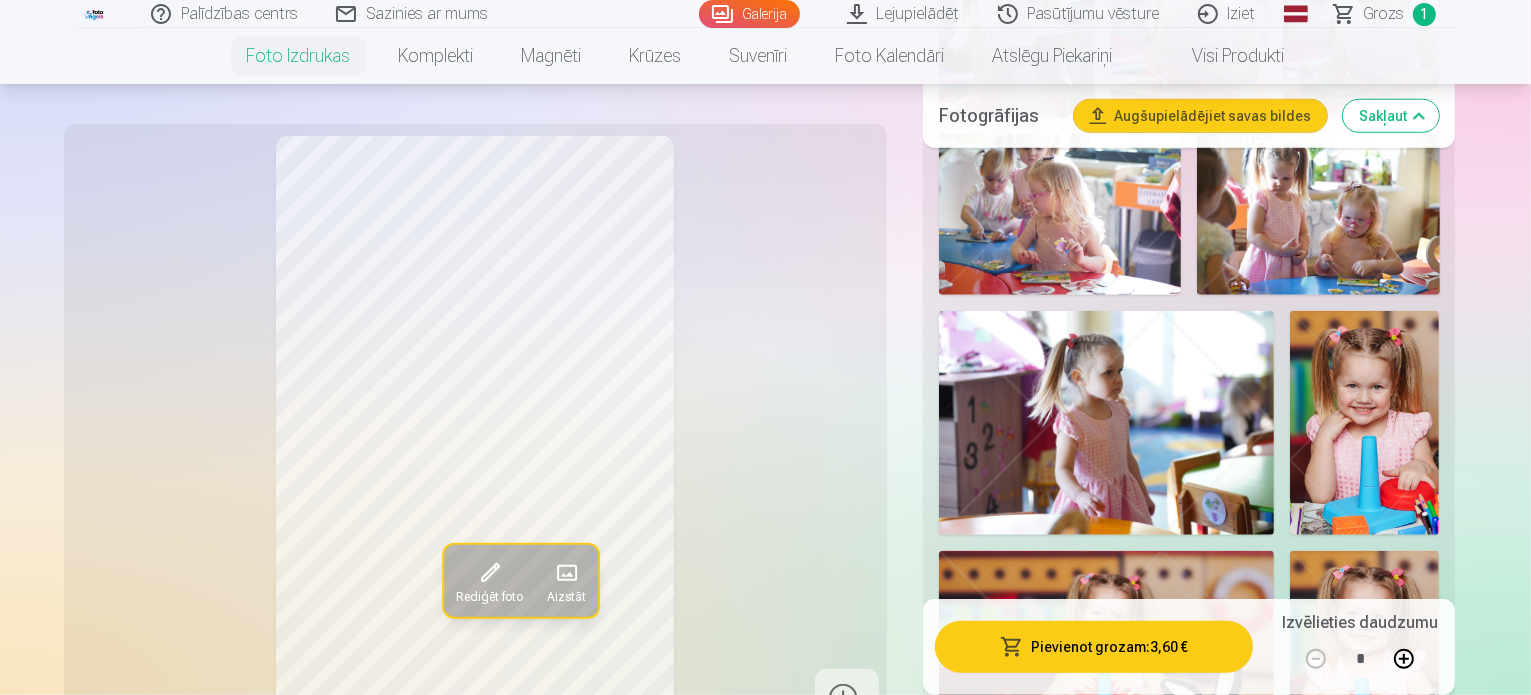 click at bounding box center (1272, 1448) 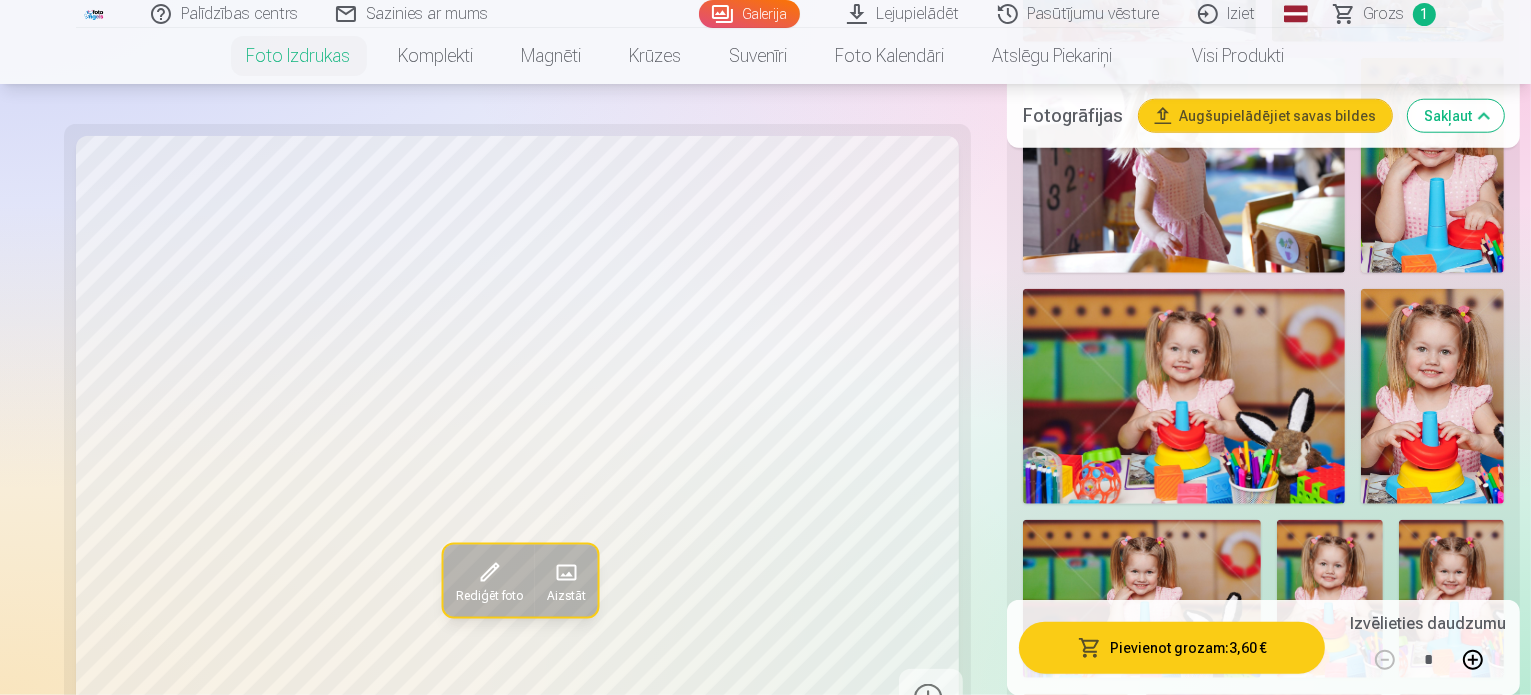 scroll, scrollTop: 2200, scrollLeft: 0, axis: vertical 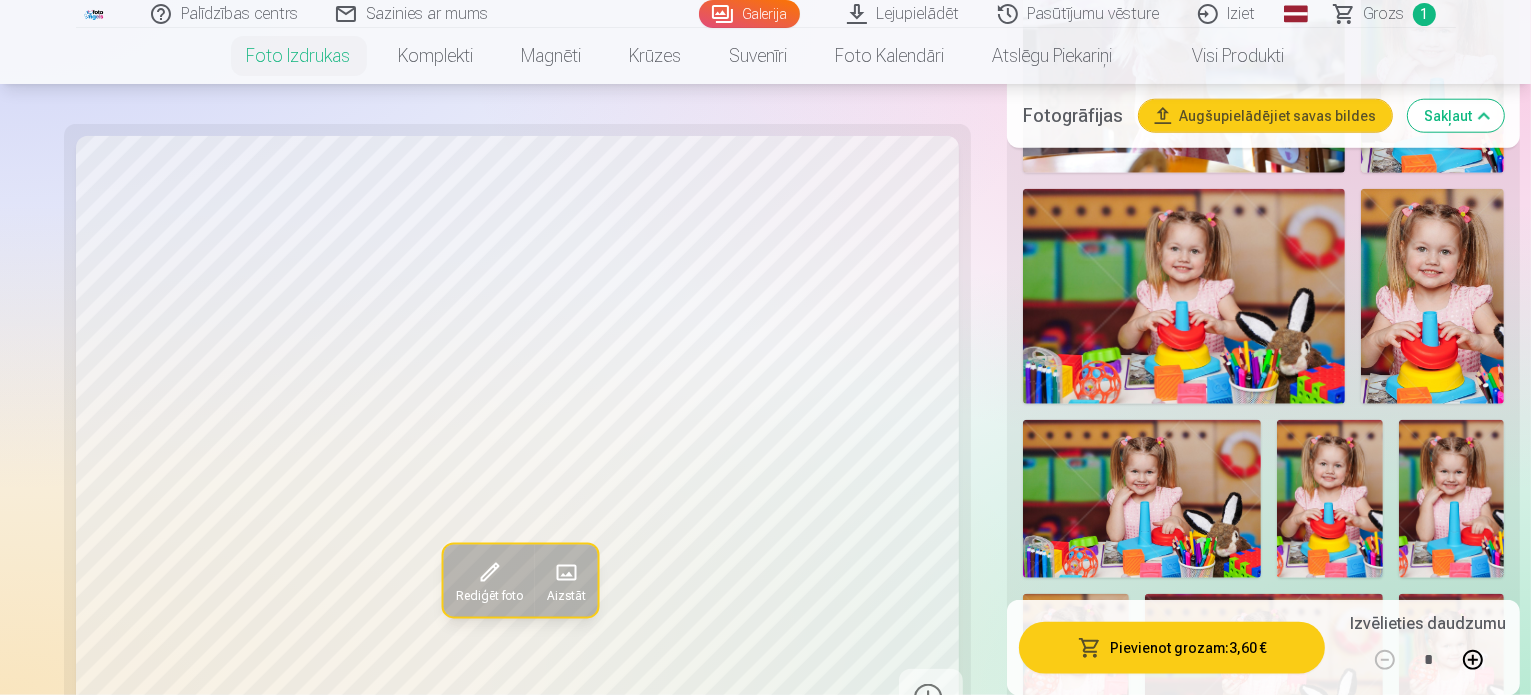 click at bounding box center [1330, 1253] 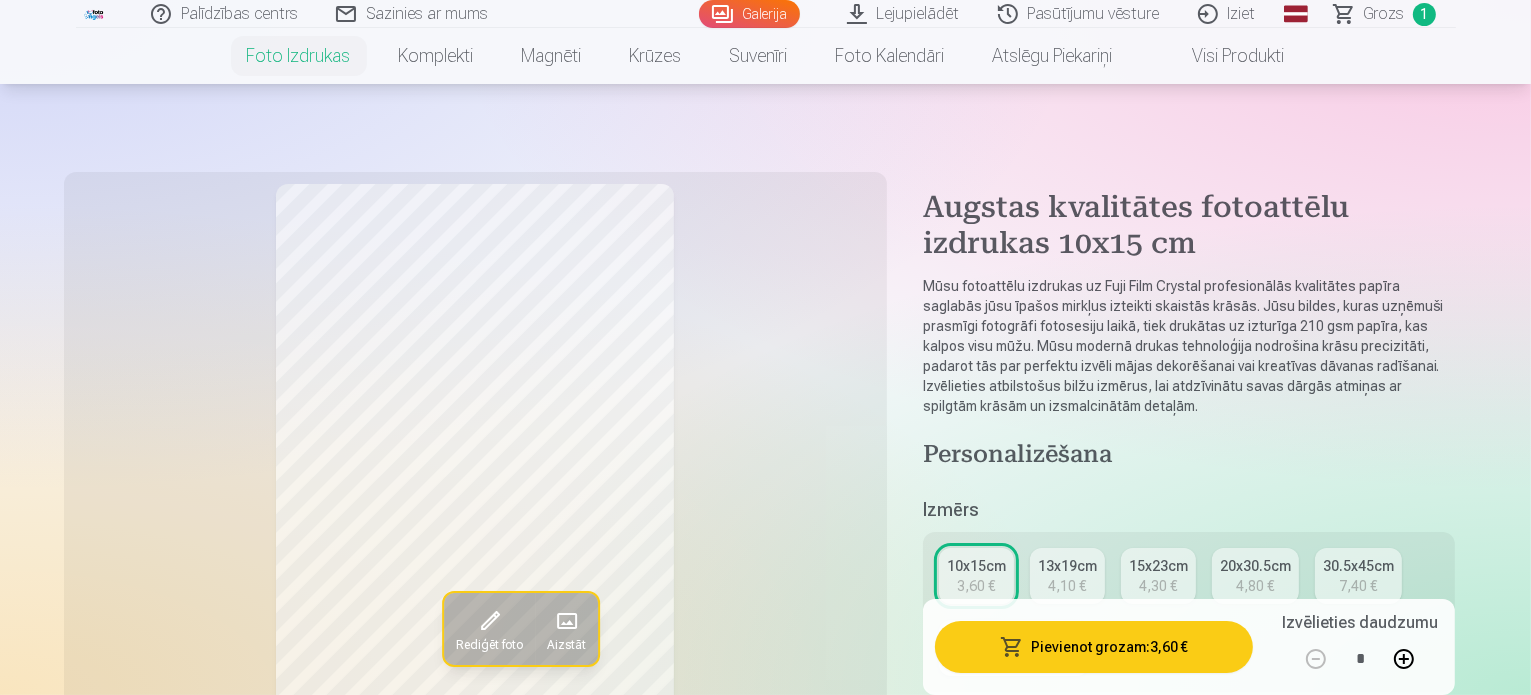 scroll, scrollTop: 200, scrollLeft: 0, axis: vertical 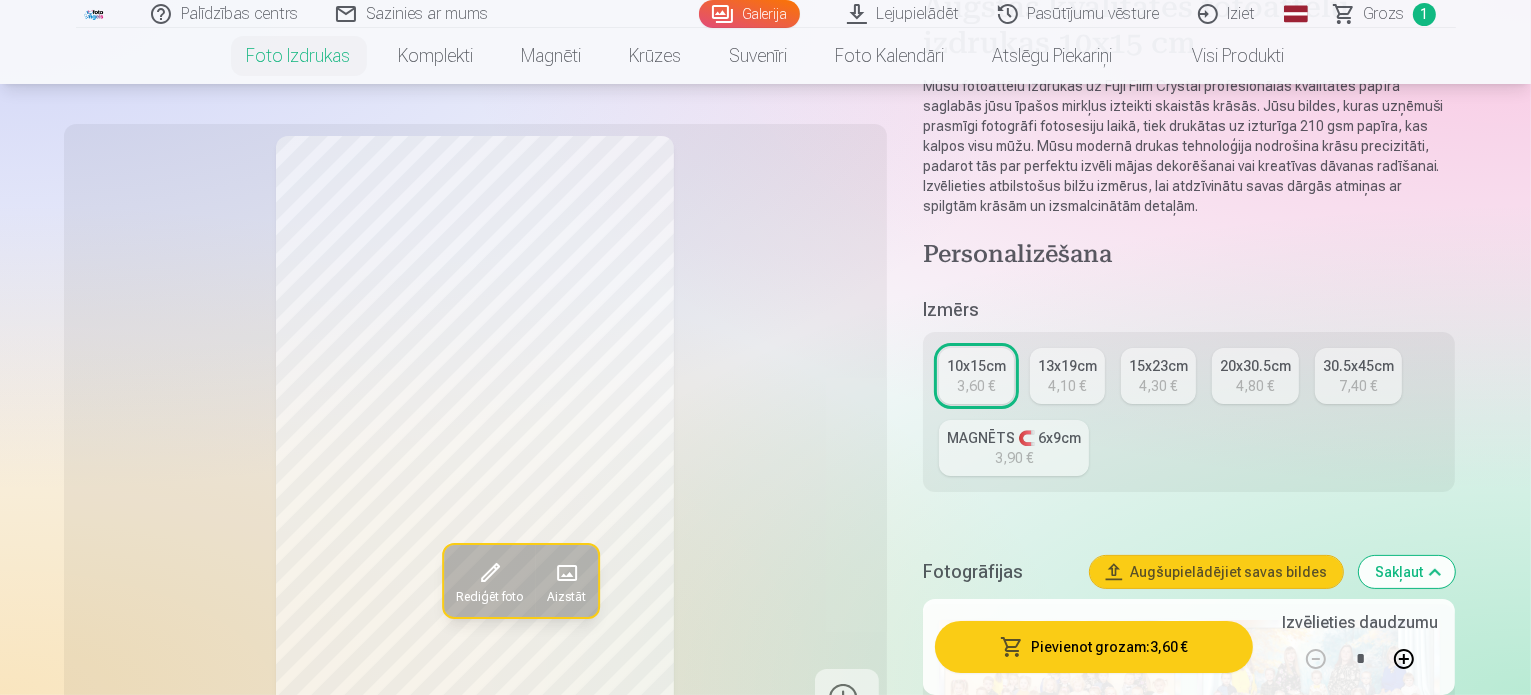 click on "MAGNĒTS 🧲 6x9cm 3,90 €" at bounding box center [1014, 448] 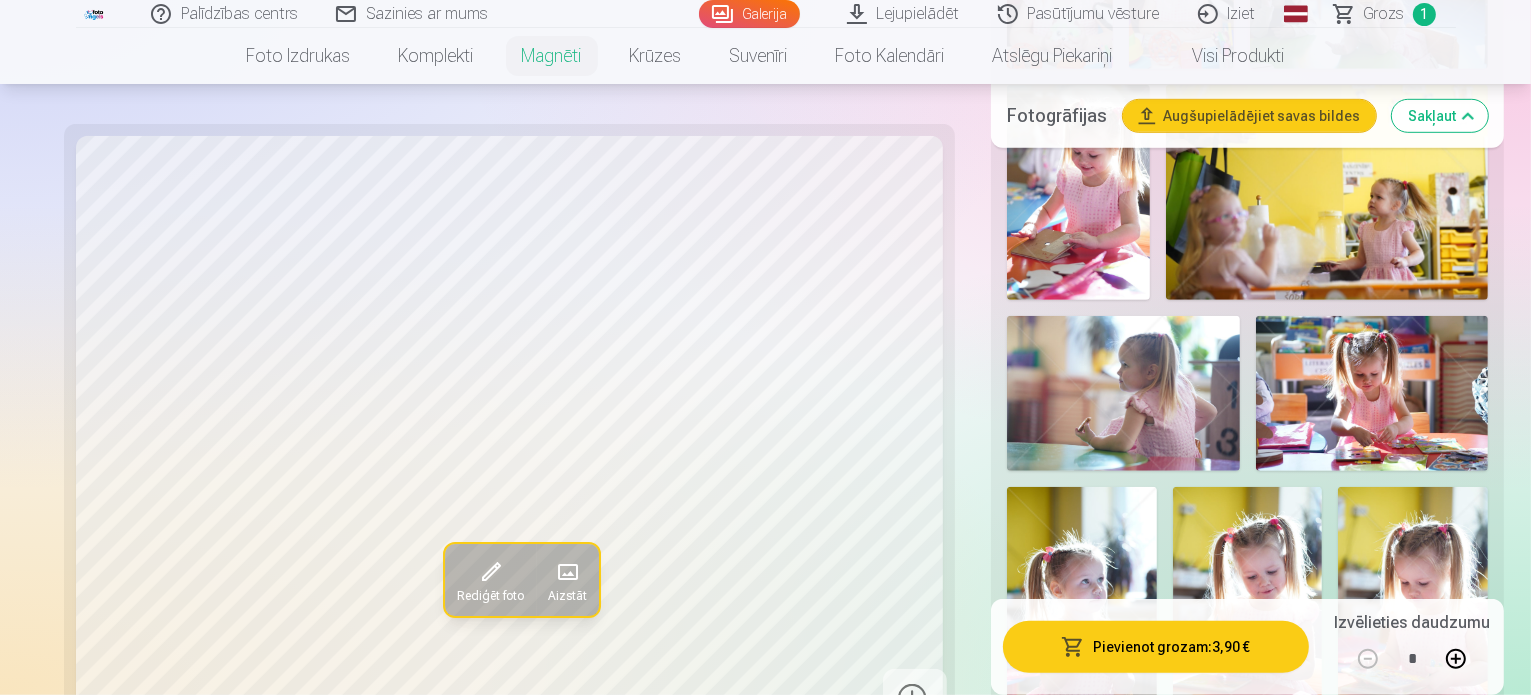 scroll, scrollTop: 1500, scrollLeft: 0, axis: vertical 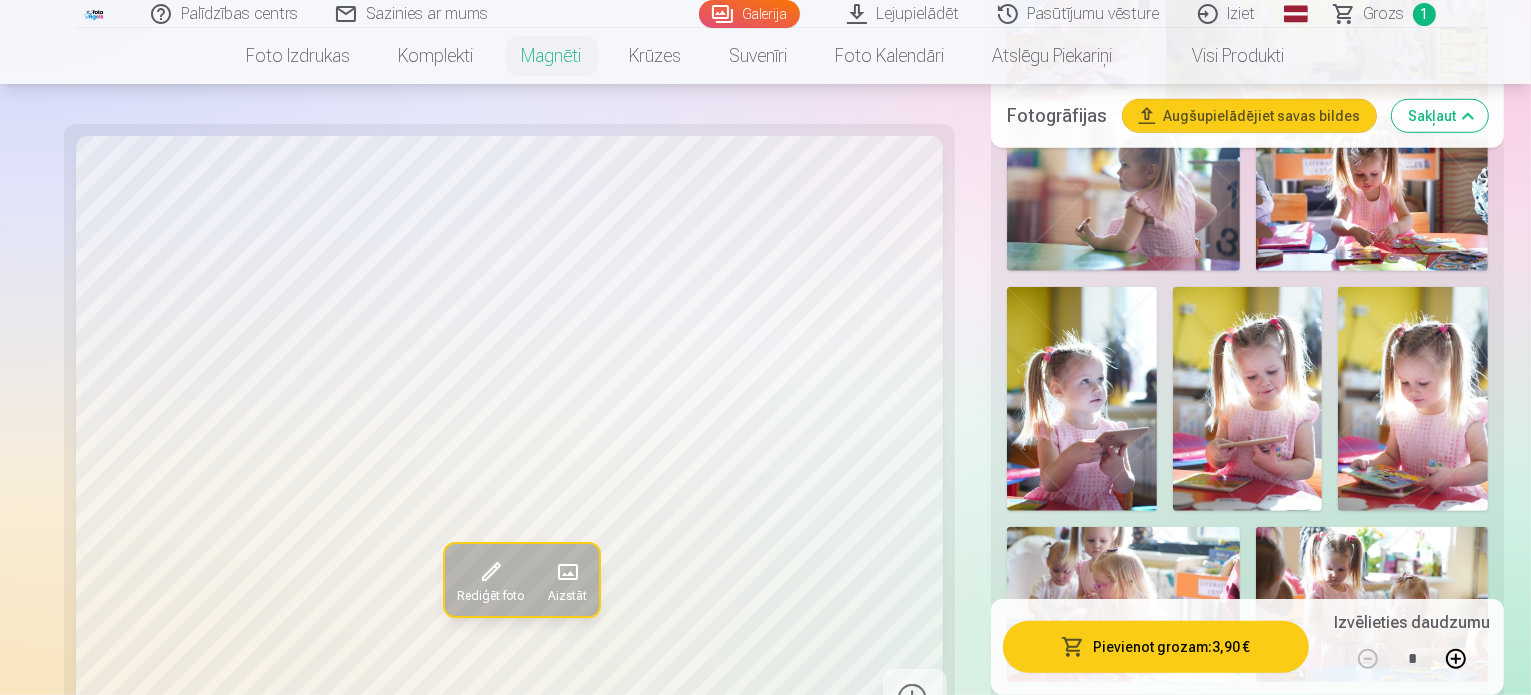 click on "Rediģēt foto Aizstāt Noklikšķiniet uz attēla, lai atvērtu izvērstu skatu Noklikšķiniet uz  " Rediģēt foto "  lai apgrieztu, pagrieztu vai piemērotu filtru Jūsu fotoattēli Produktu piemēri ar citām fotogrāfijām Pirms pasūtīšanas, lūdzu, pārbaudiet preces noformējumu, jo fotoattēli uz izvēlētās preces izskatīsies tieši tādi paši, kādus redzat uz ekrāna. Visas mūsu internet vietnē redzamās fotogrāfijas ir saspiestas oriģinālu kopijas ar aizsargājošām zīmēm. Pēc fotogrāfiju pasūtīšanas drukātā veidā, fotoattēlus apstrādās profesionāli dizaineri. Fotoattēlu apstrāde ietver krāsu korekciju un retušēšanu." at bounding box center (510, 1353) 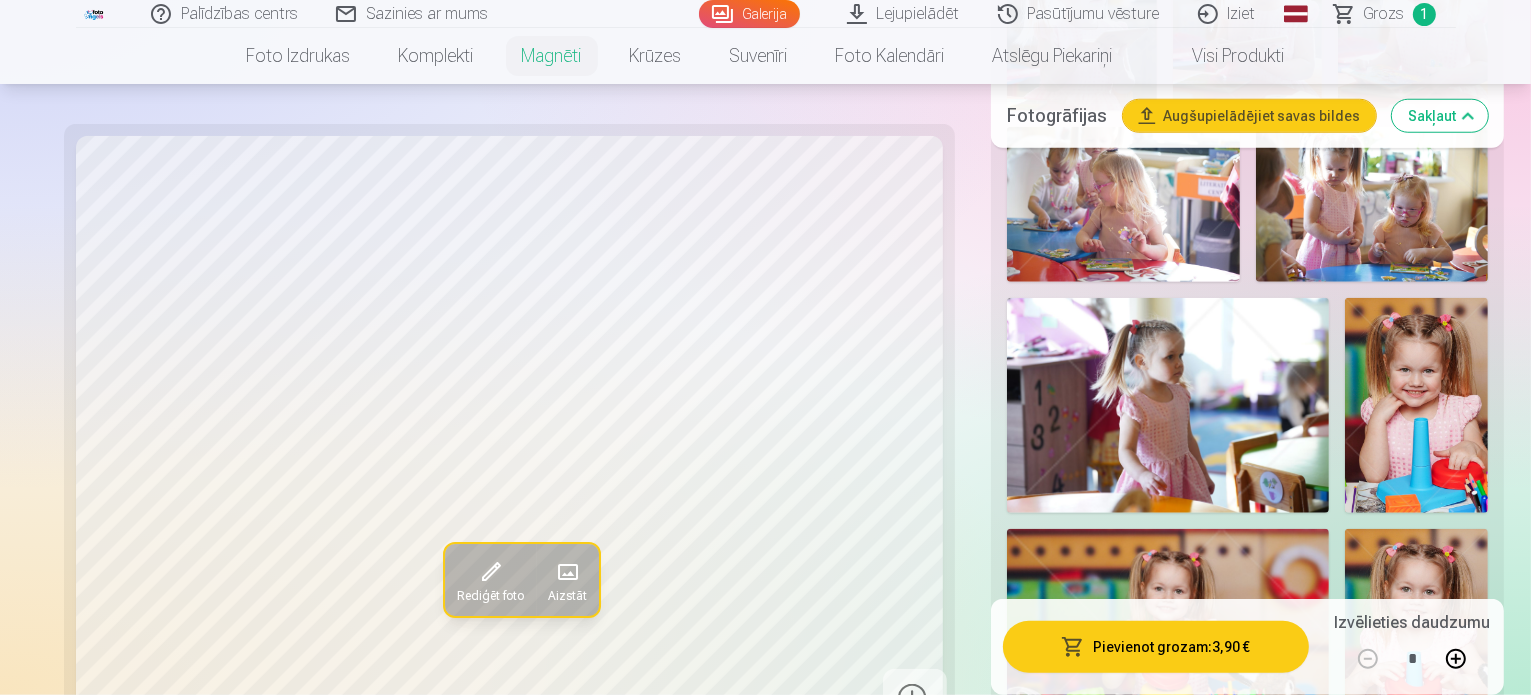 scroll, scrollTop: 2000, scrollLeft: 0, axis: vertical 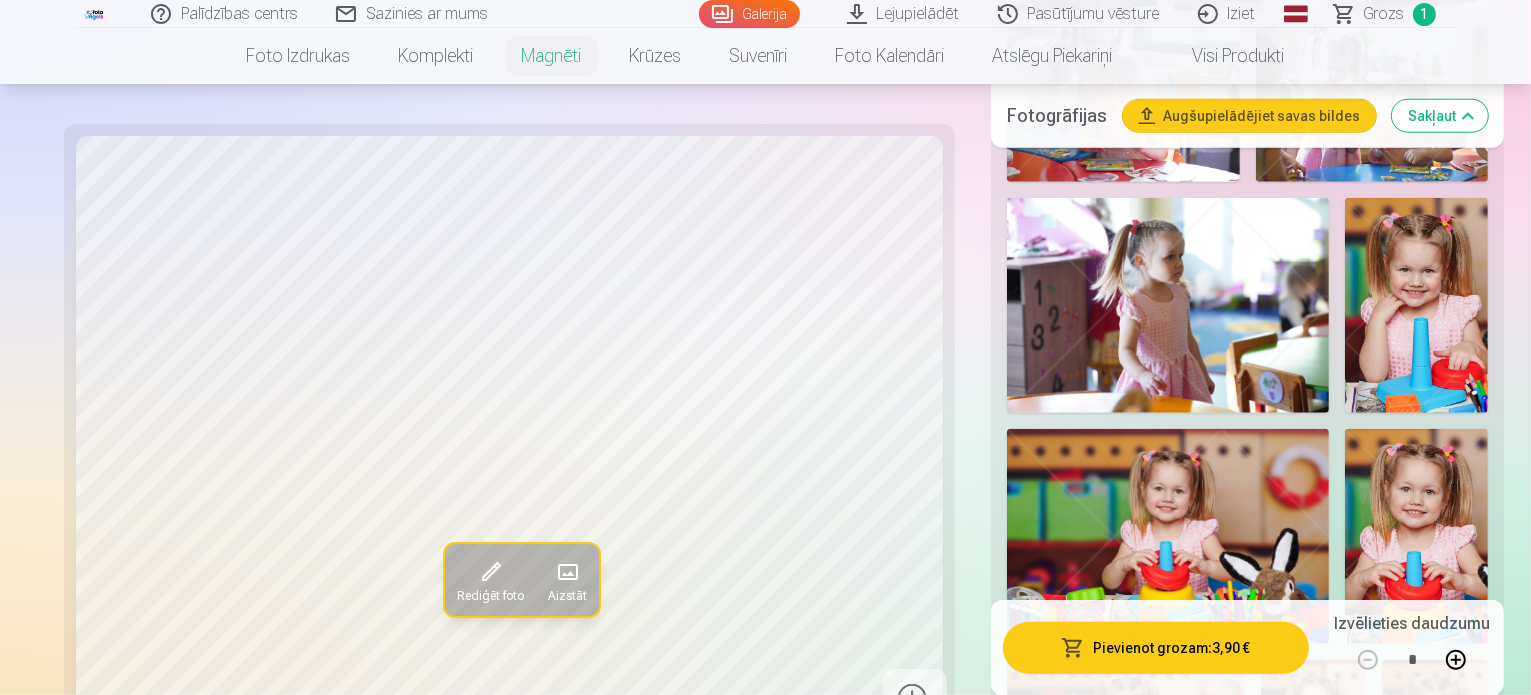 click at bounding box center (1314, 1493) 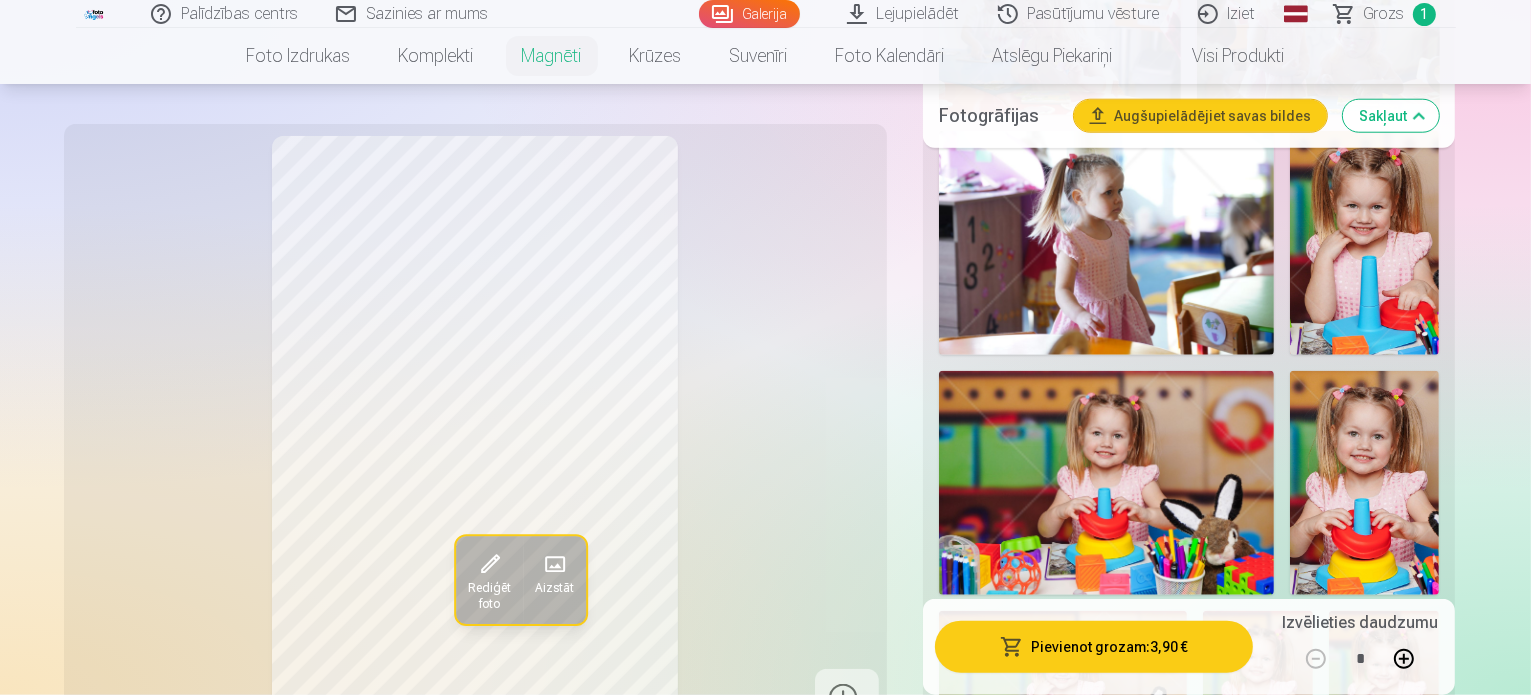 scroll, scrollTop: 2300, scrollLeft: 0, axis: vertical 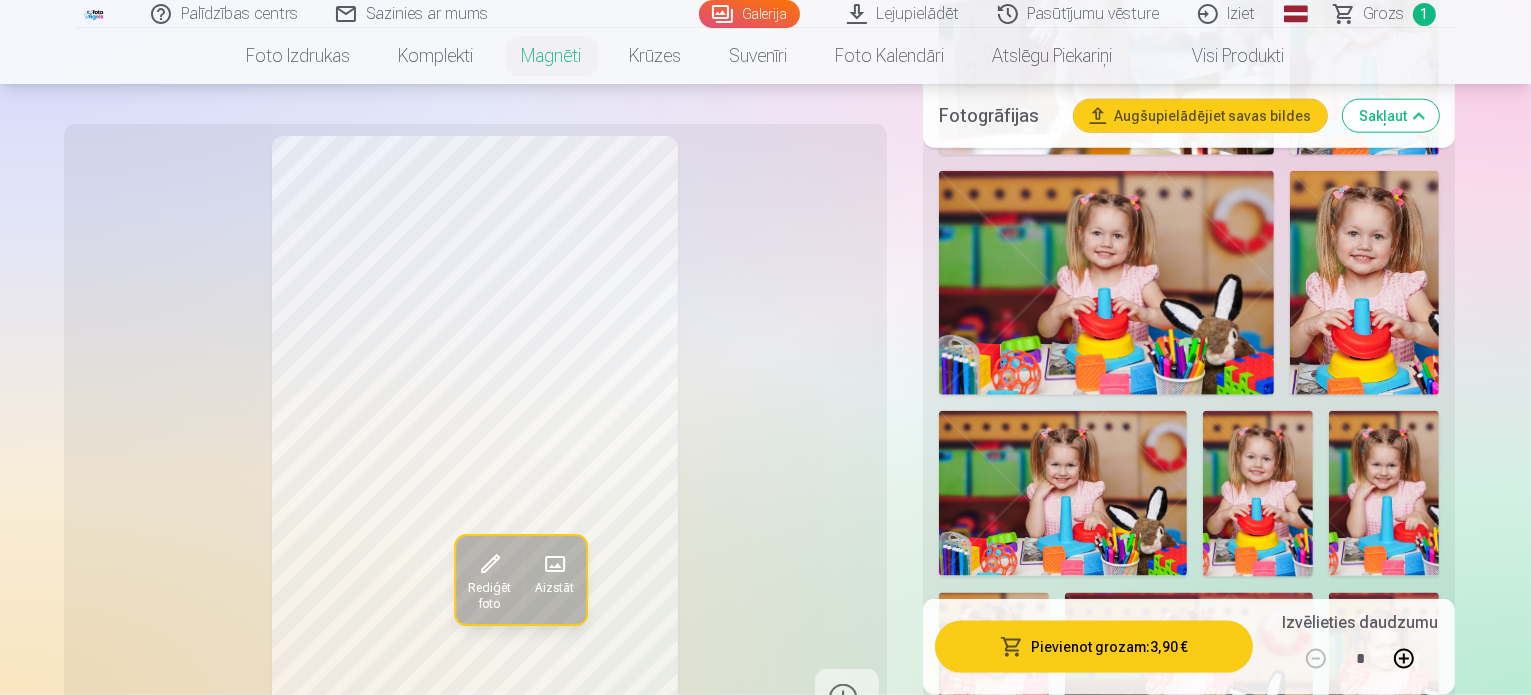 drag, startPoint x: 828, startPoint y: 593, endPoint x: 826, endPoint y: 474, distance: 119.01681 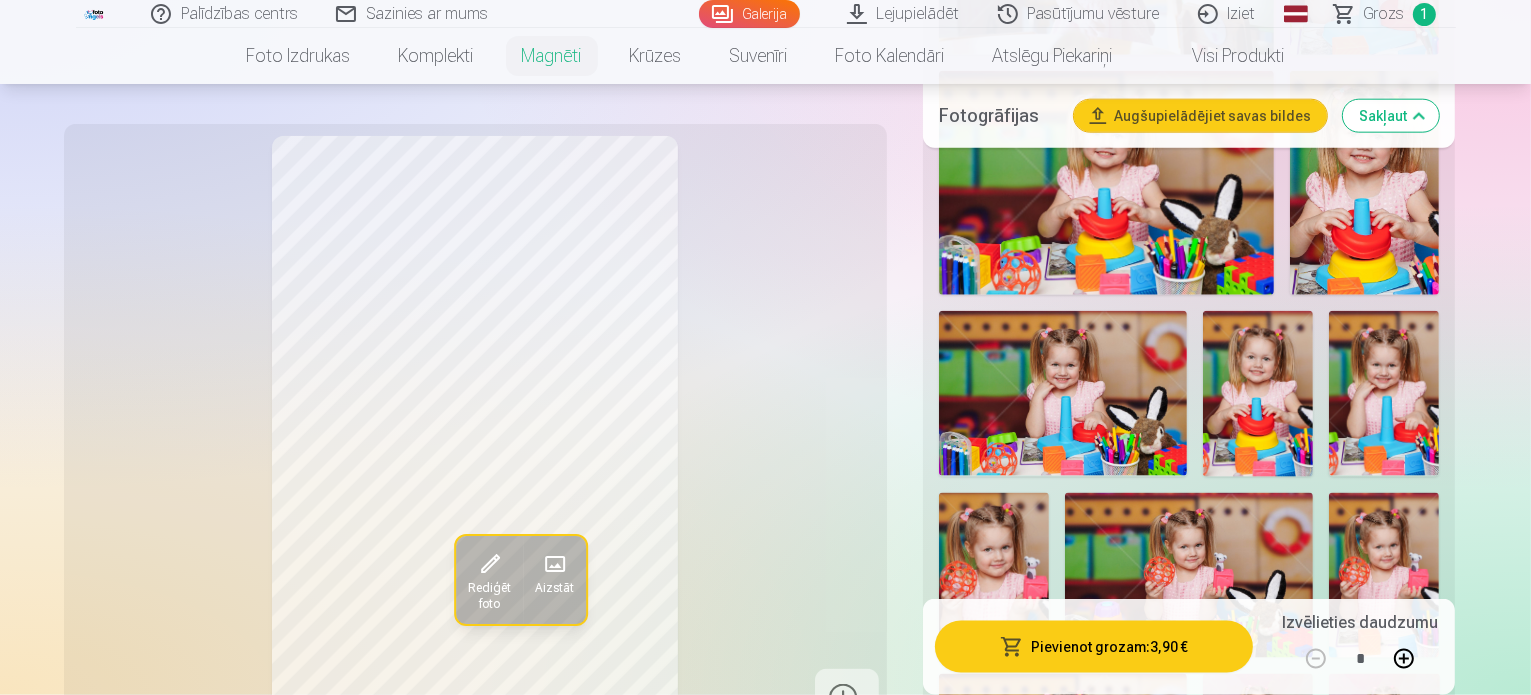 scroll, scrollTop: 2500, scrollLeft: 0, axis: vertical 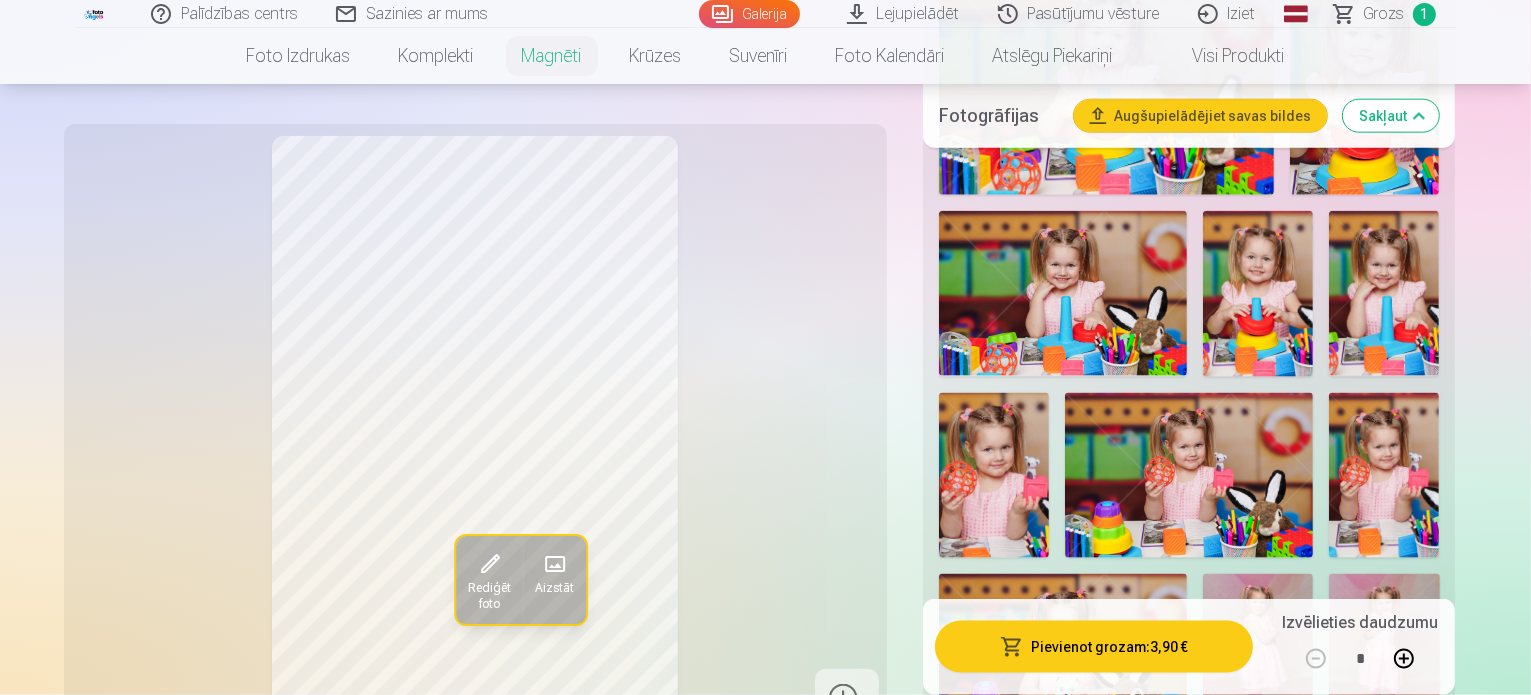 click at bounding box center (1189, 1691) 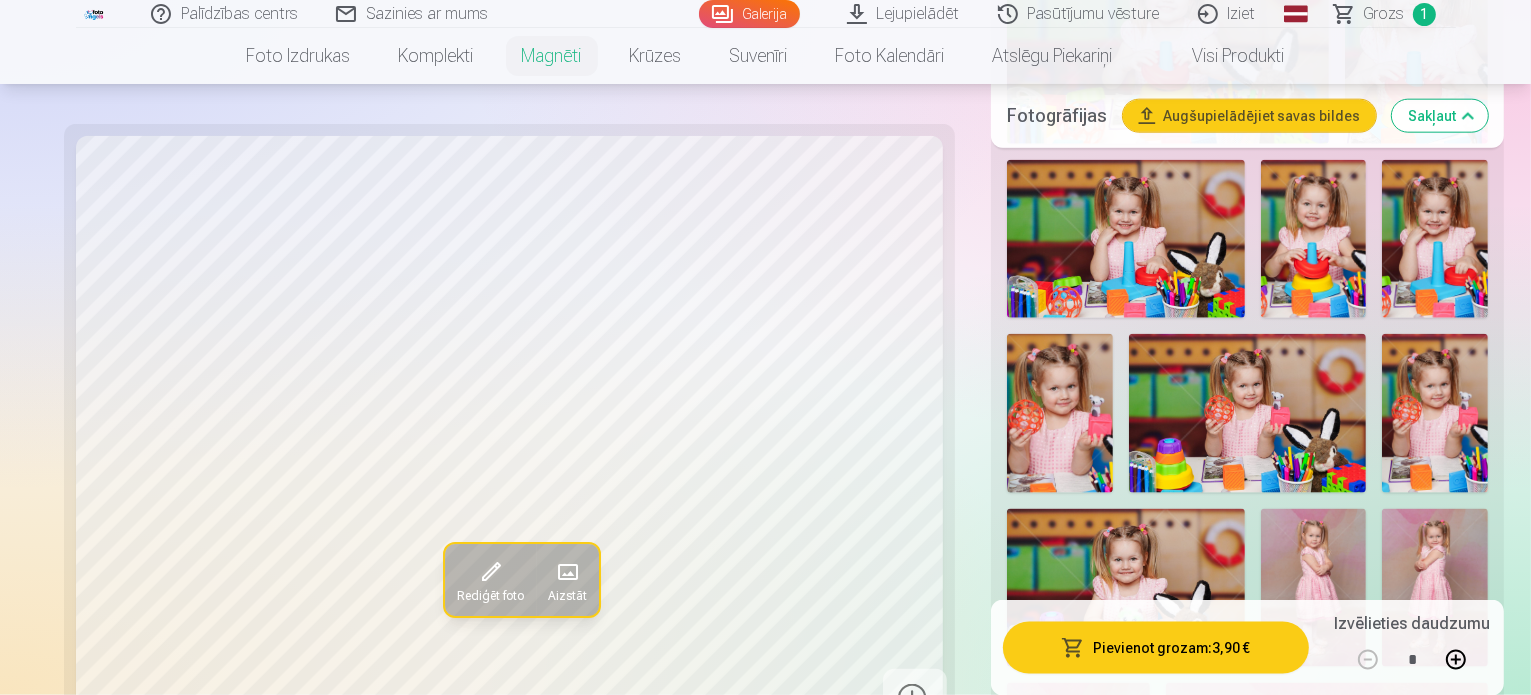 click at bounding box center [1435, 1583] 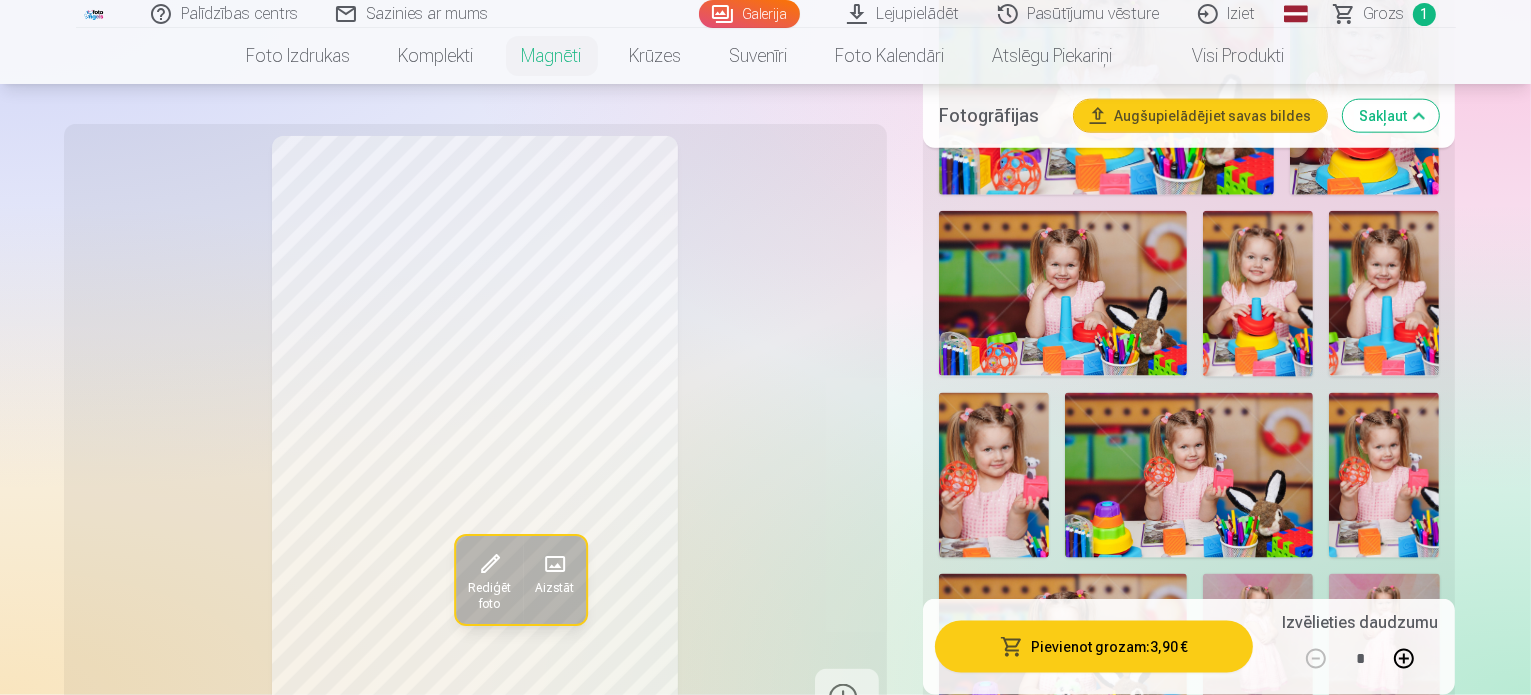 scroll, scrollTop: 2400, scrollLeft: 0, axis: vertical 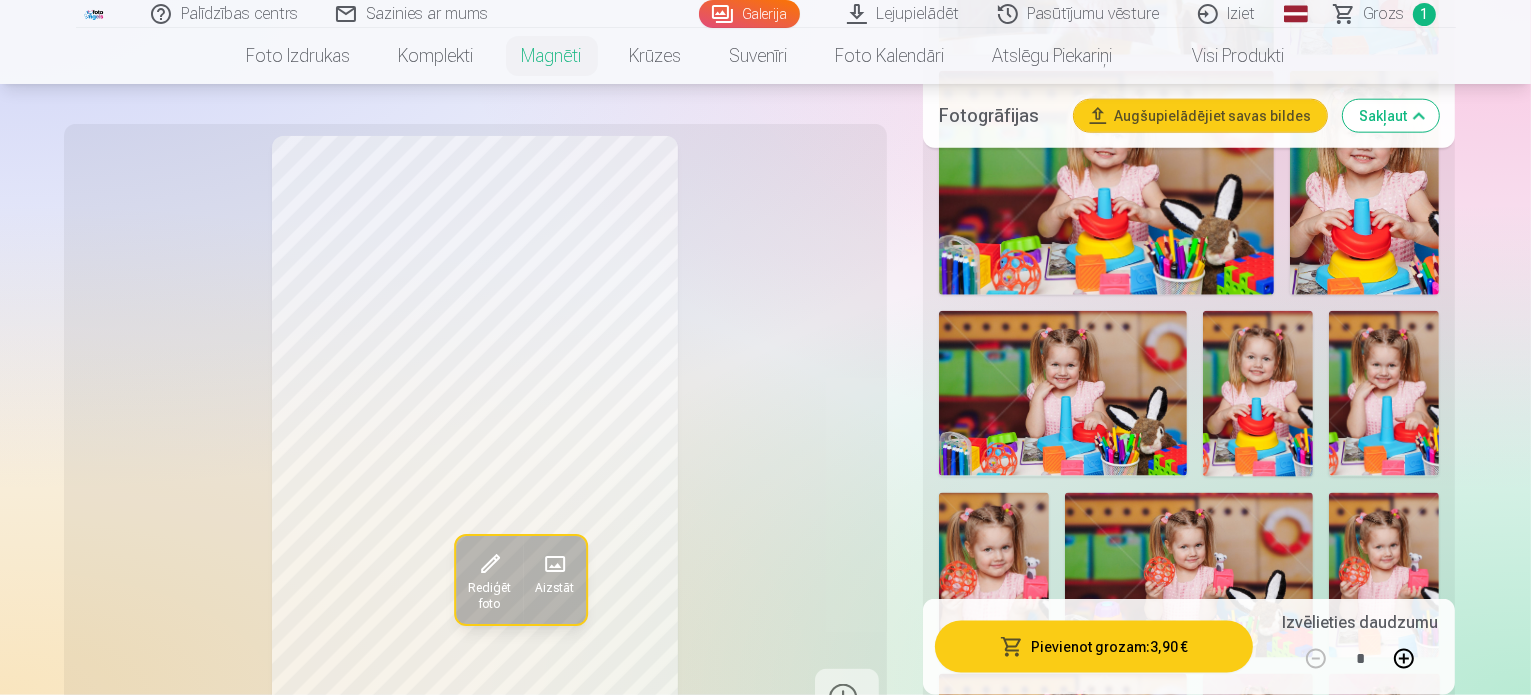 click at bounding box center (1063, 1610) 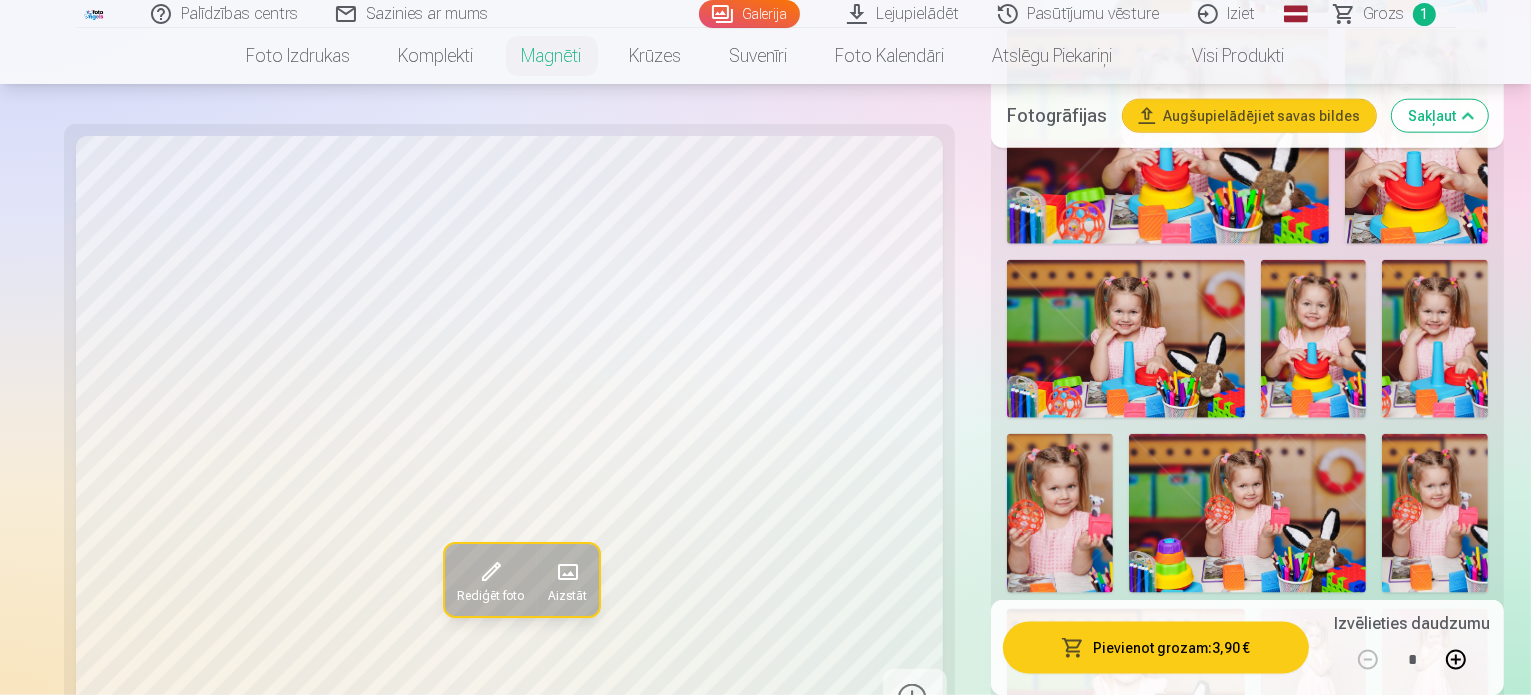scroll, scrollTop: 2200, scrollLeft: 0, axis: vertical 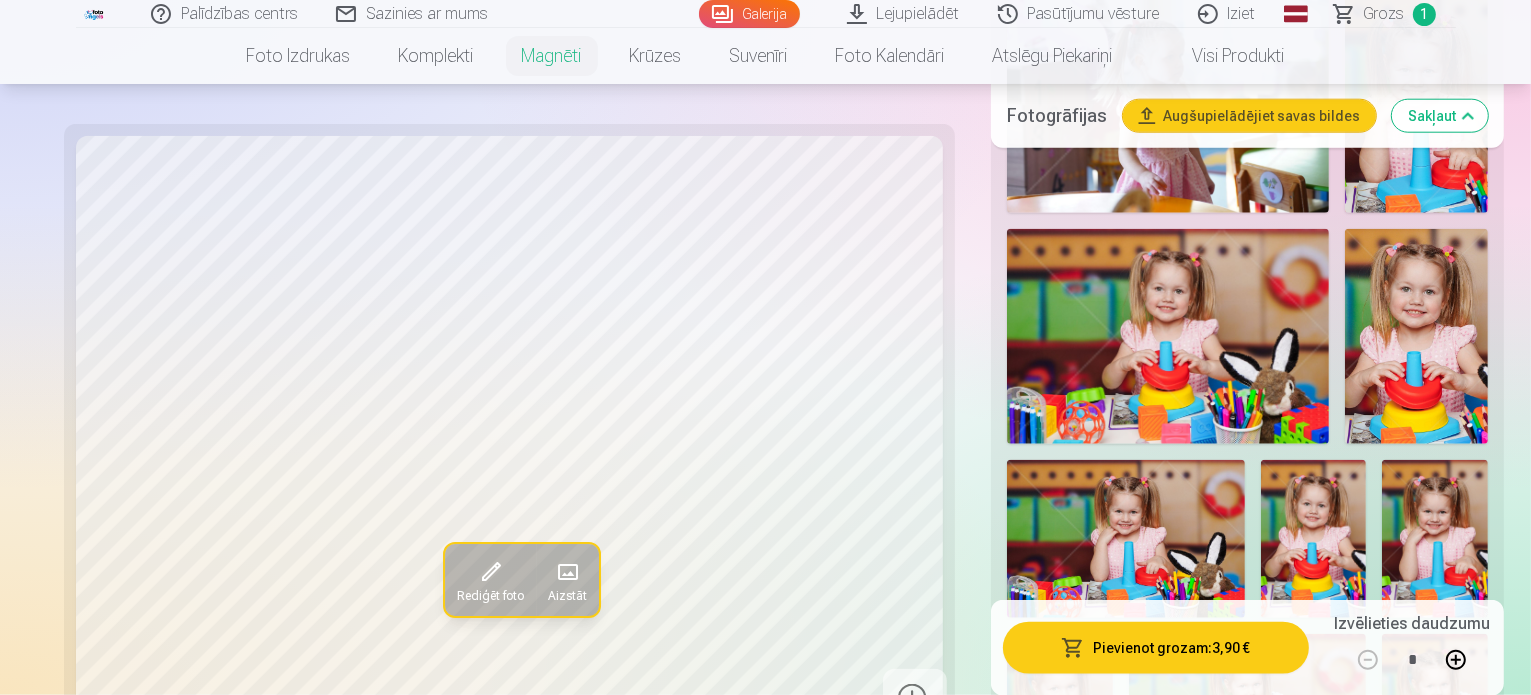 click at bounding box center [1314, 1293] 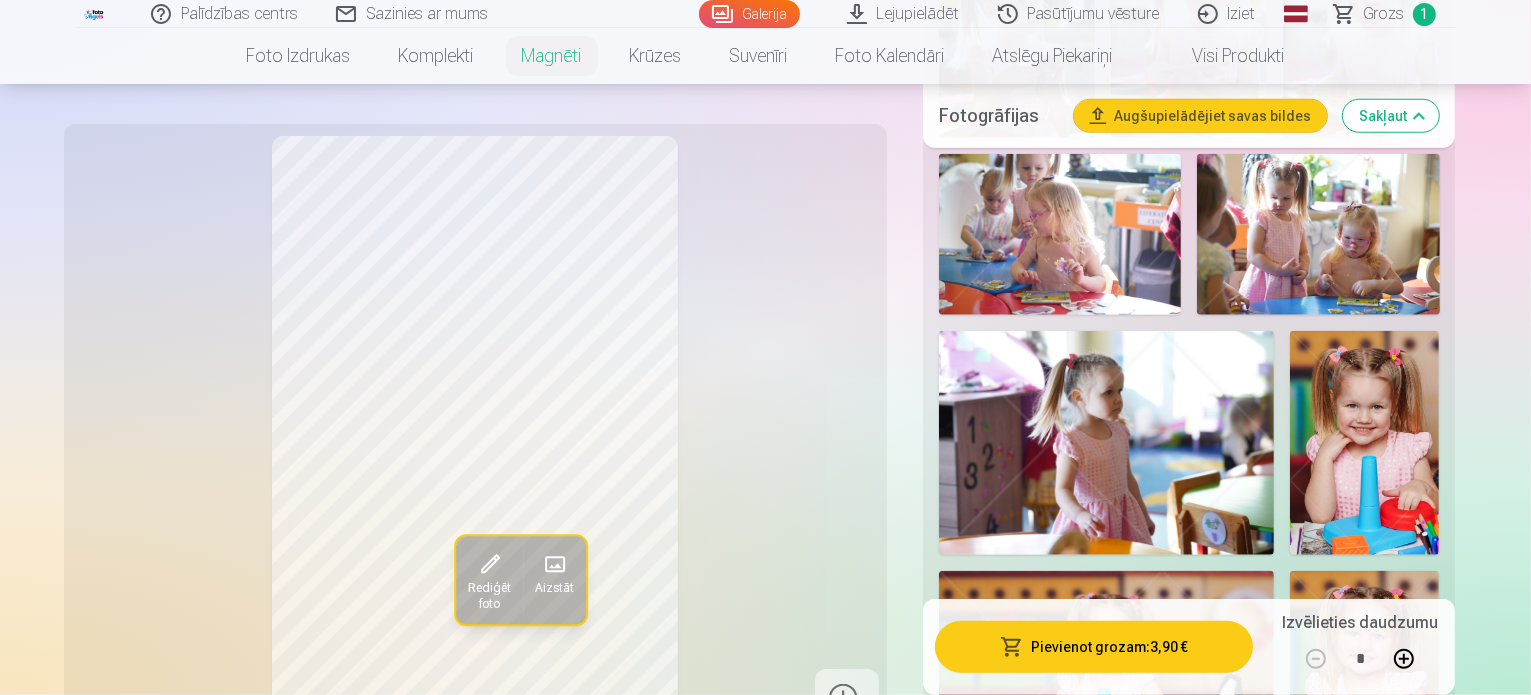 scroll, scrollTop: 2200, scrollLeft: 0, axis: vertical 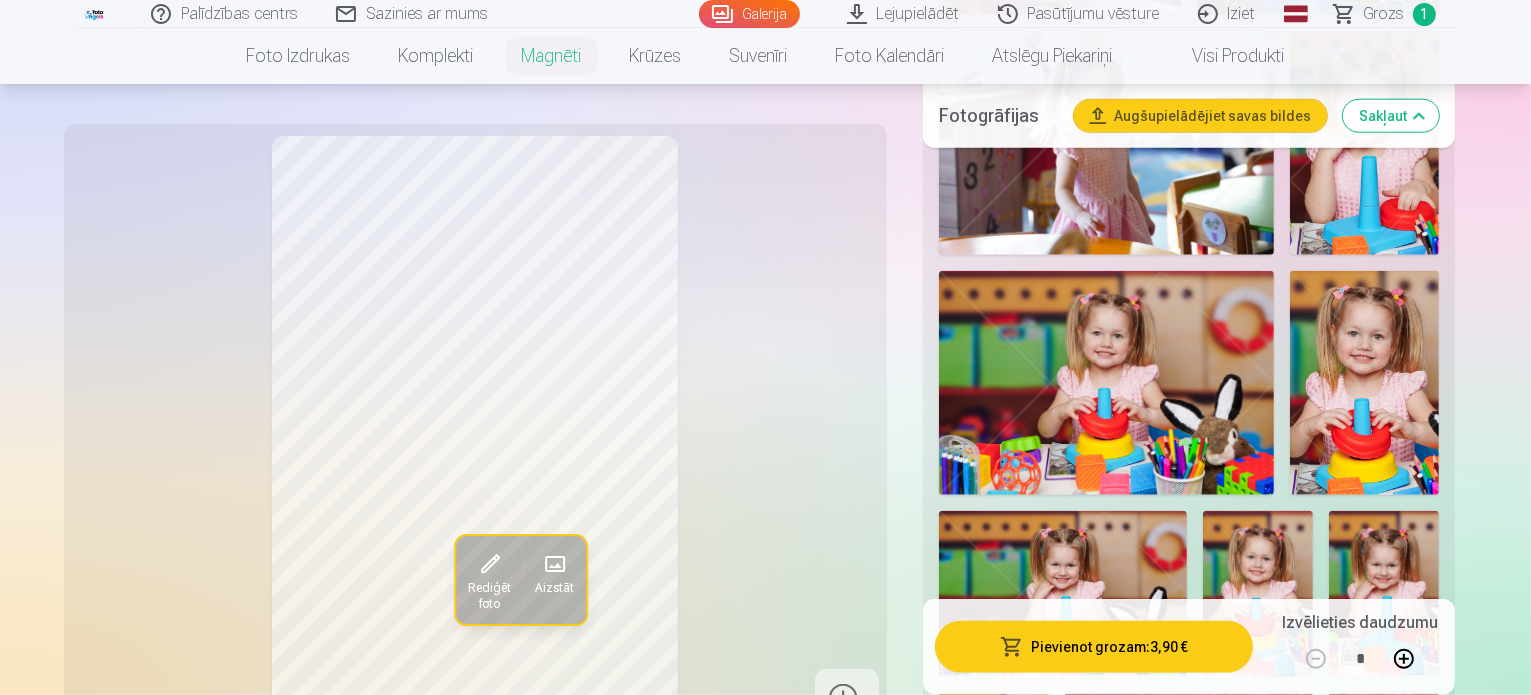 click at bounding box center [1404, 659] 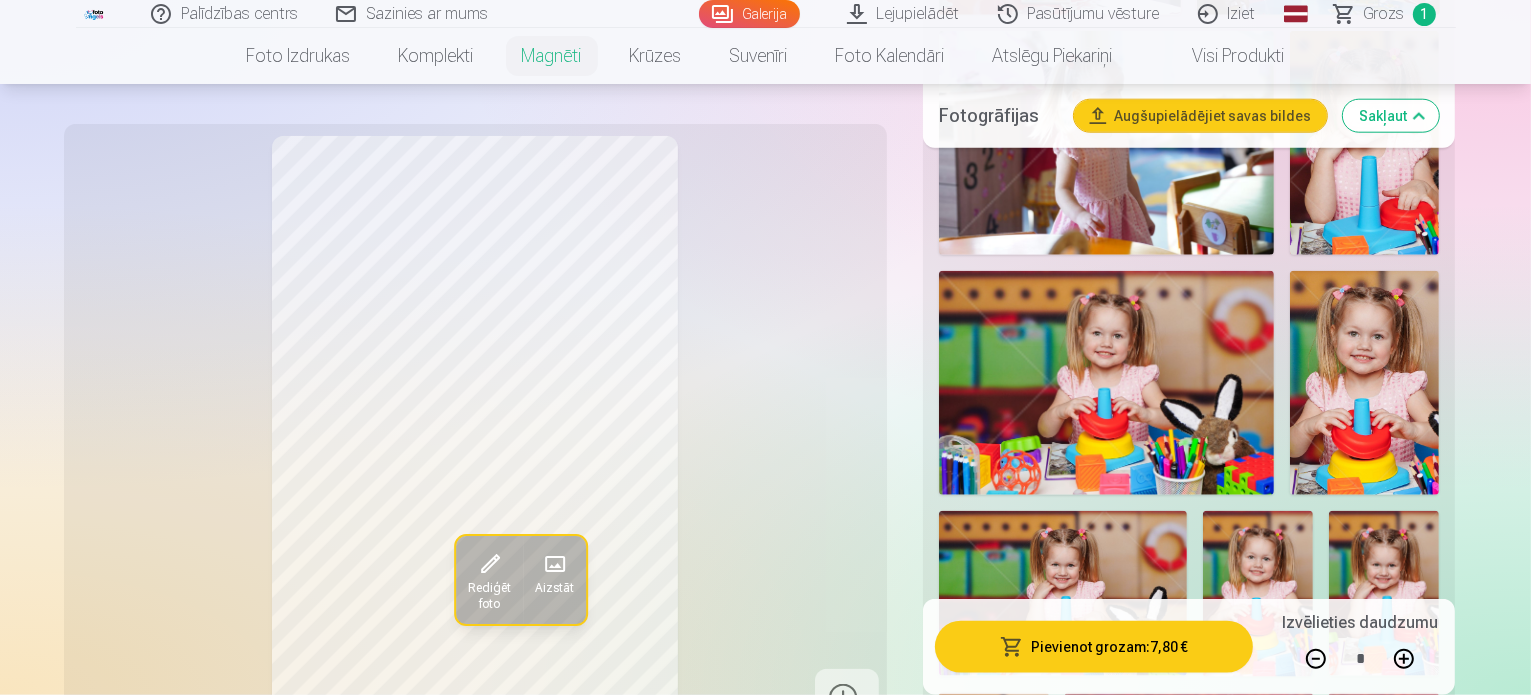 click at bounding box center (1404, 659) 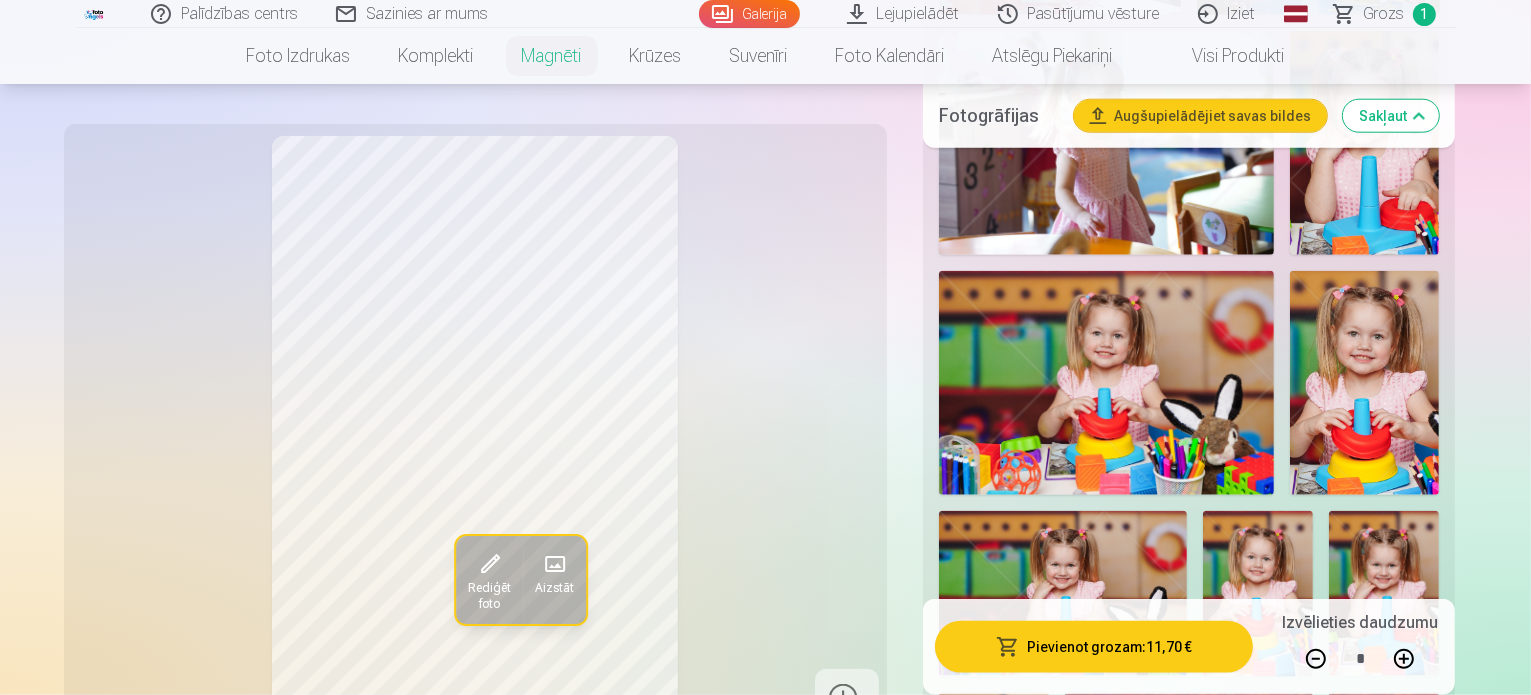 click at bounding box center [1404, 659] 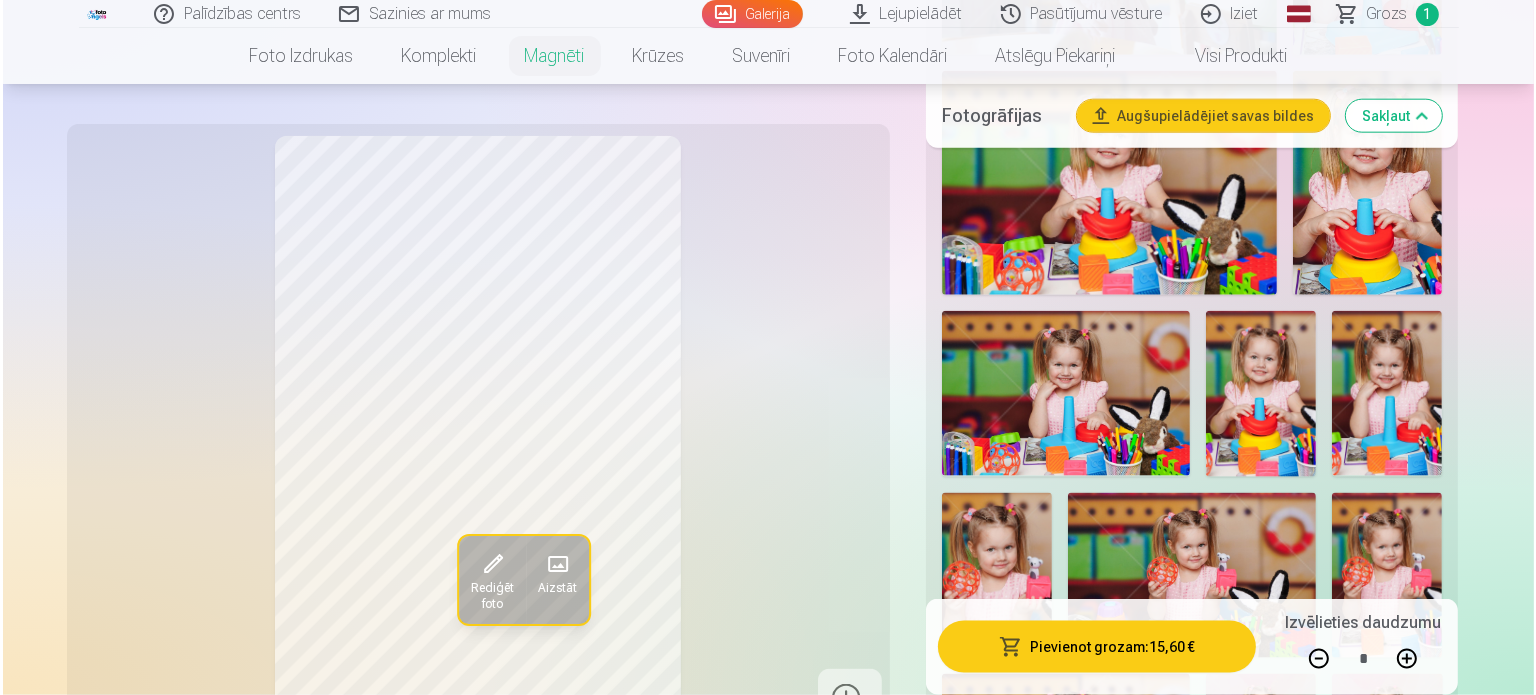 scroll, scrollTop: 2600, scrollLeft: 0, axis: vertical 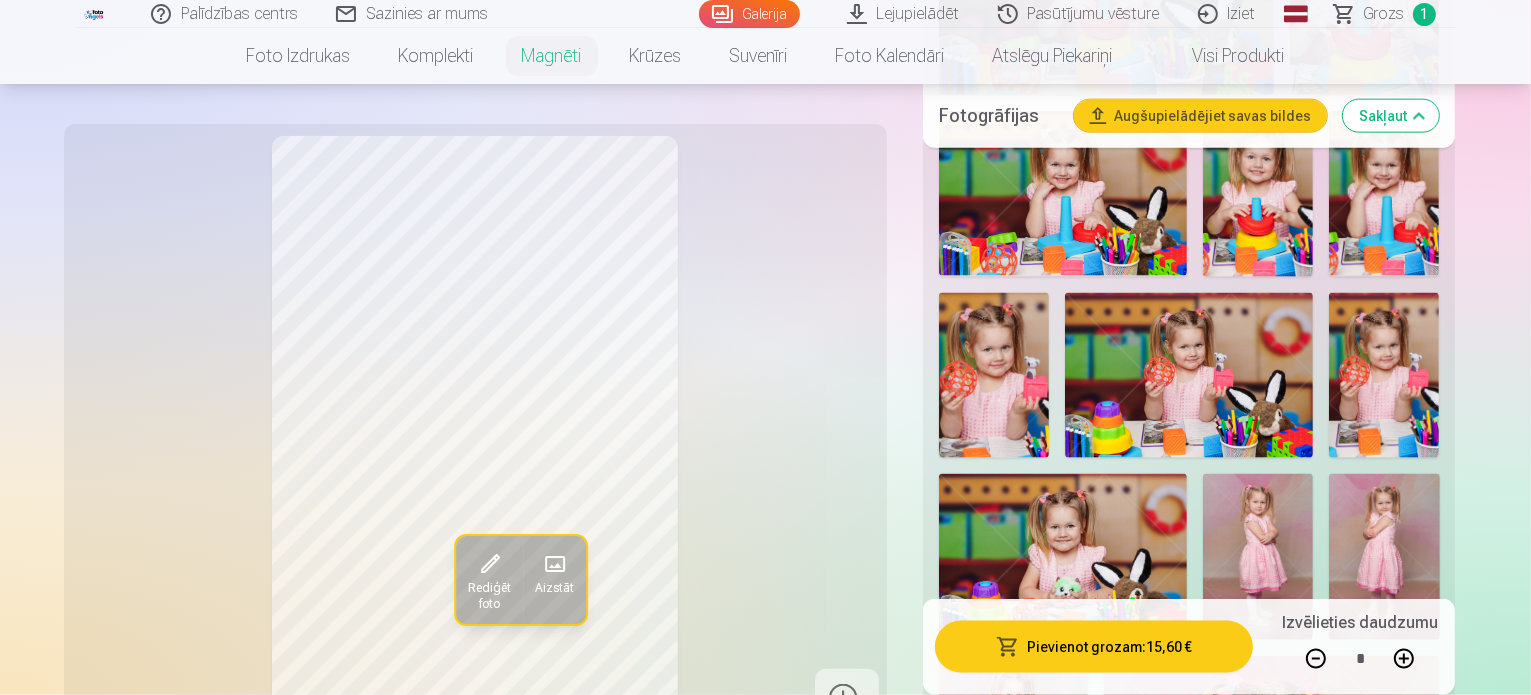 click on "Pievienot grozam :  15,60 €" at bounding box center [1094, 647] 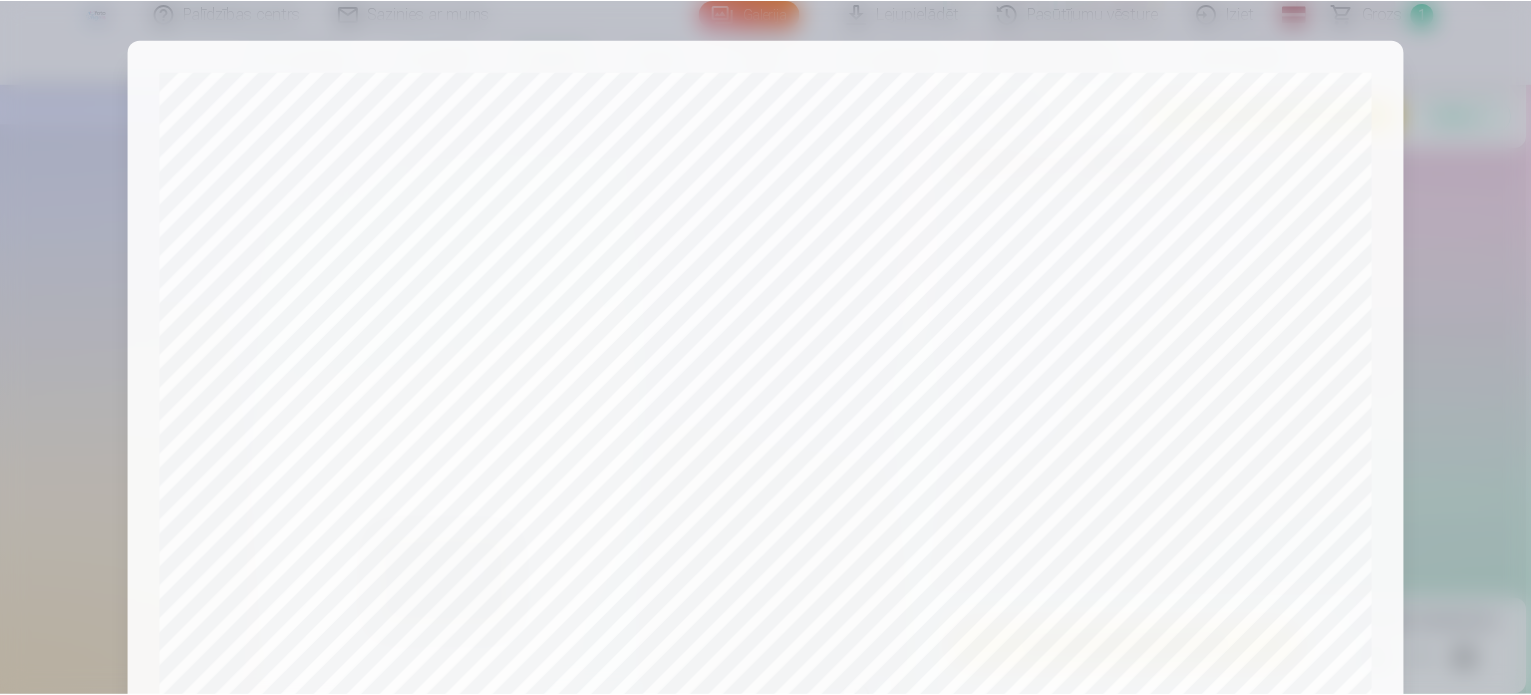 scroll, scrollTop: 744, scrollLeft: 0, axis: vertical 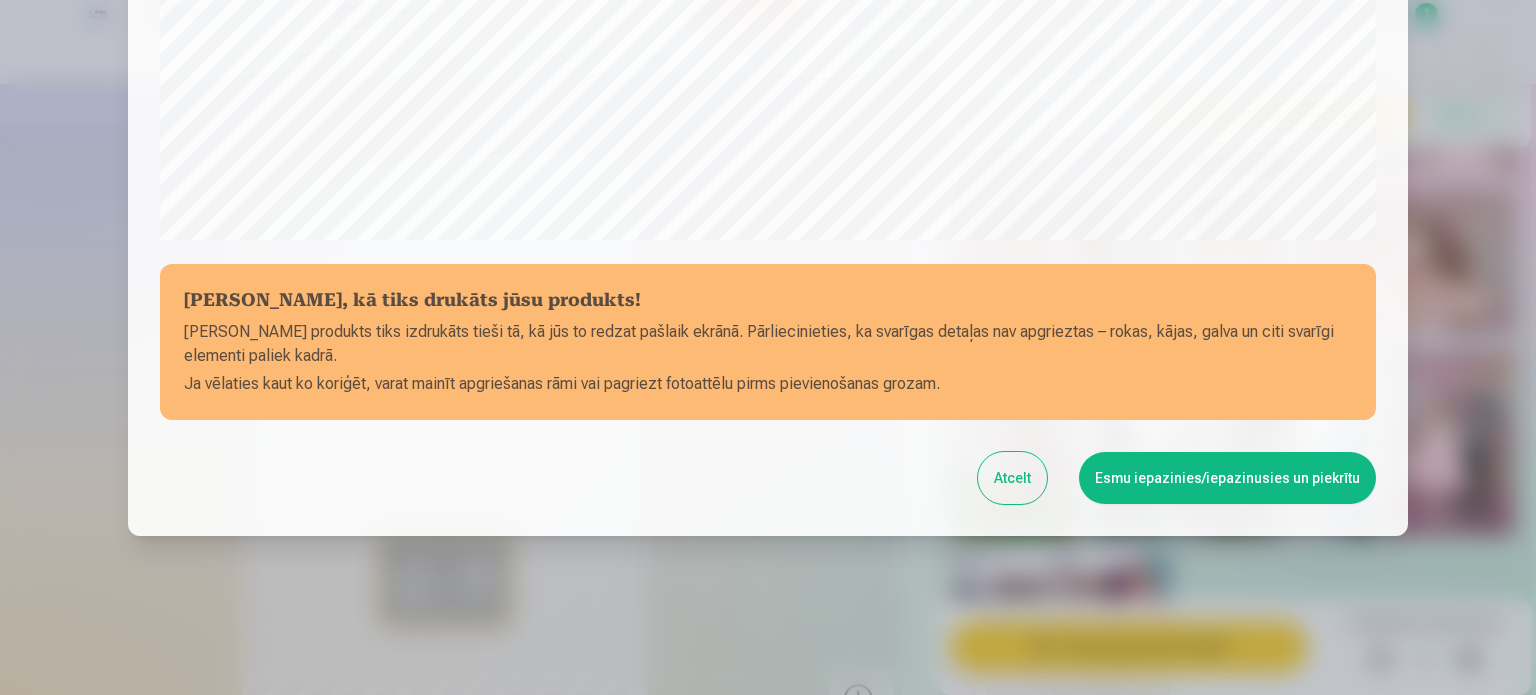 click on "Esmu iepazinies/iepazinusies un piekrītu" at bounding box center [1227, 478] 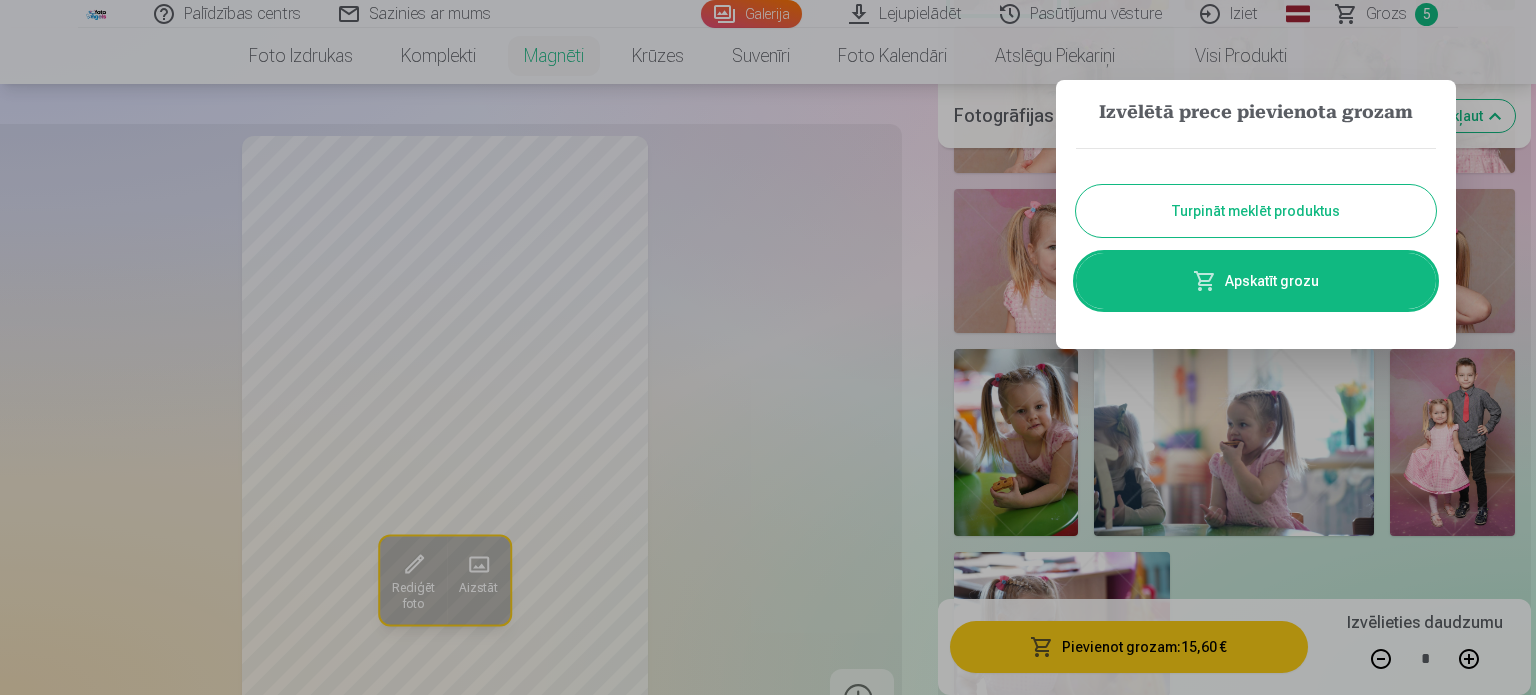 click on "Apskatīt grozu" at bounding box center [1256, 281] 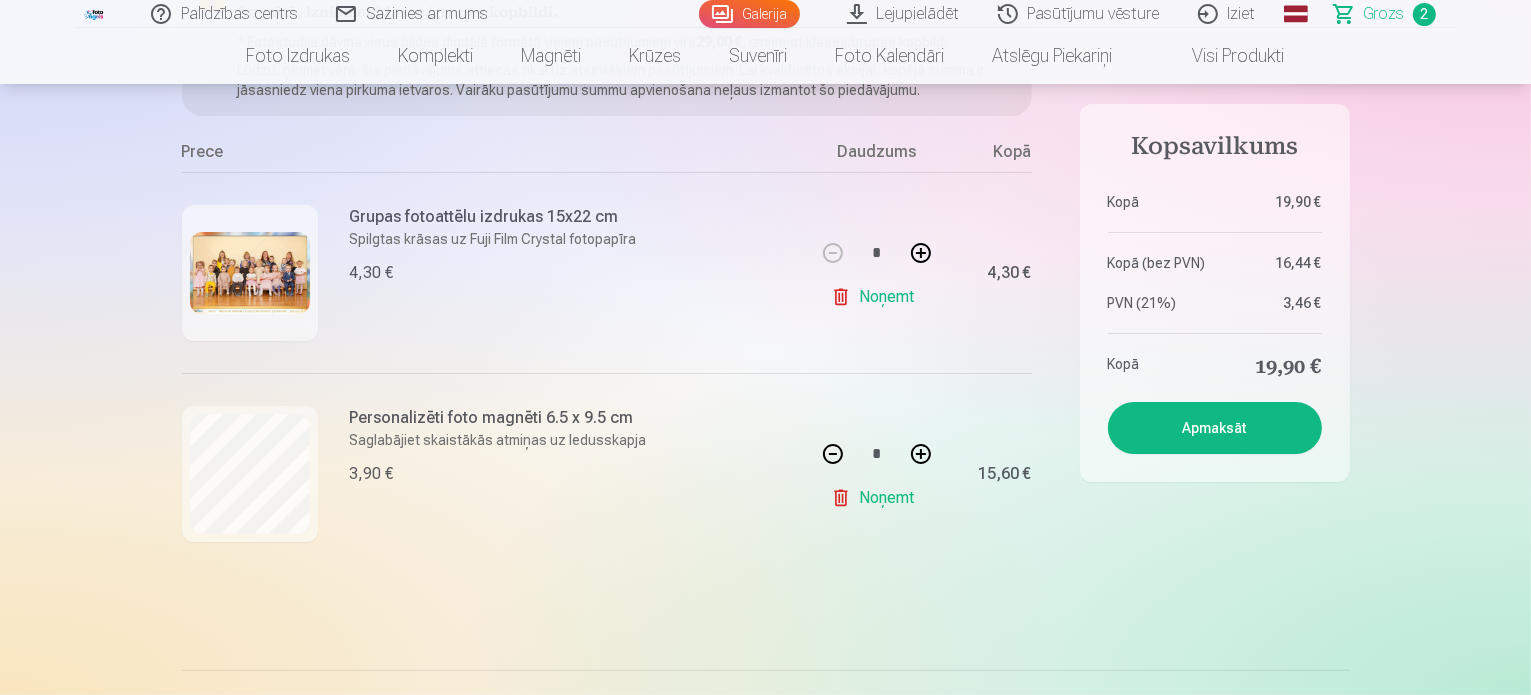 scroll, scrollTop: 100, scrollLeft: 0, axis: vertical 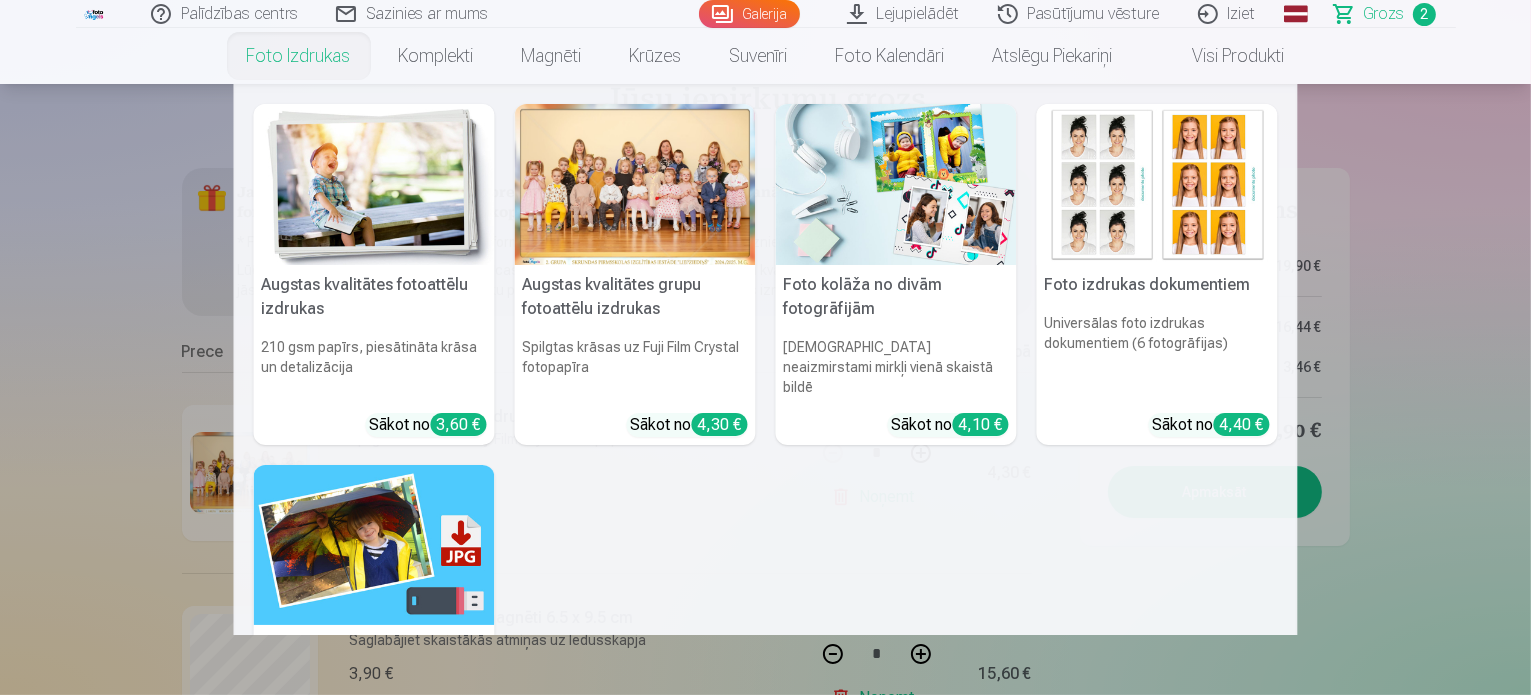 click on "Foto izdrukas" at bounding box center [299, 56] 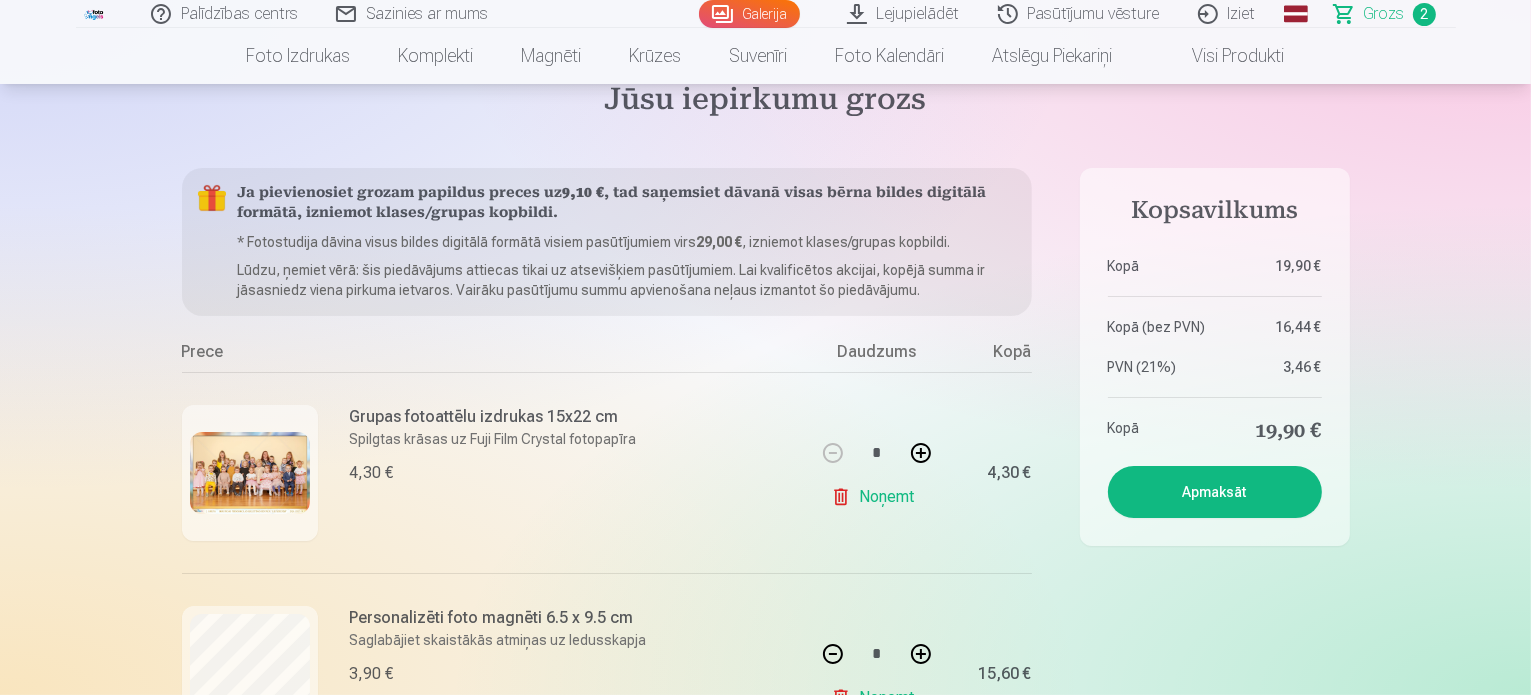 scroll, scrollTop: 0, scrollLeft: 0, axis: both 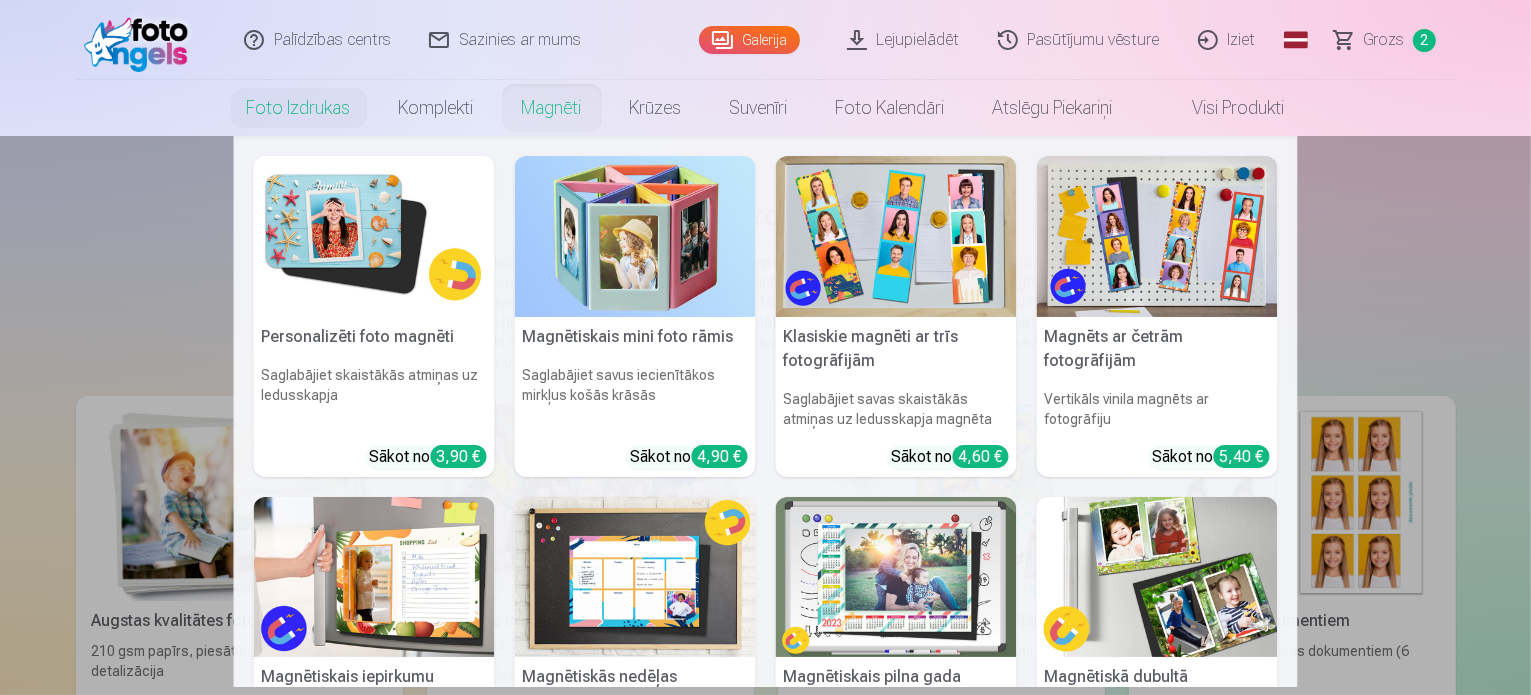 click at bounding box center (374, 236) 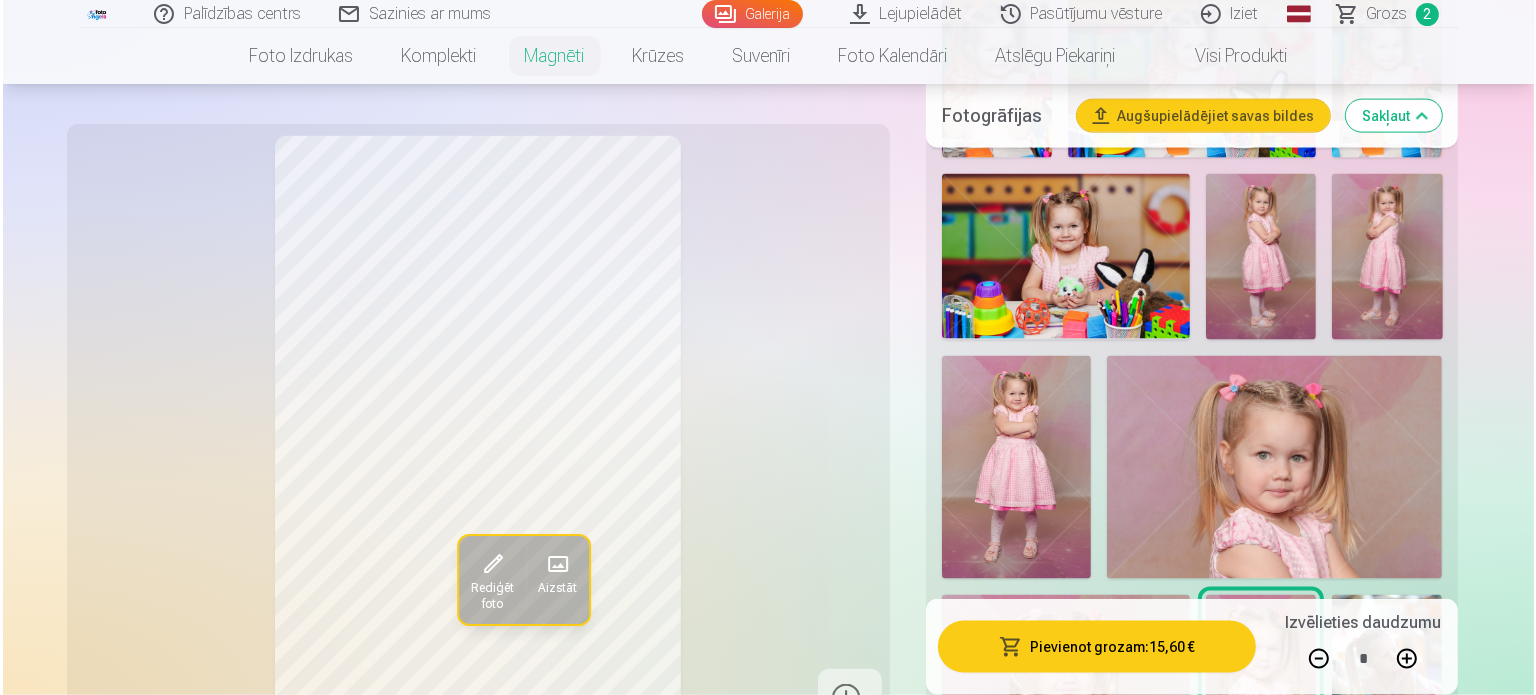 scroll, scrollTop: 2700, scrollLeft: 0, axis: vertical 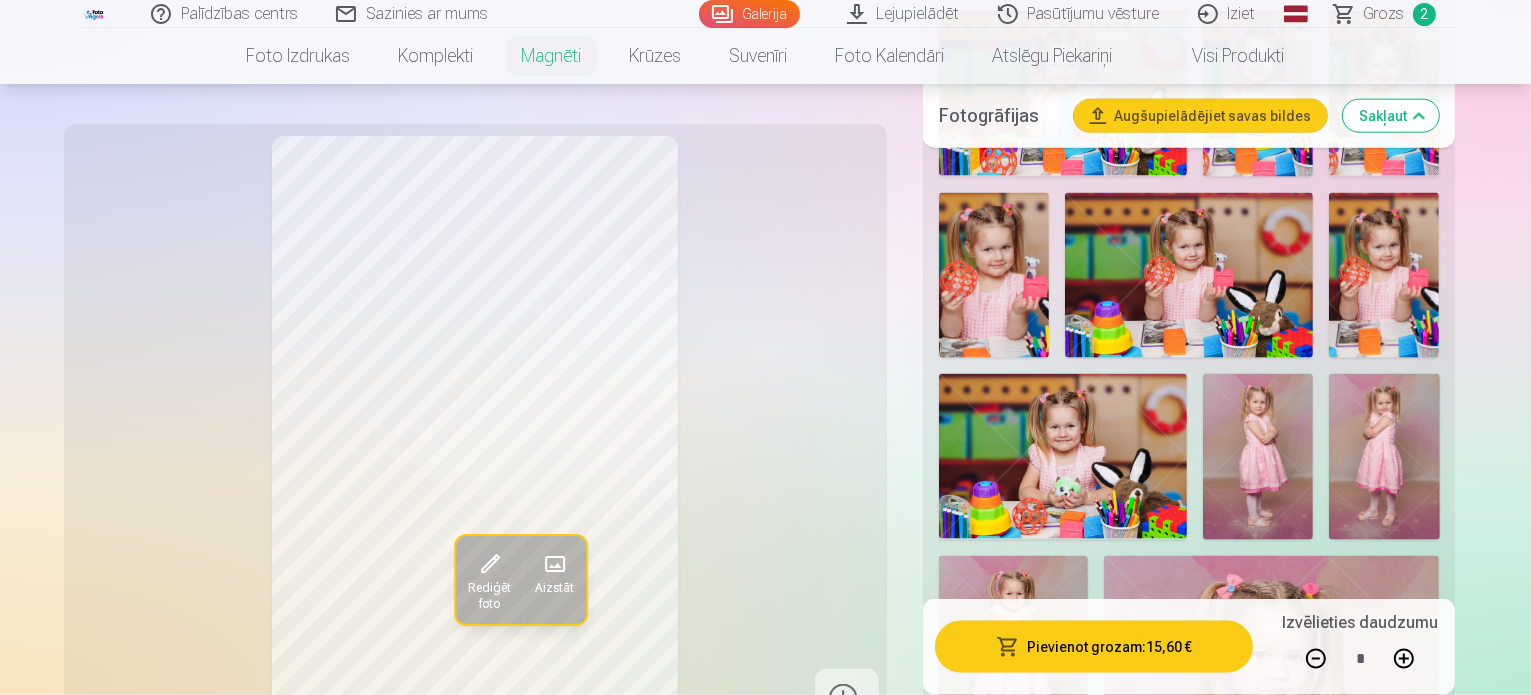 click at bounding box center [1364, 1943] 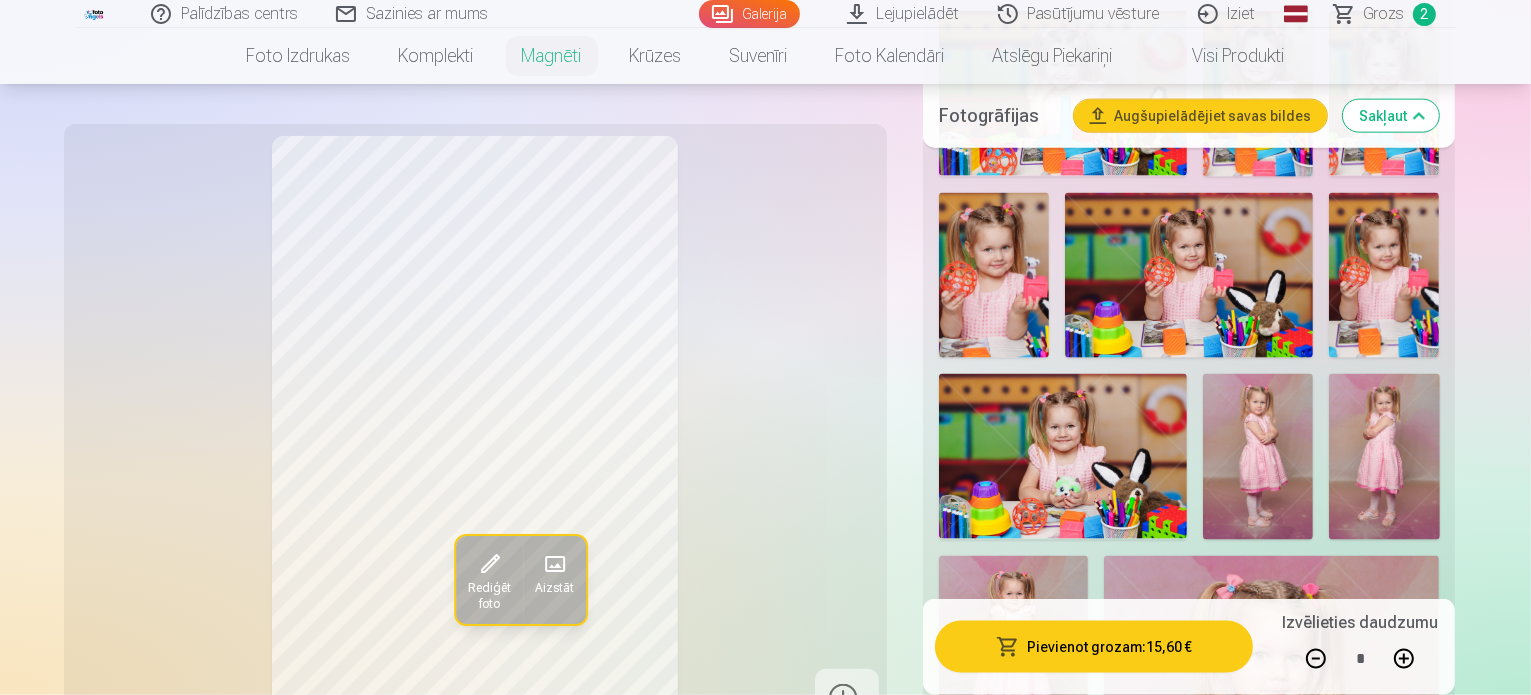click at bounding box center (1316, 659) 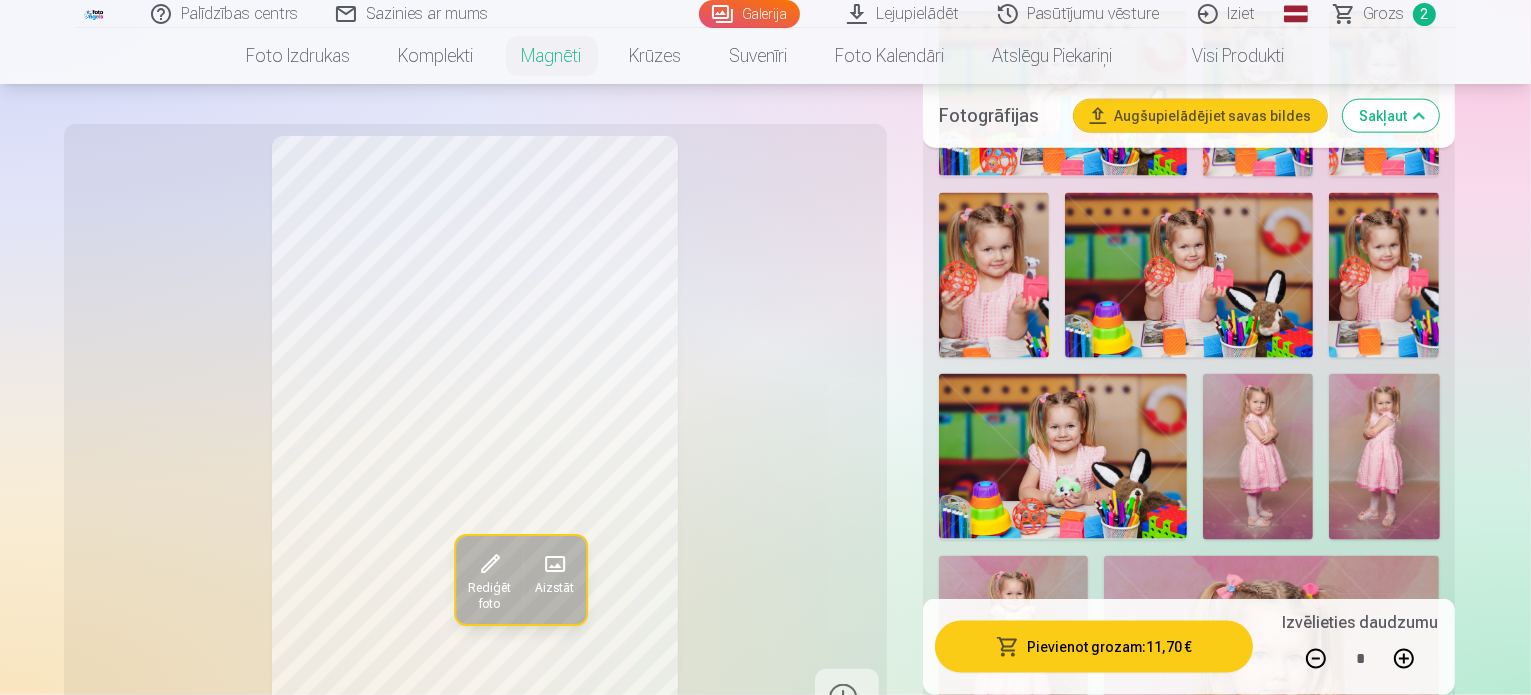 click at bounding box center [1316, 659] 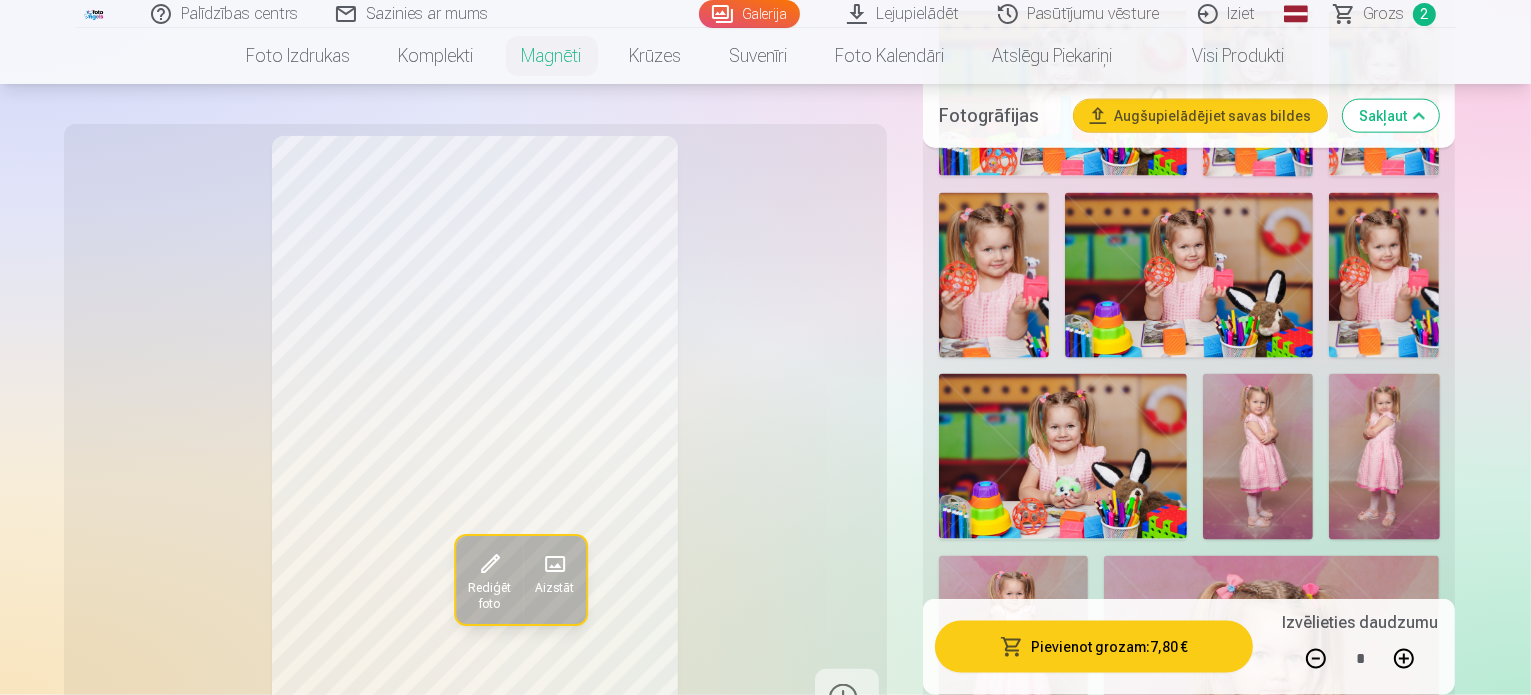 click at bounding box center (1316, 659) 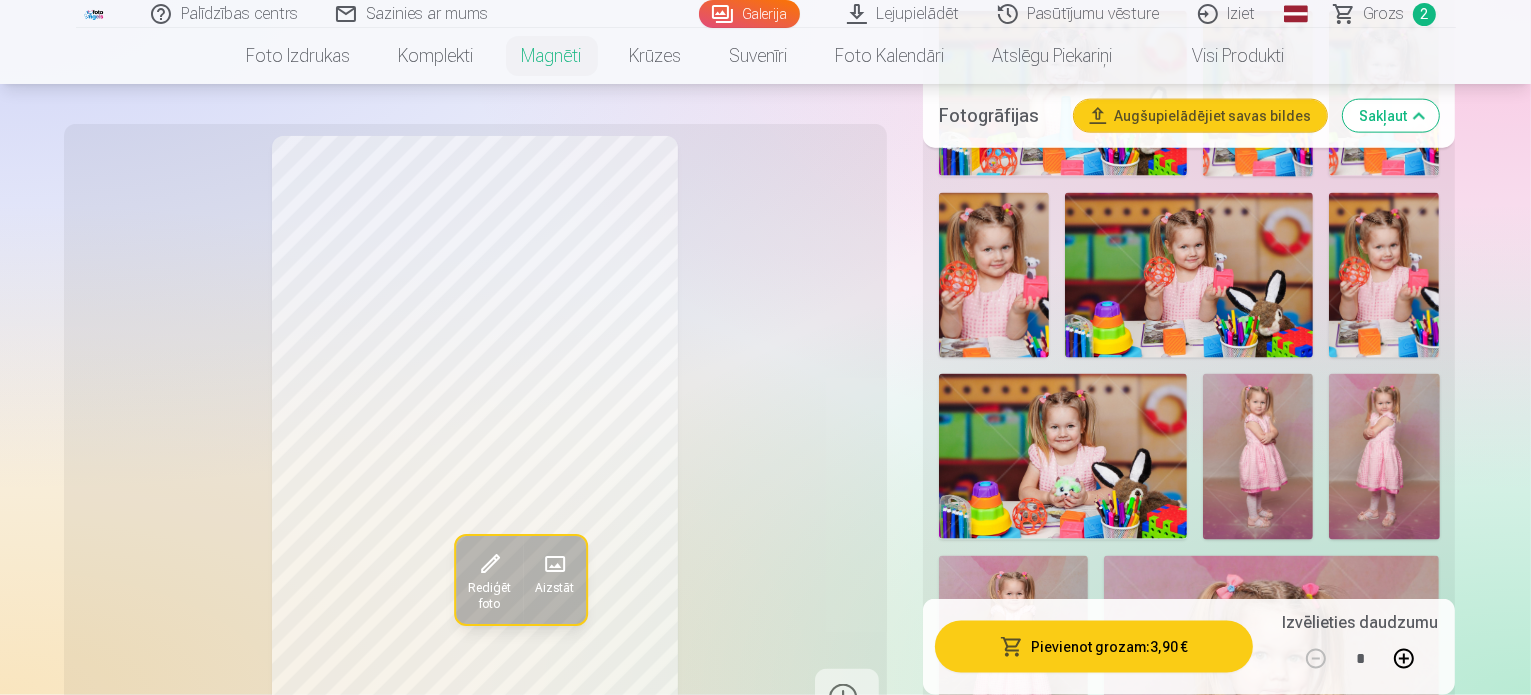 click on "Pievienot grozam :  3,90 €" at bounding box center (1094, 647) 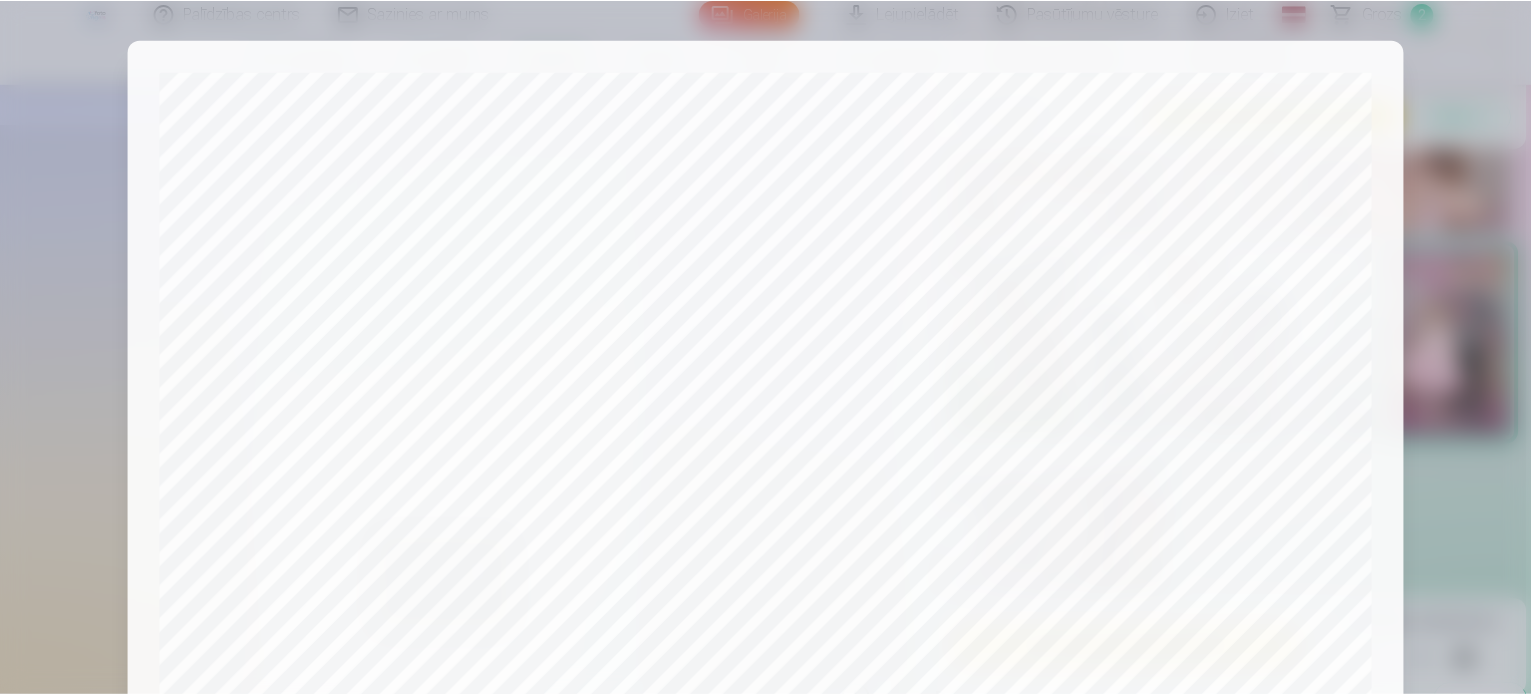 scroll, scrollTop: 744, scrollLeft: 0, axis: vertical 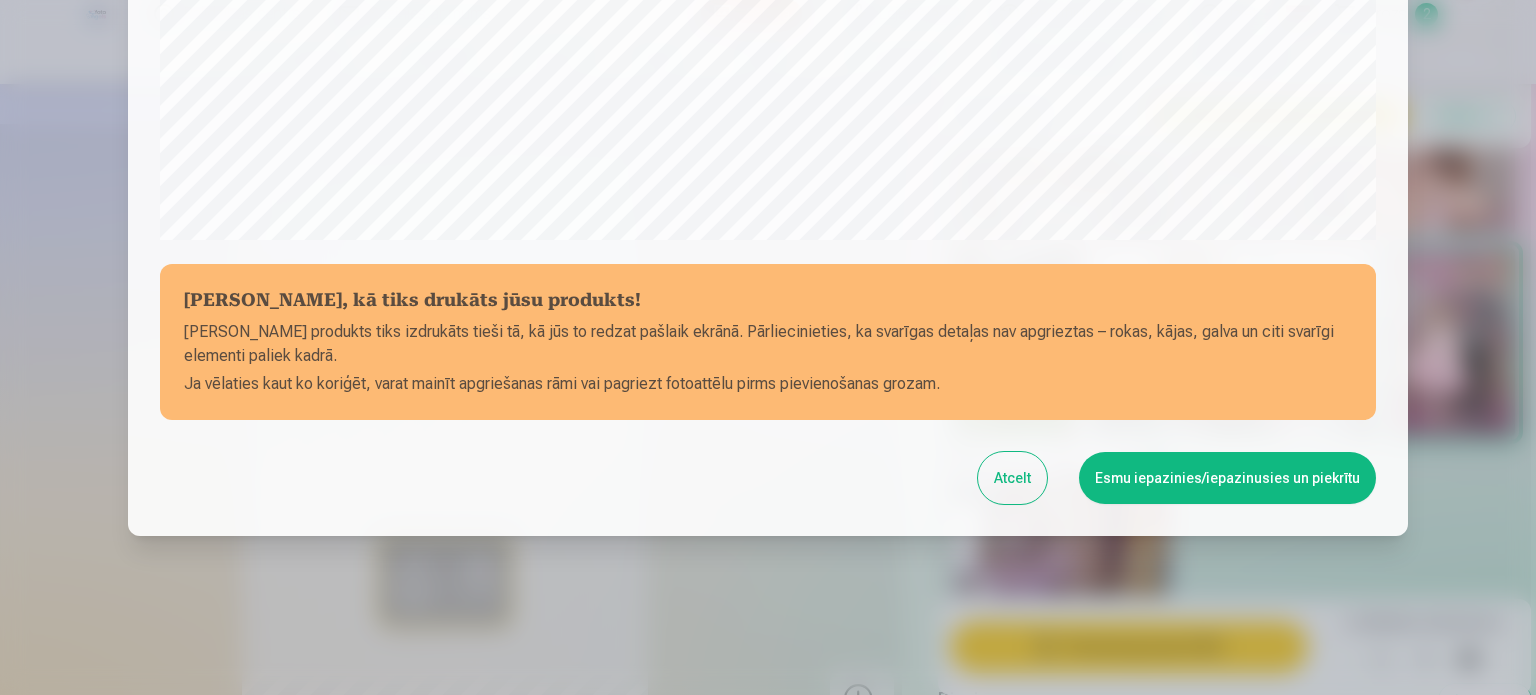 click on "Esmu iepazinies/iepazinusies un piekrītu" at bounding box center (1227, 478) 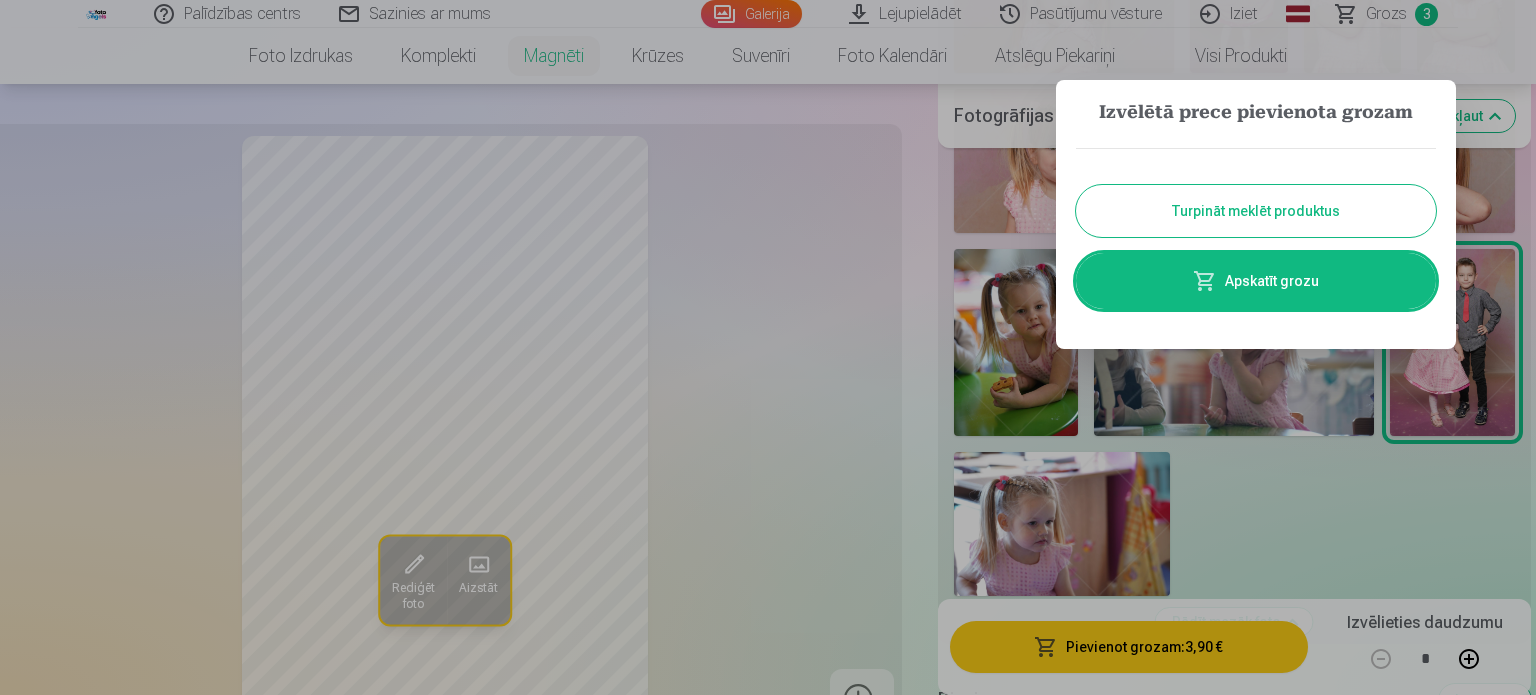 click on "Turpināt meklēt produktus Apskatīt grozu" at bounding box center (1256, 228) 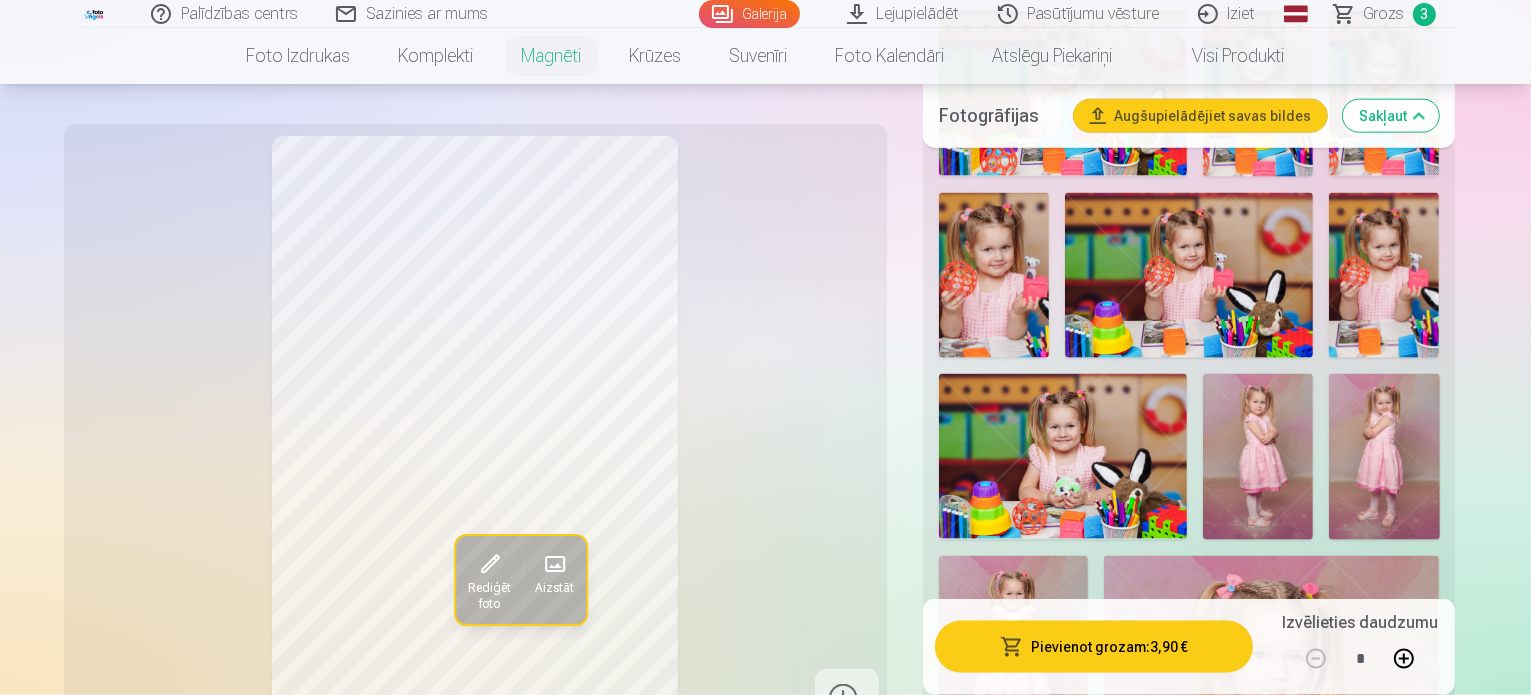 click on "Grozs 3" at bounding box center [1386, 14] 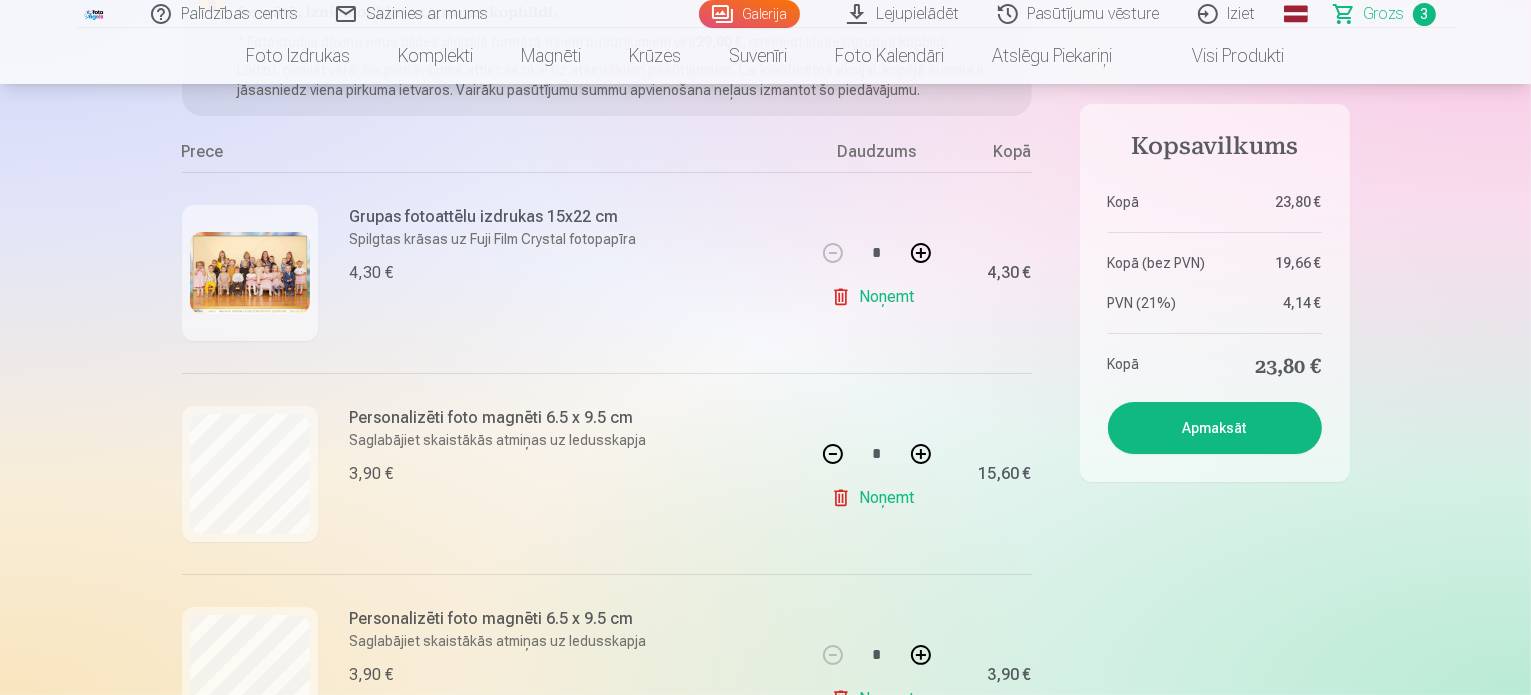 scroll, scrollTop: 400, scrollLeft: 0, axis: vertical 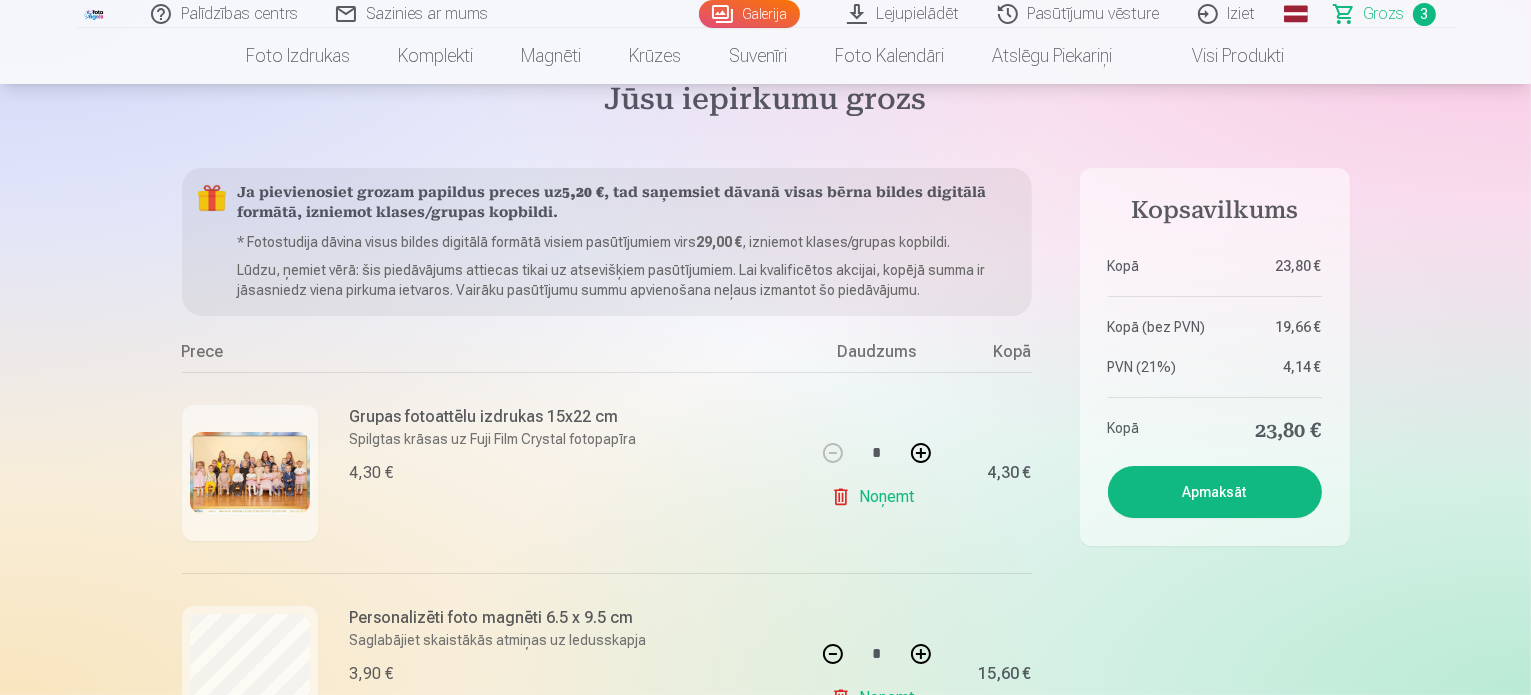 drag, startPoint x: 745, startPoint y: 375, endPoint x: 568, endPoint y: 271, distance: 205.29248 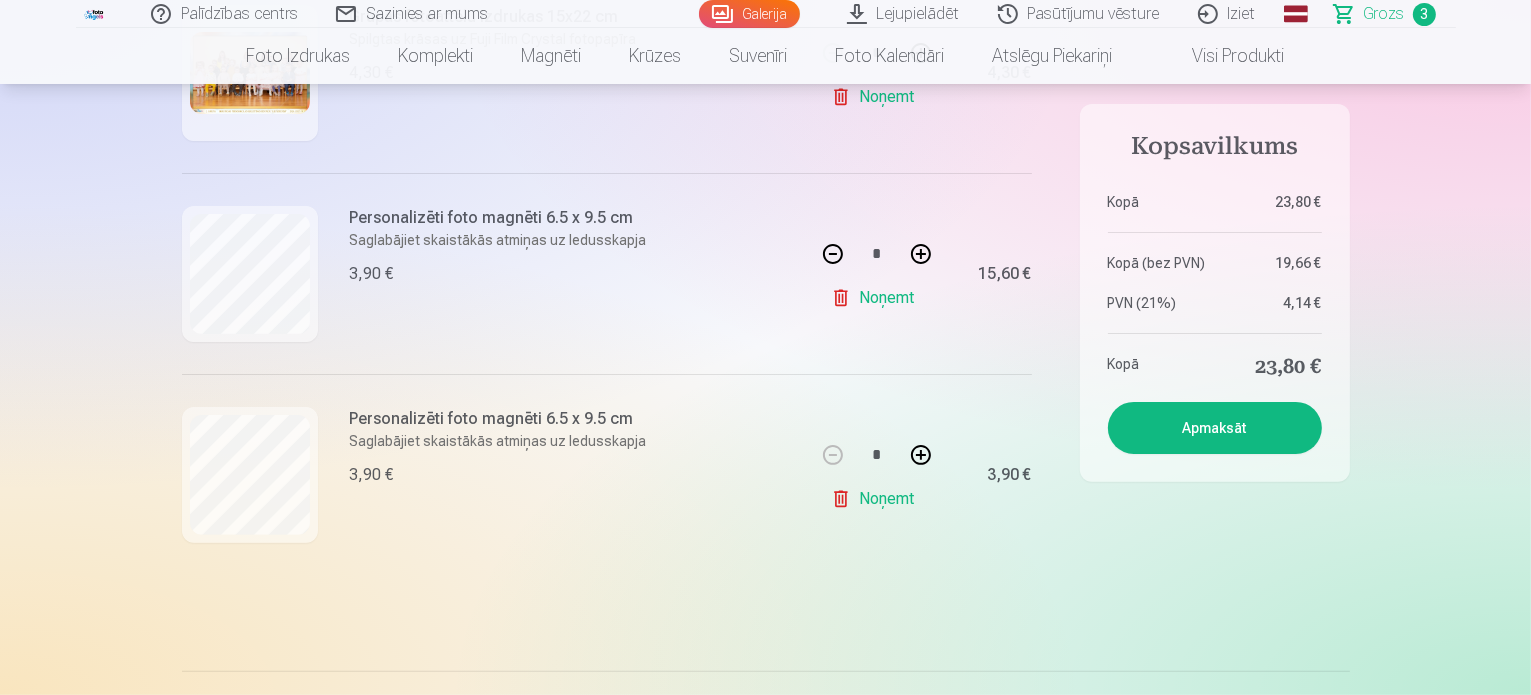 scroll, scrollTop: 100, scrollLeft: 0, axis: vertical 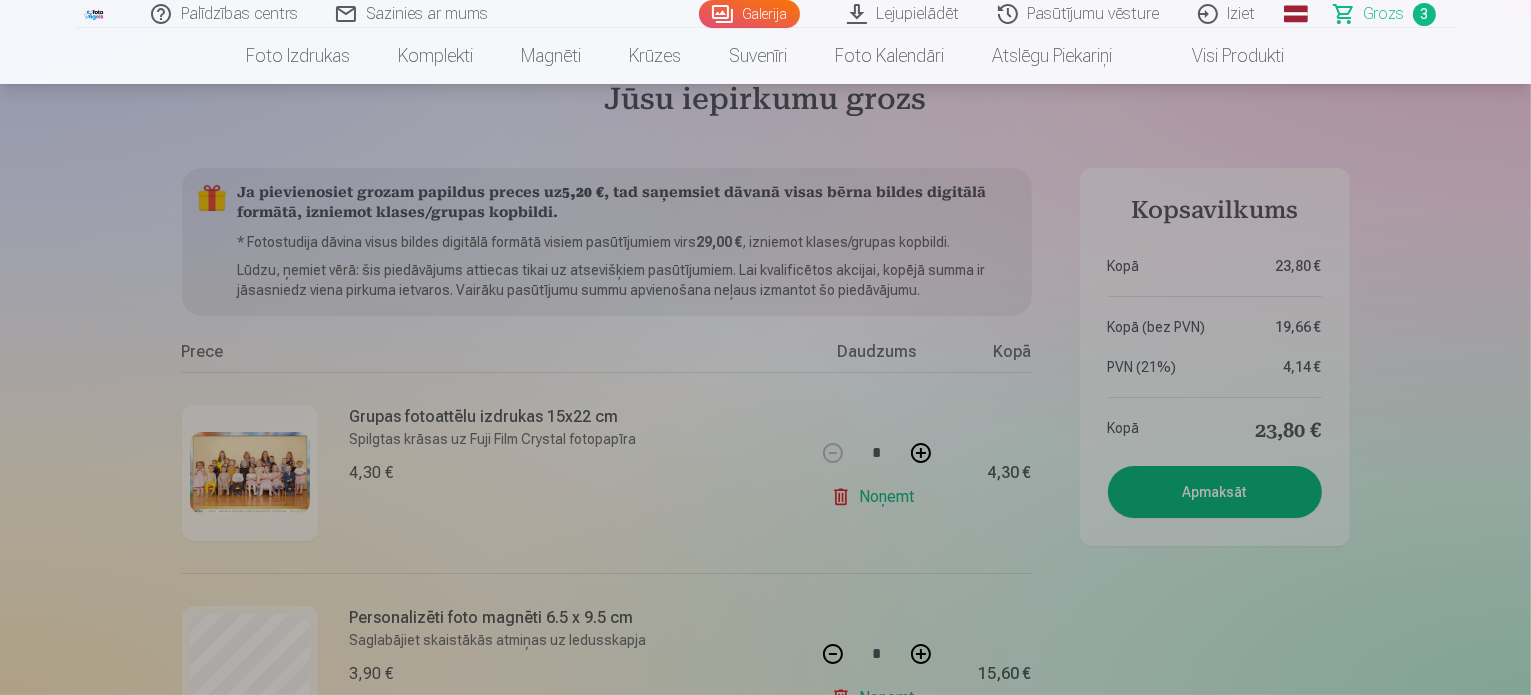 click on "Foto izdrukas" at bounding box center (299, 56) 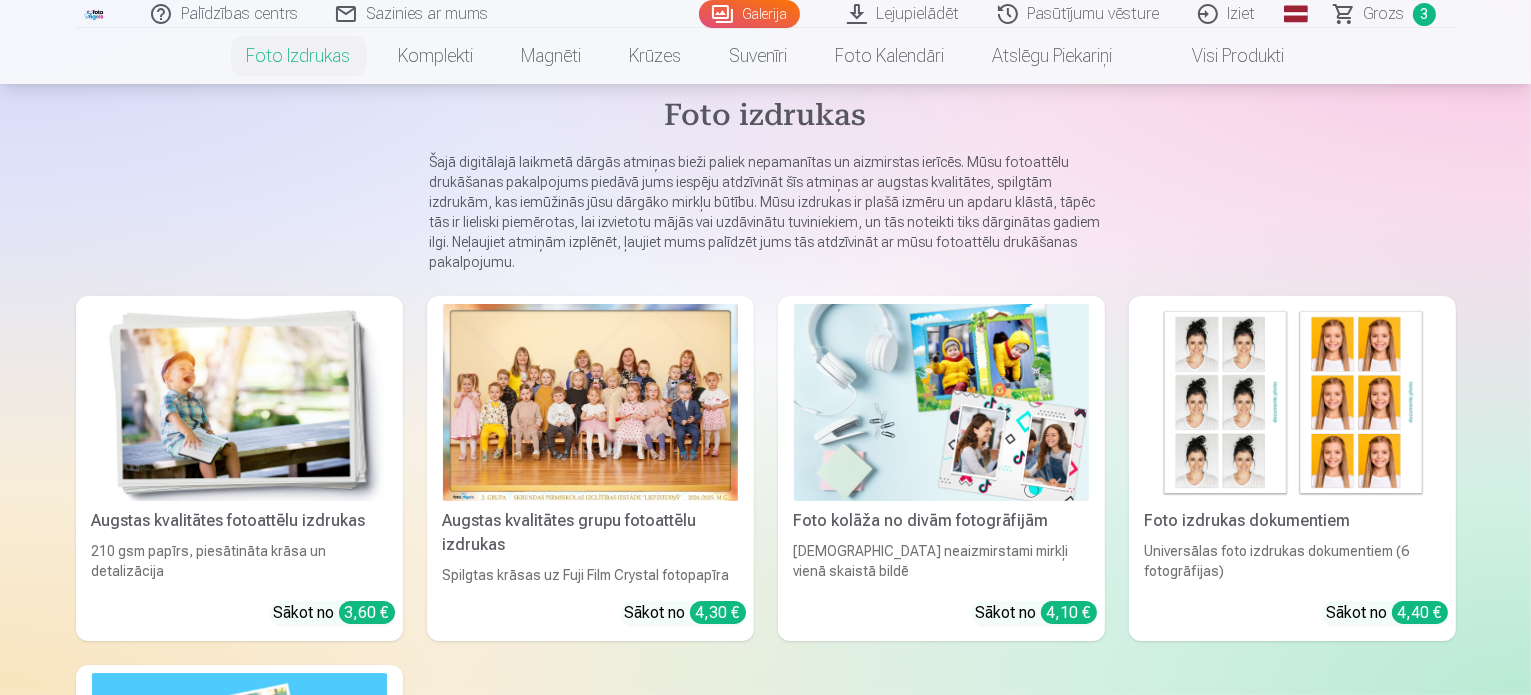 scroll, scrollTop: 300, scrollLeft: 0, axis: vertical 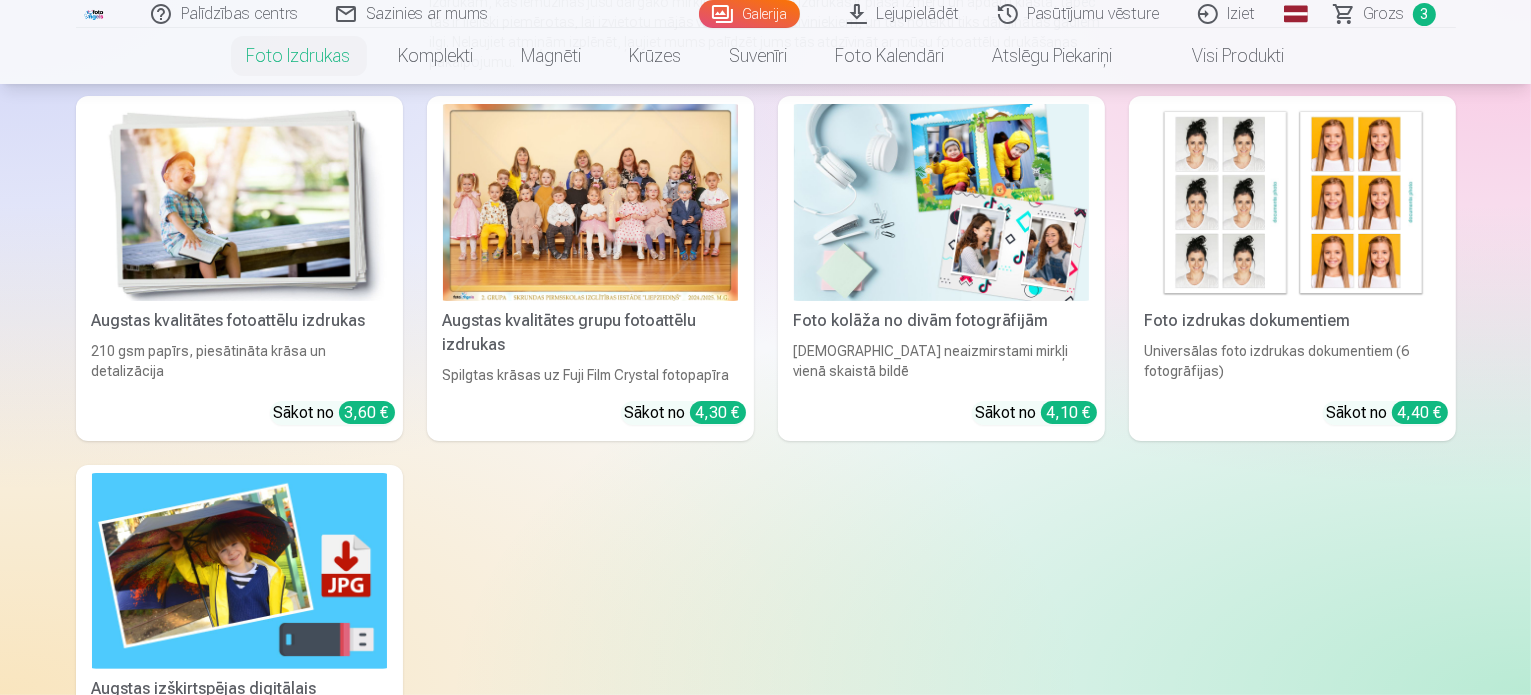 click at bounding box center [590, 202] 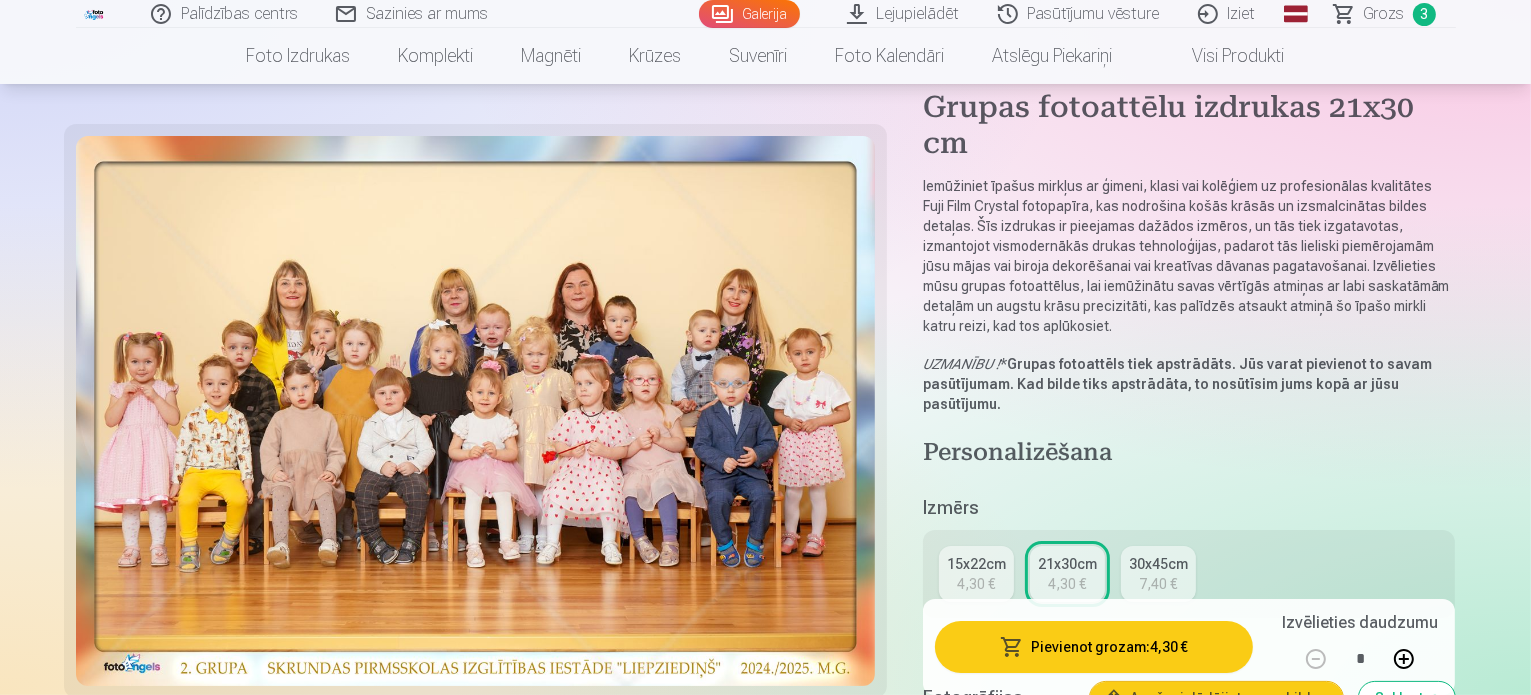 scroll, scrollTop: 200, scrollLeft: 0, axis: vertical 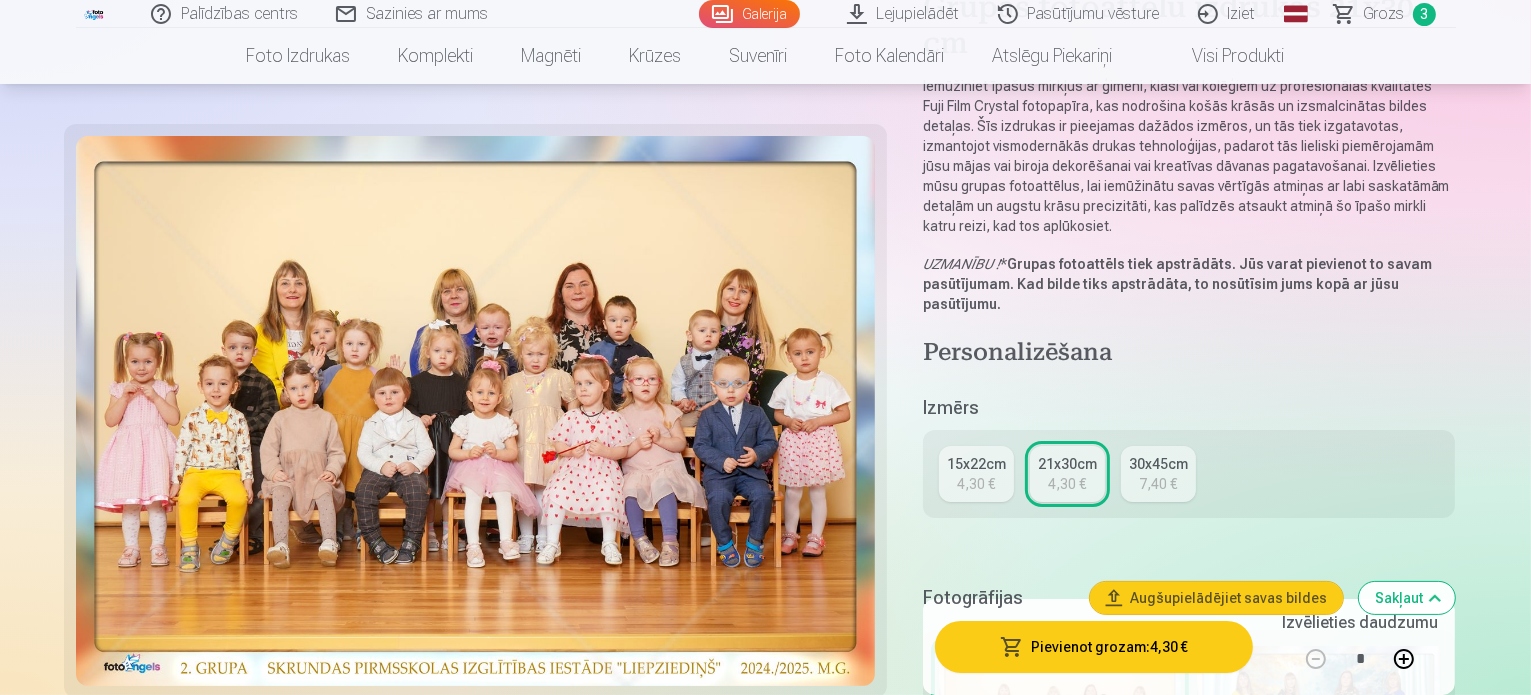 click on "4,30 €" at bounding box center [976, 484] 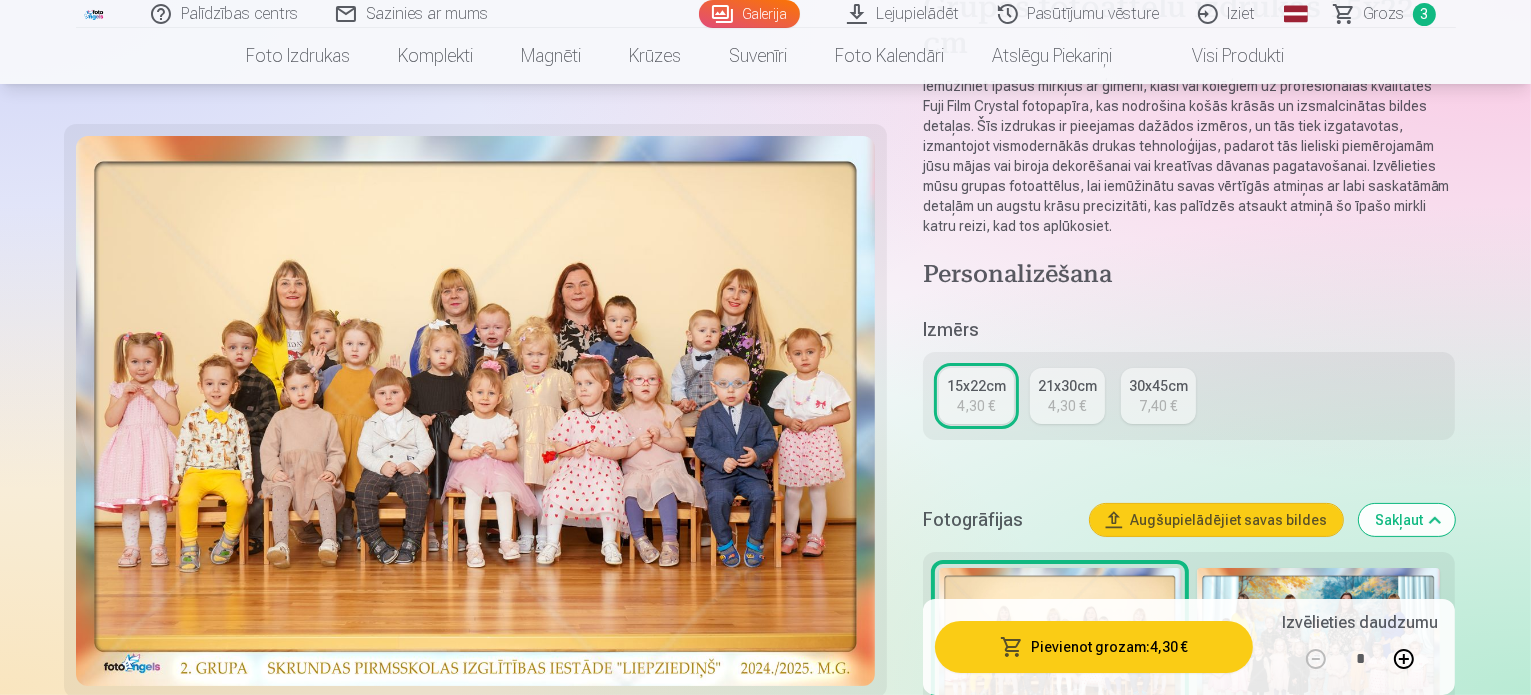 scroll, scrollTop: 300, scrollLeft: 0, axis: vertical 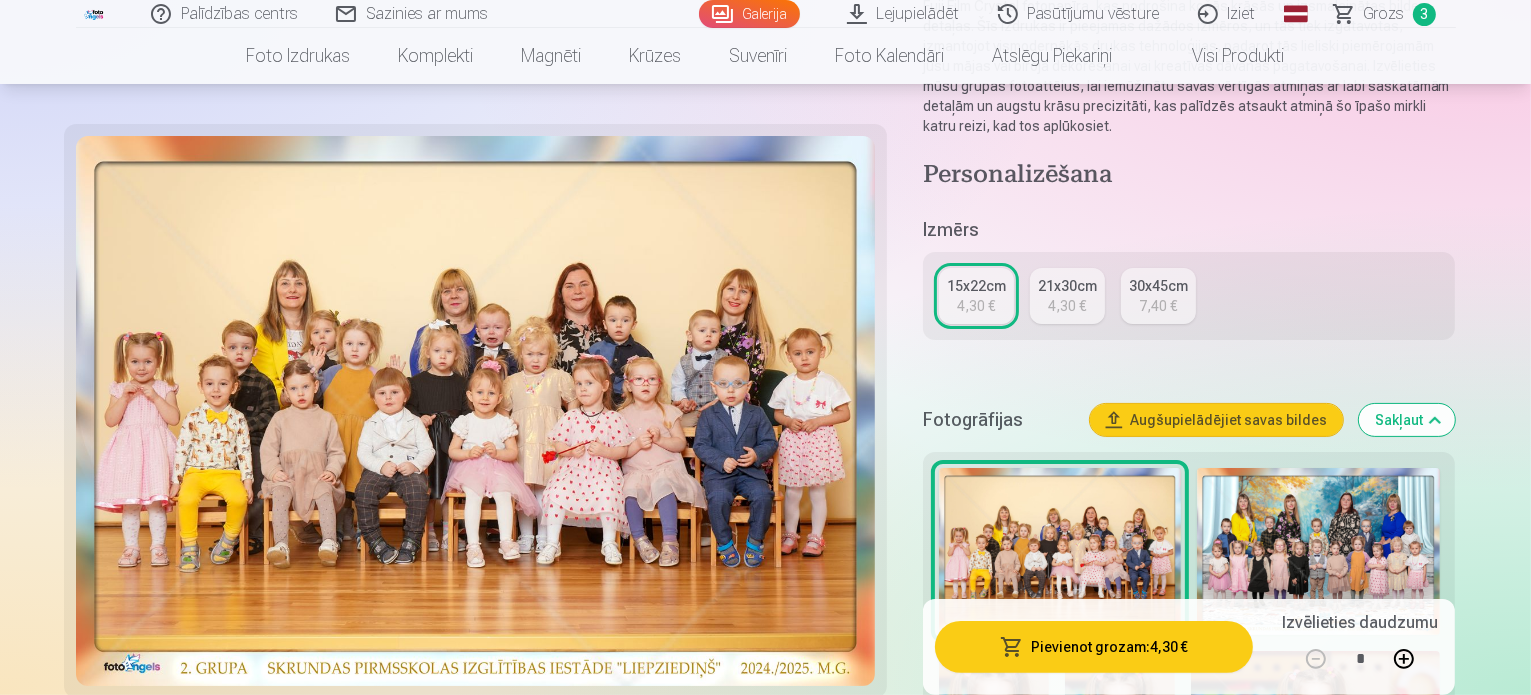 click at bounding box center [1318, 551] 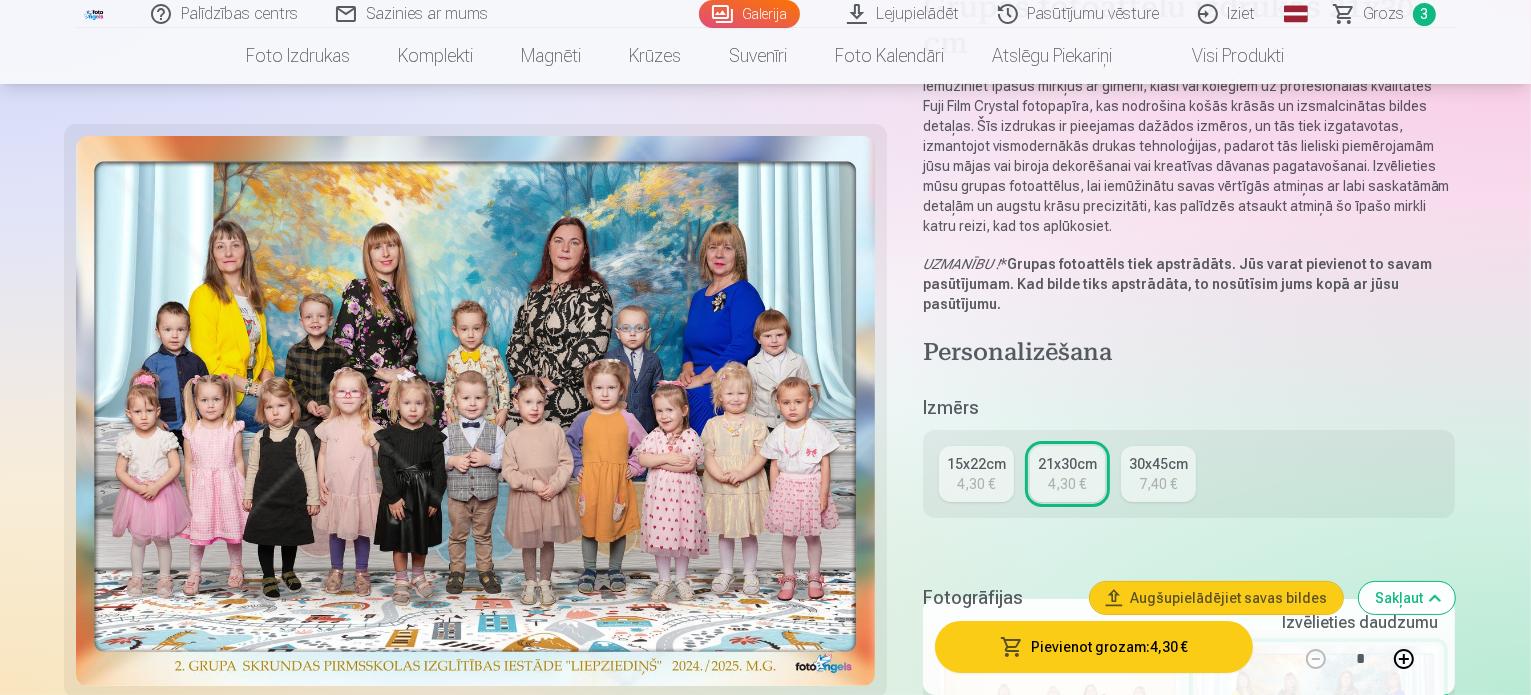 scroll, scrollTop: 300, scrollLeft: 0, axis: vertical 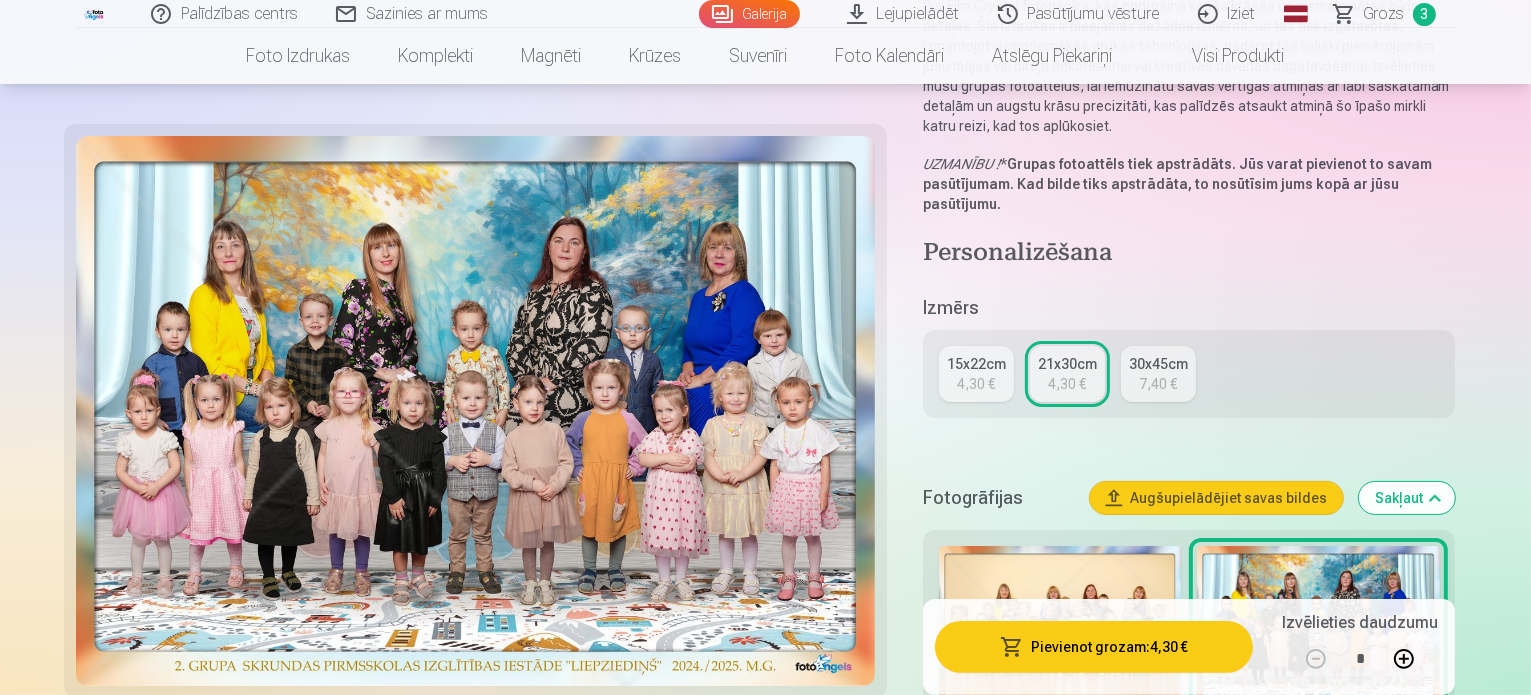 click at bounding box center (1060, 629) 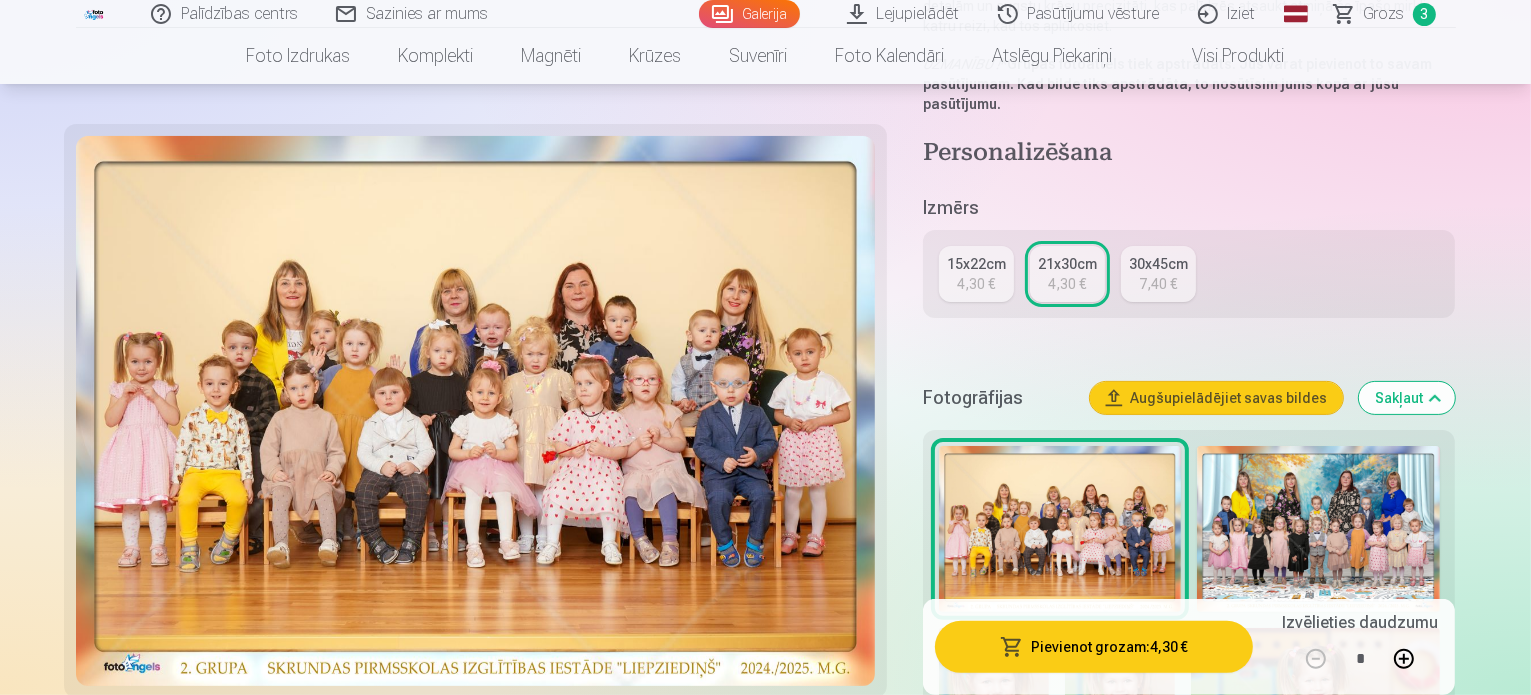 scroll, scrollTop: 500, scrollLeft: 0, axis: vertical 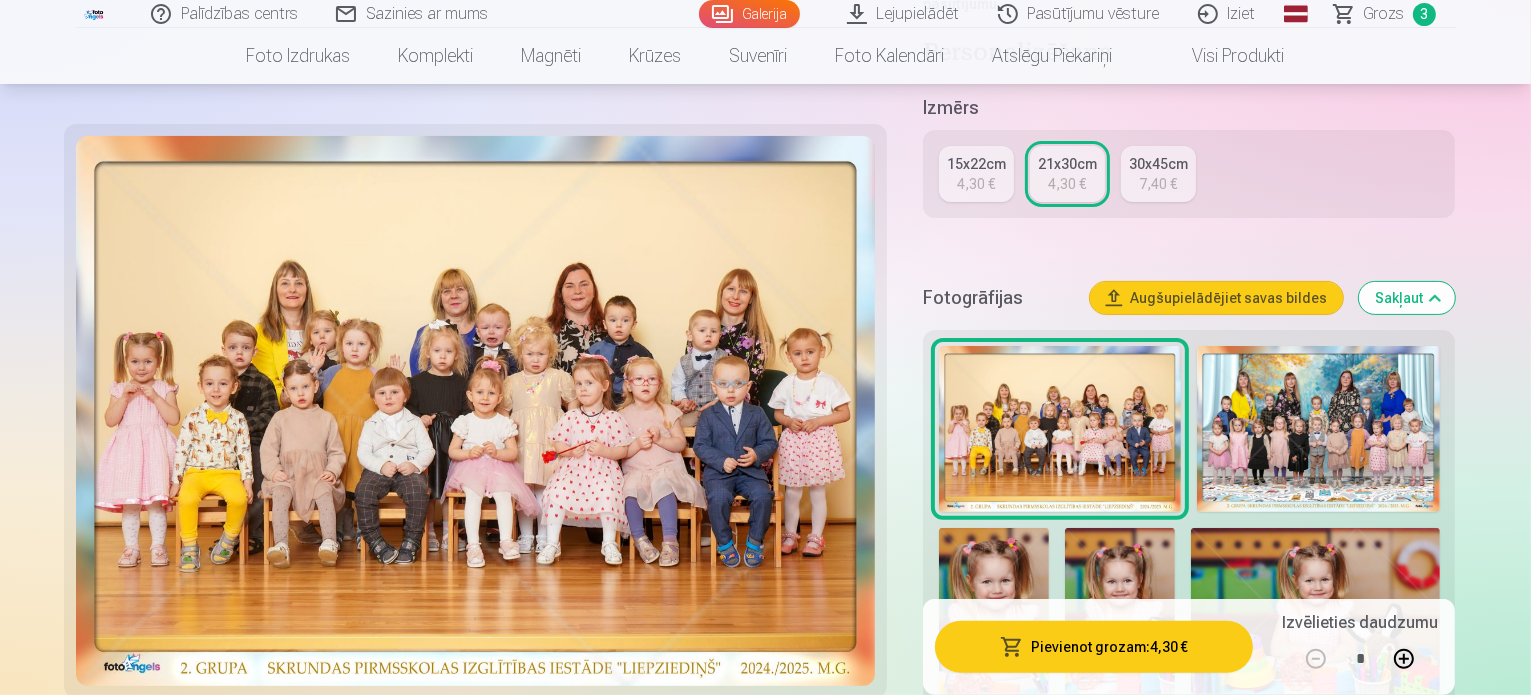 click on "4,30 €" at bounding box center (976, 184) 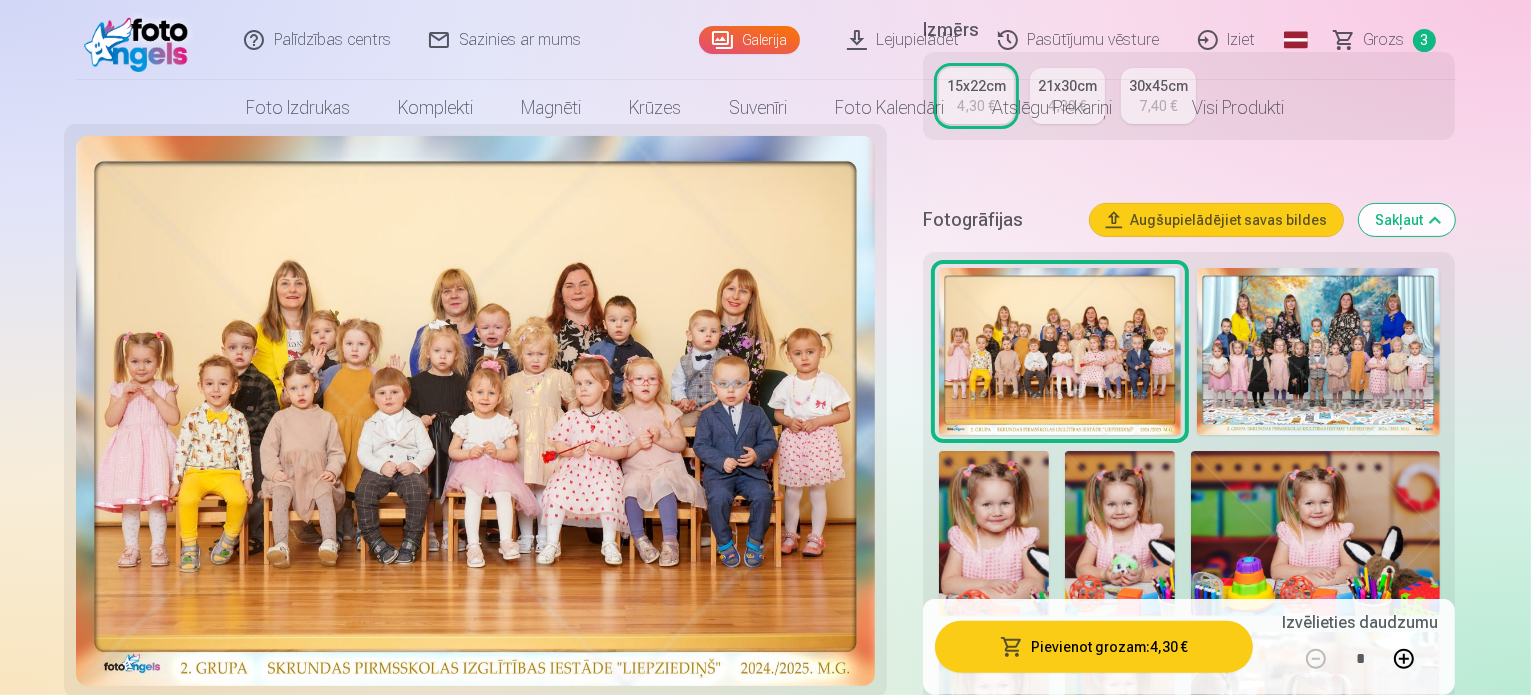 scroll, scrollTop: 0, scrollLeft: 0, axis: both 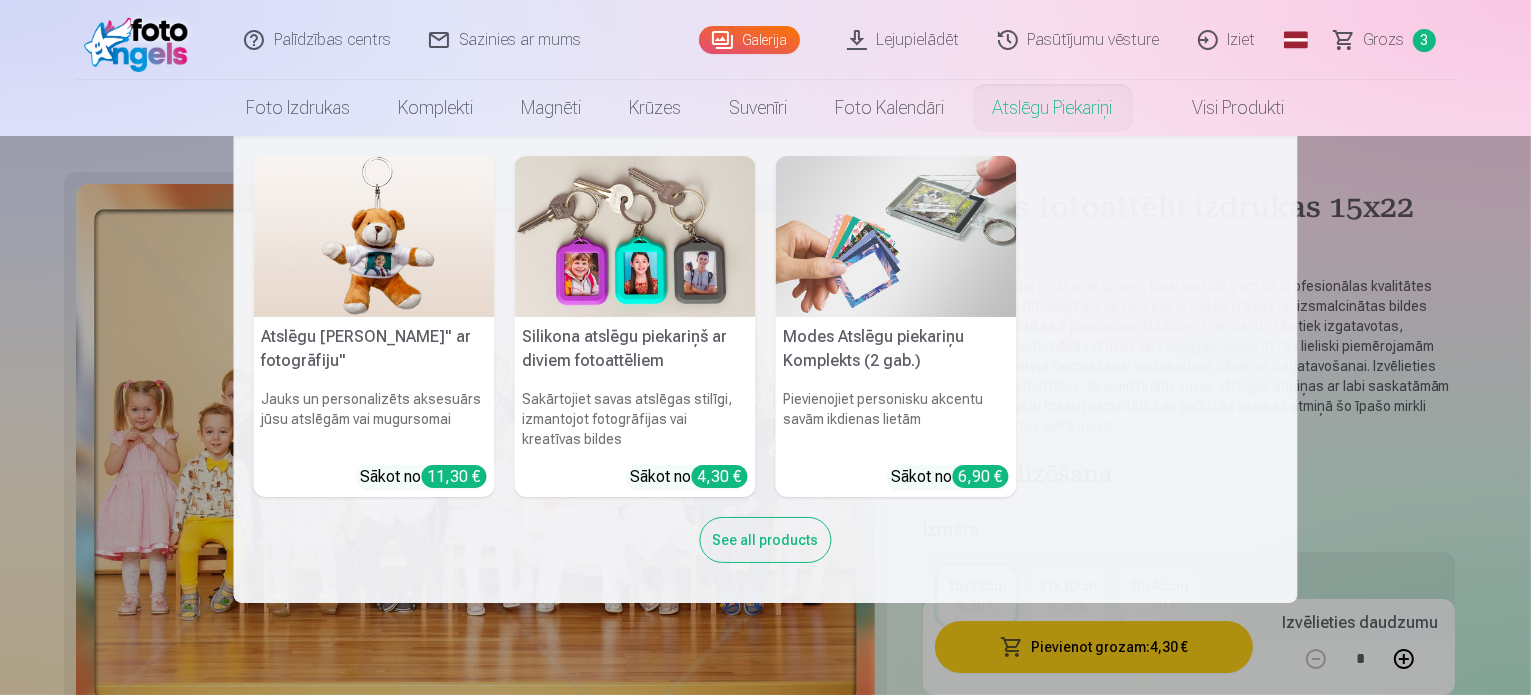 click on "See all products" at bounding box center (766, 540) 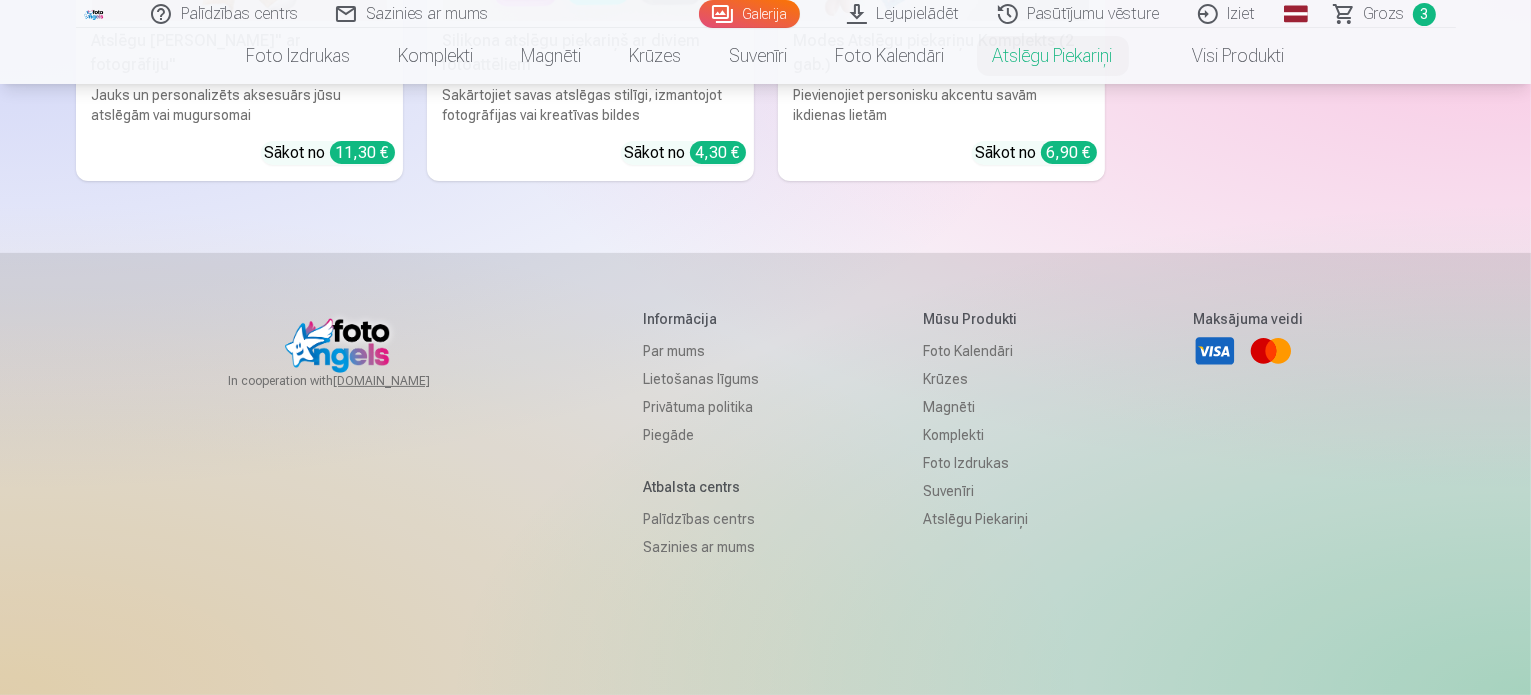 scroll, scrollTop: 0, scrollLeft: 0, axis: both 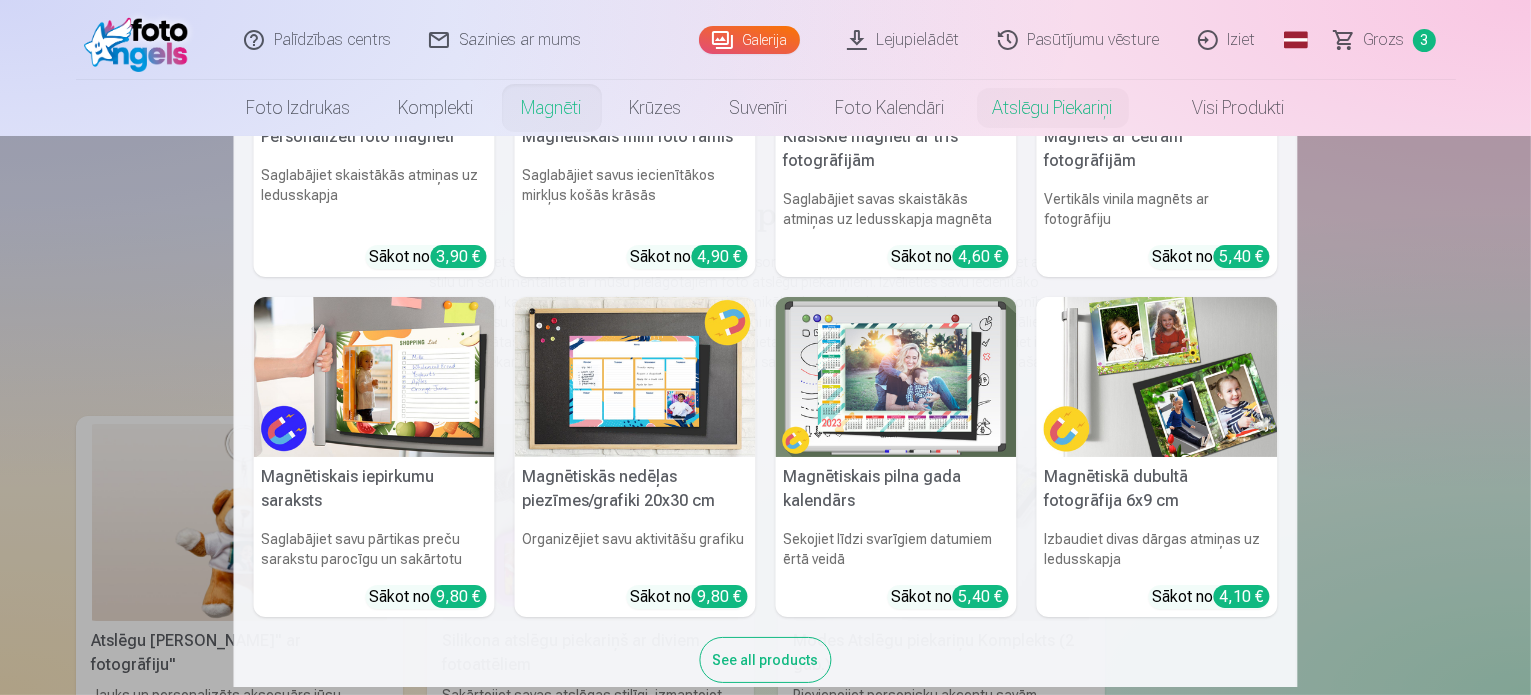 click at bounding box center (1157, 377) 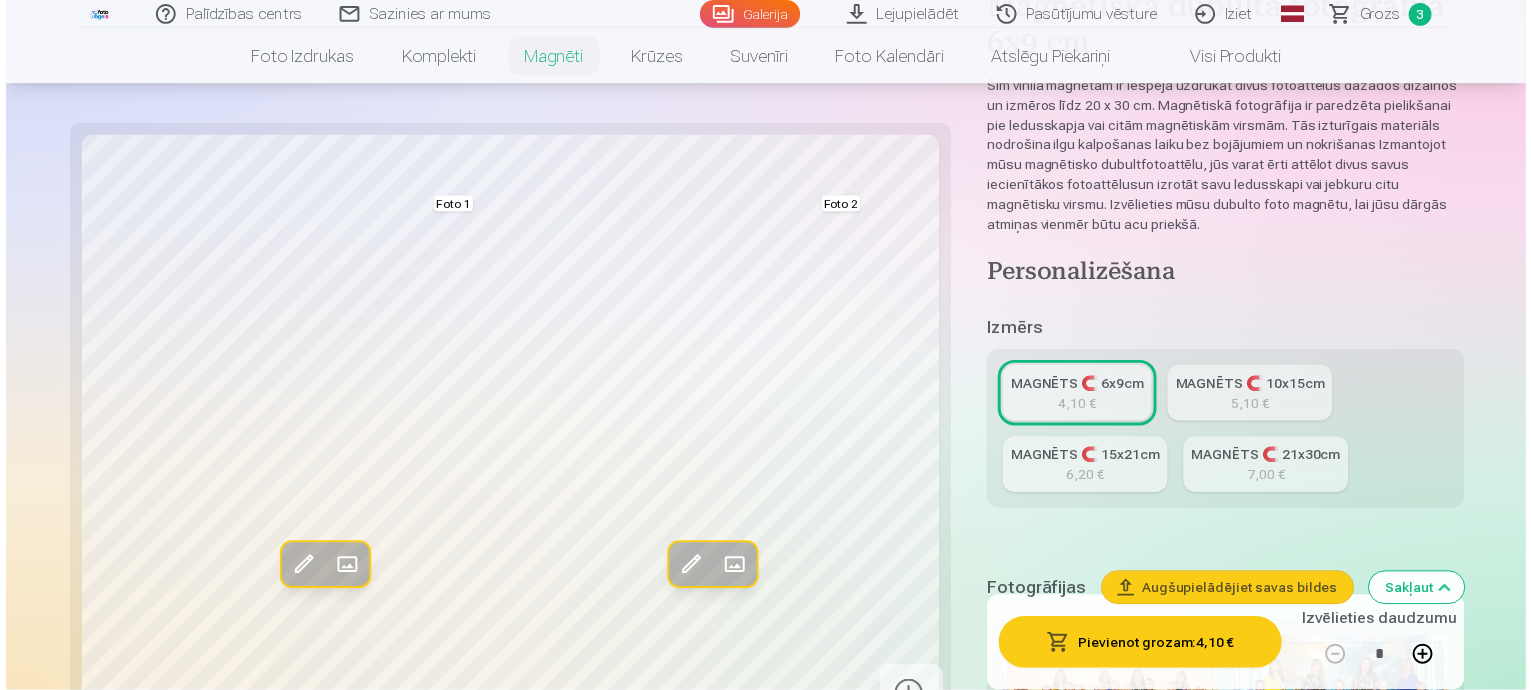 scroll, scrollTop: 400, scrollLeft: 0, axis: vertical 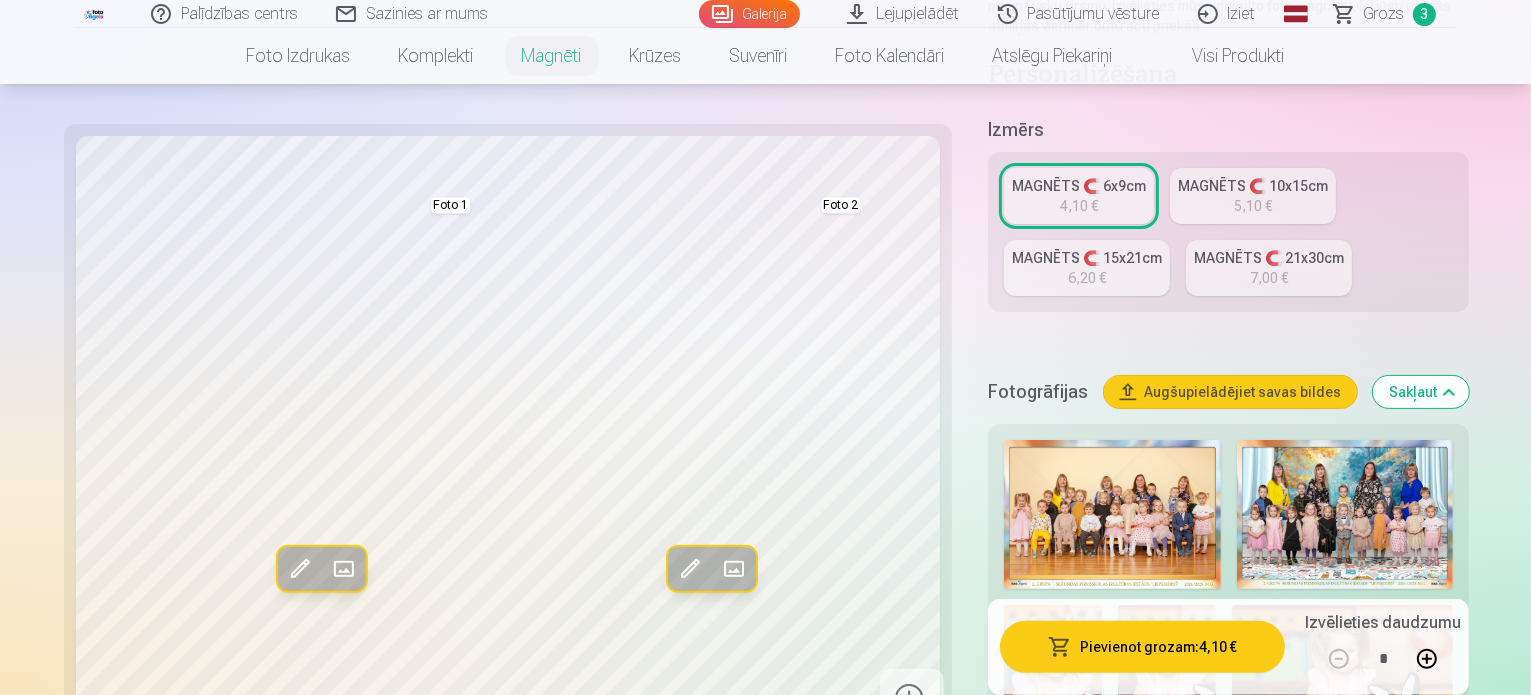 click at bounding box center [1112, 514] 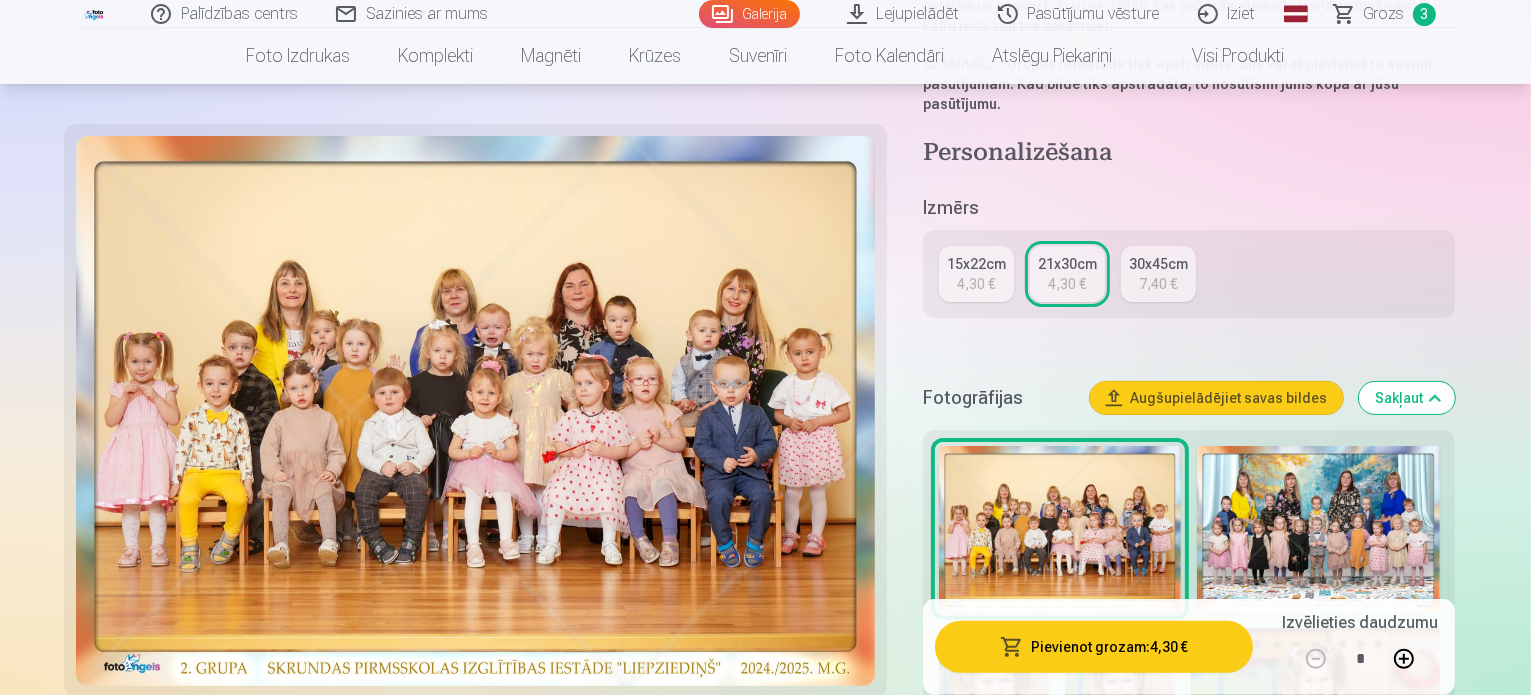 scroll, scrollTop: 500, scrollLeft: 0, axis: vertical 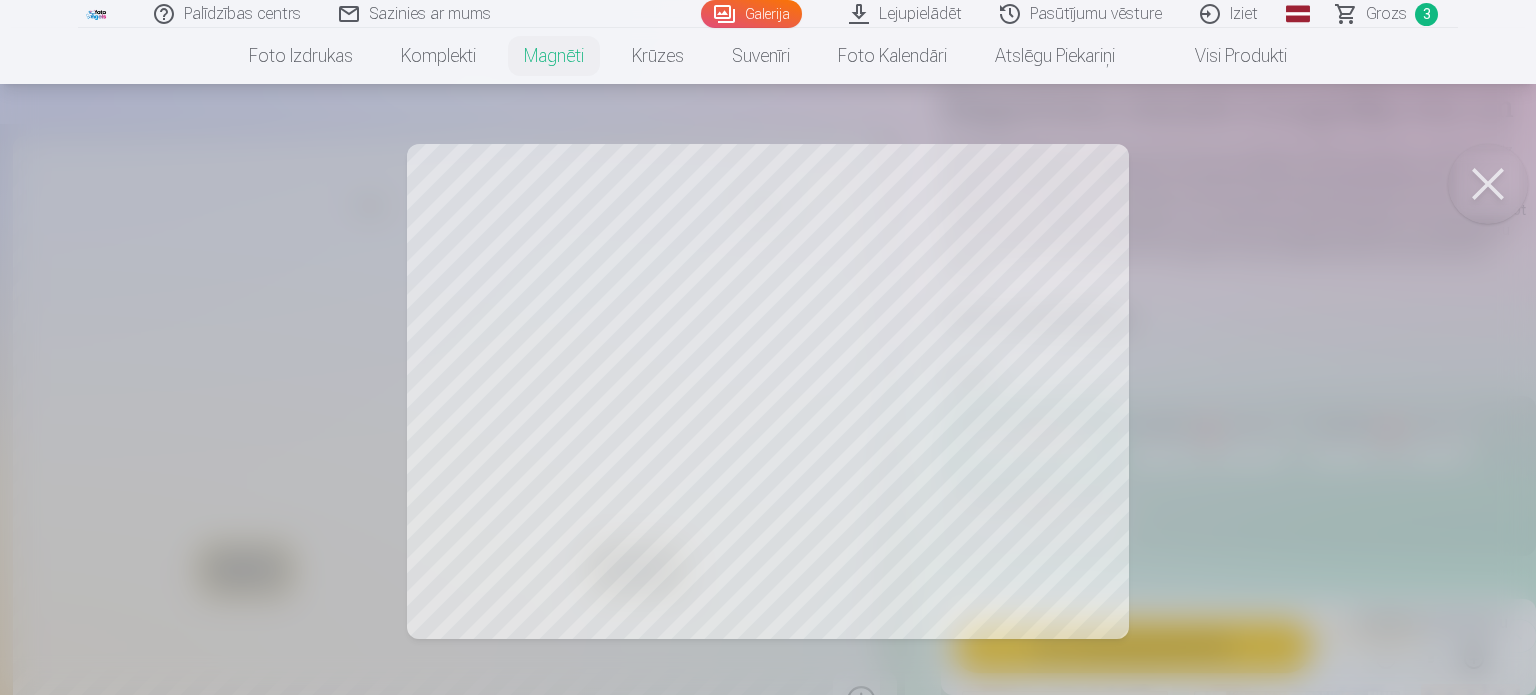 click at bounding box center [1488, 184] 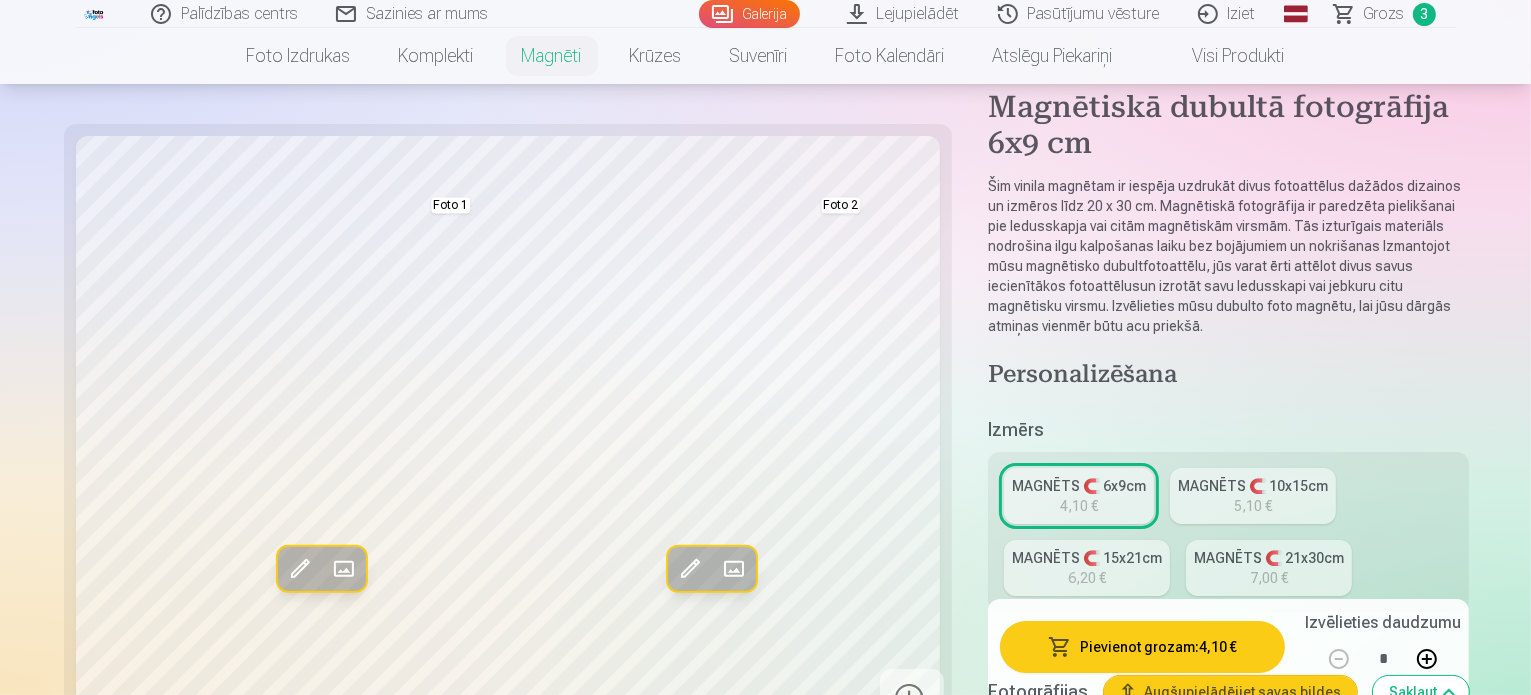 click at bounding box center [343, 568] 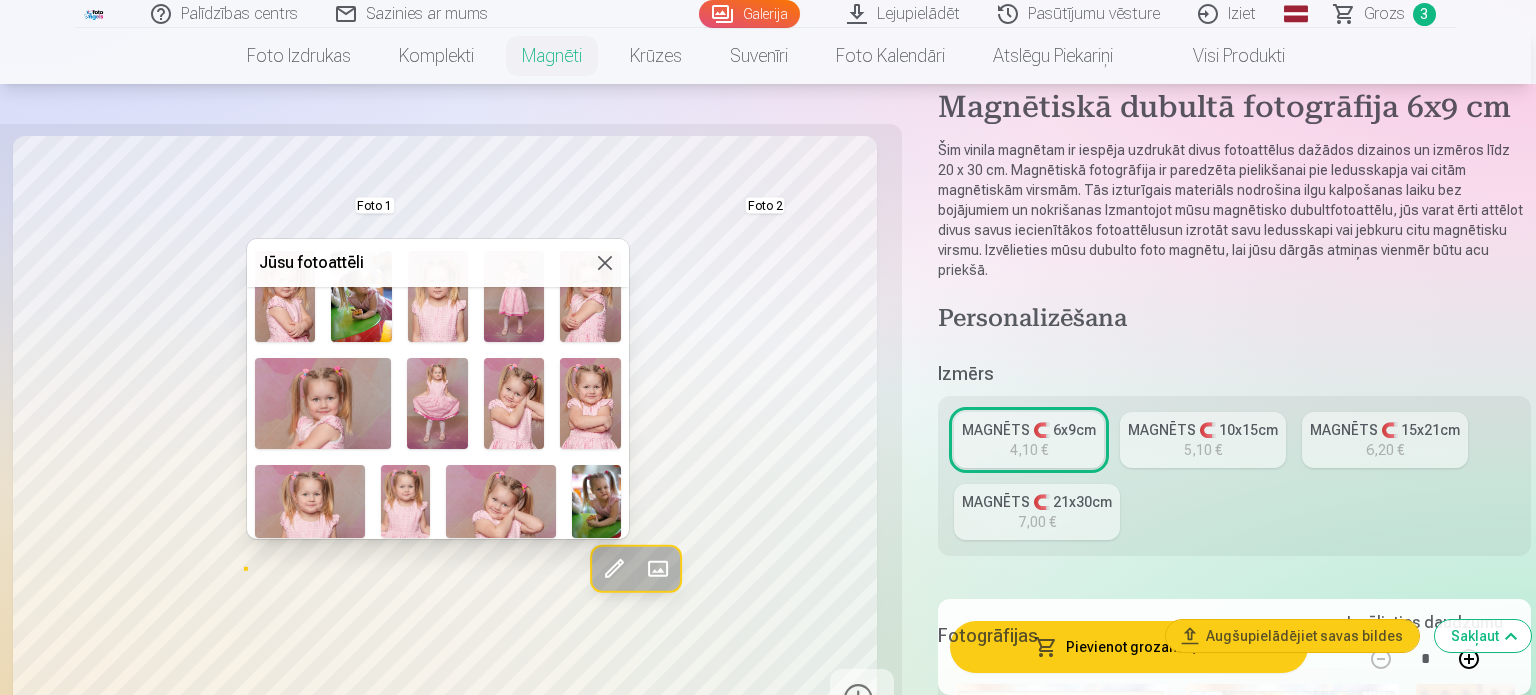 scroll, scrollTop: 700, scrollLeft: 0, axis: vertical 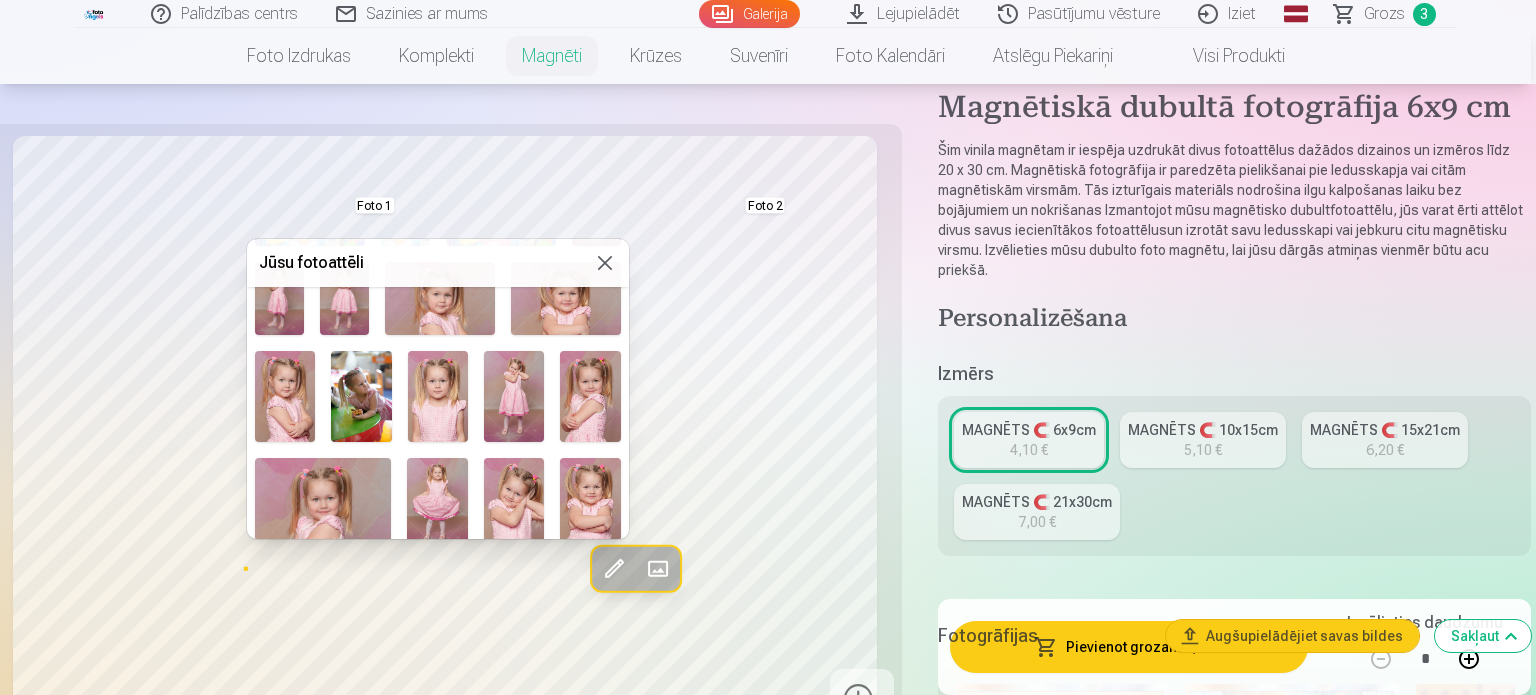 click at bounding box center [514, 396] 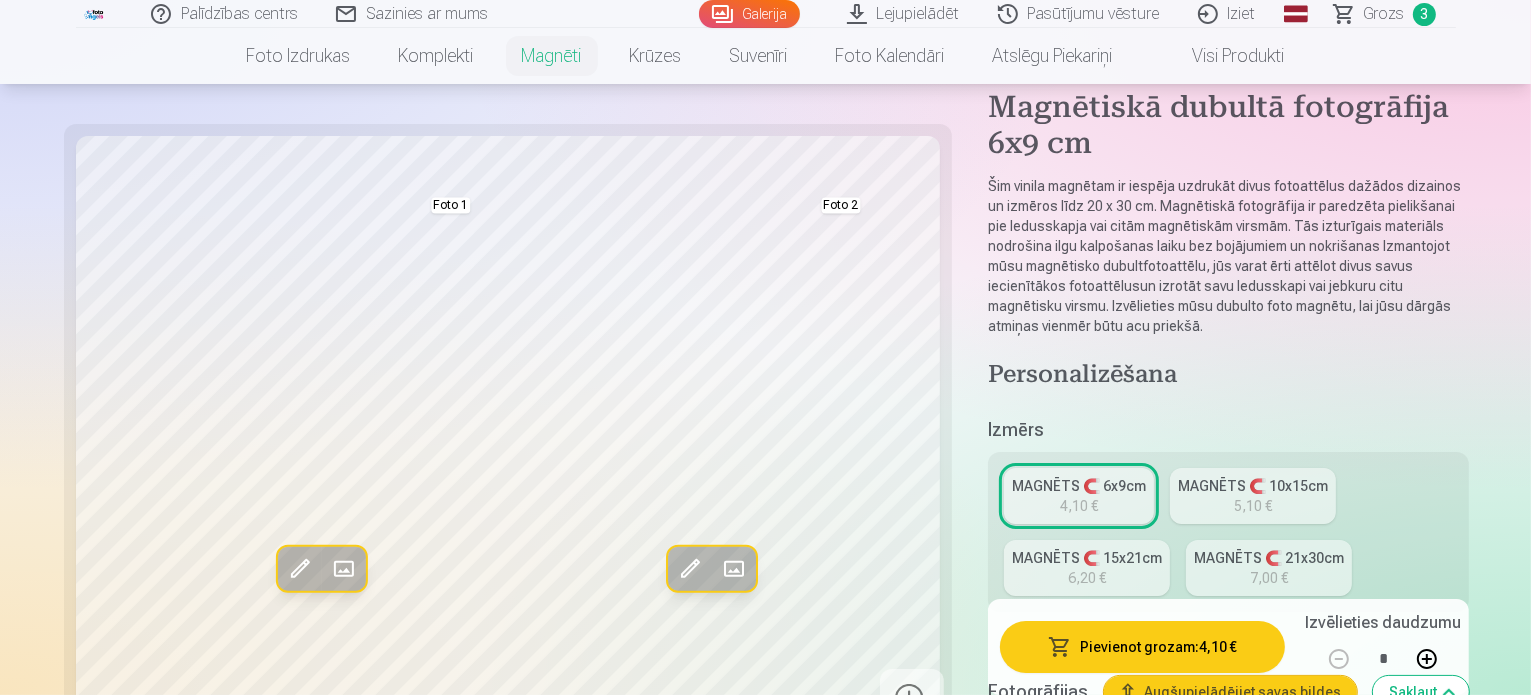 click at bounding box center [733, 568] 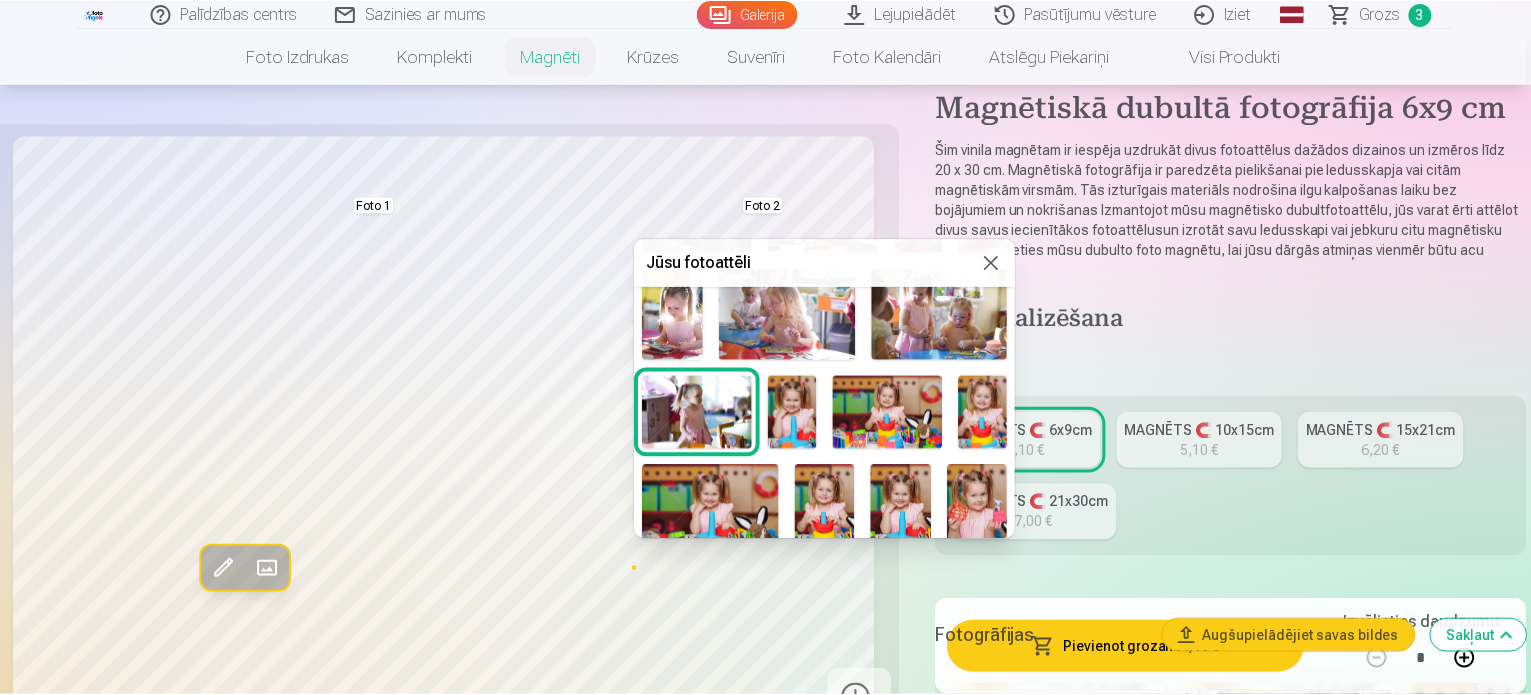 scroll, scrollTop: 500, scrollLeft: 0, axis: vertical 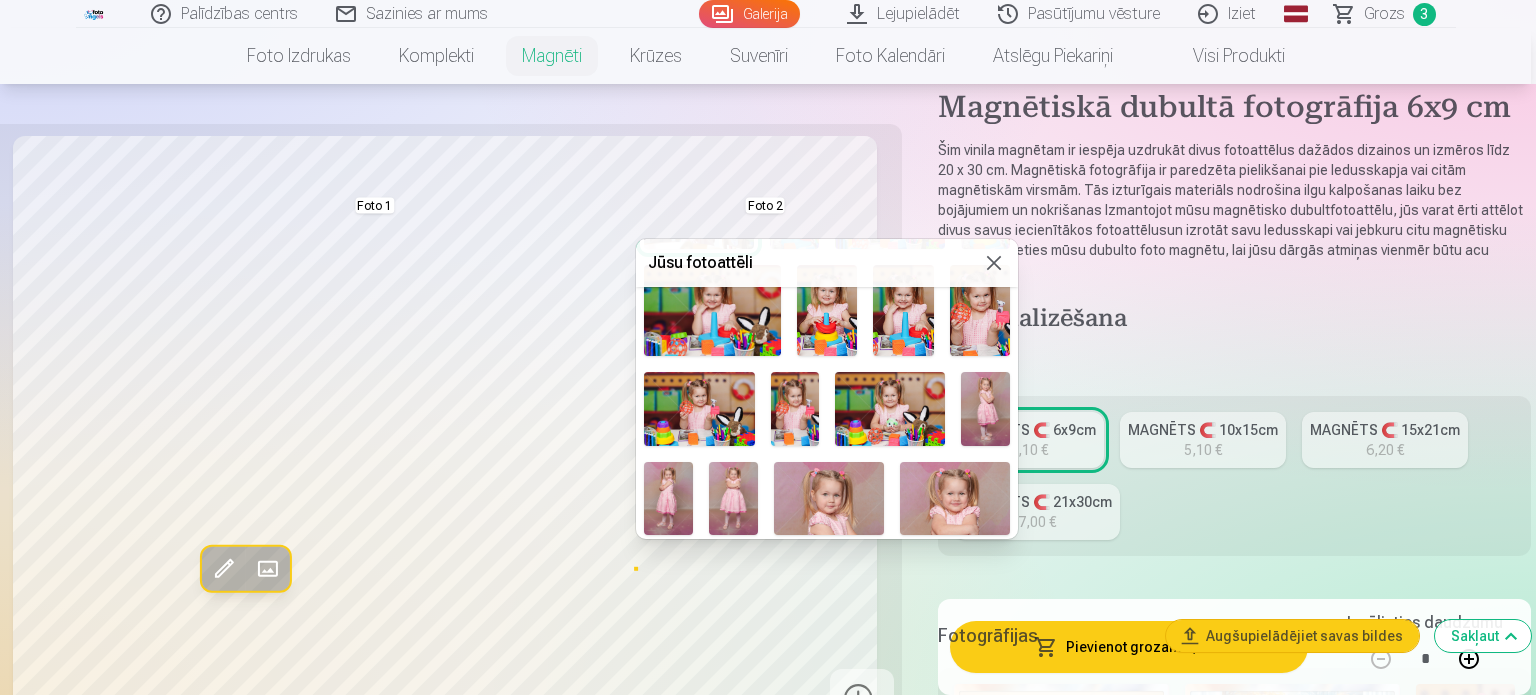 click at bounding box center [795, 408] 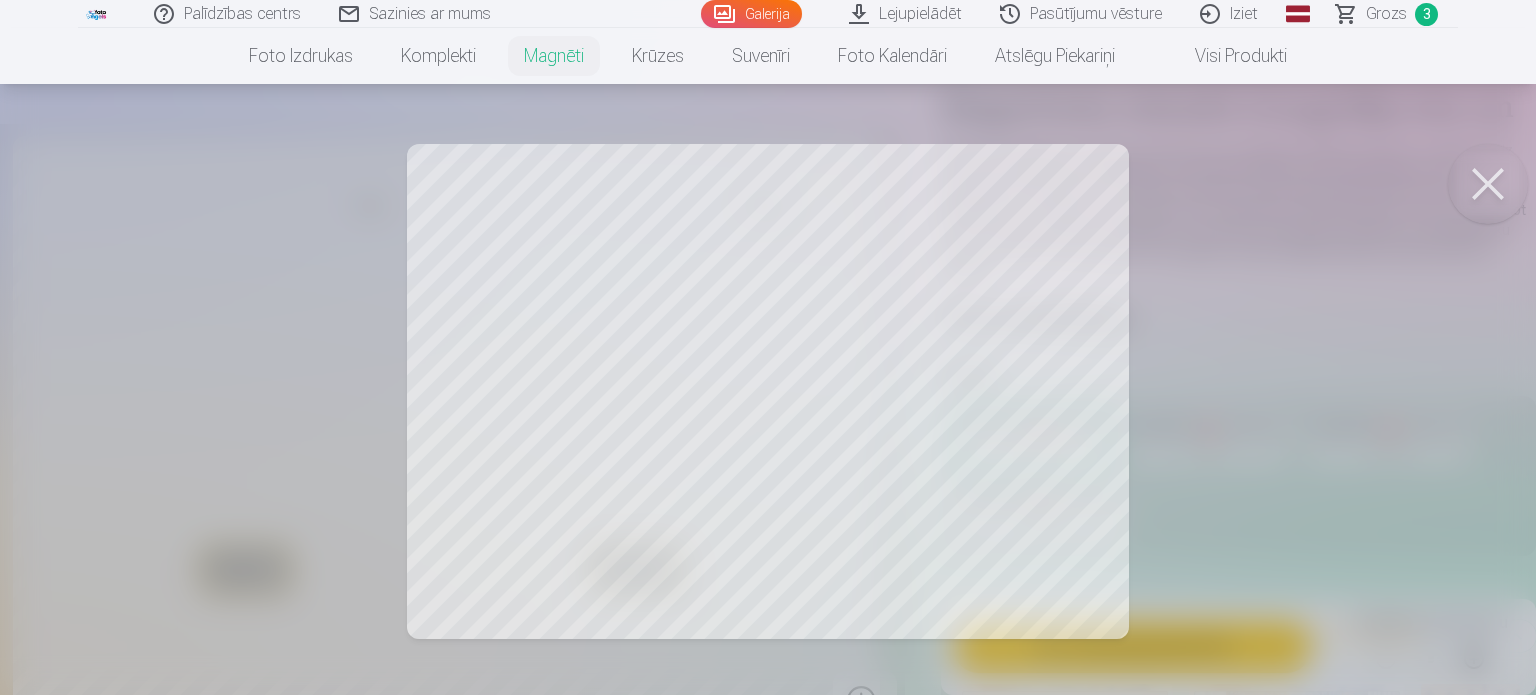click at bounding box center (1488, 184) 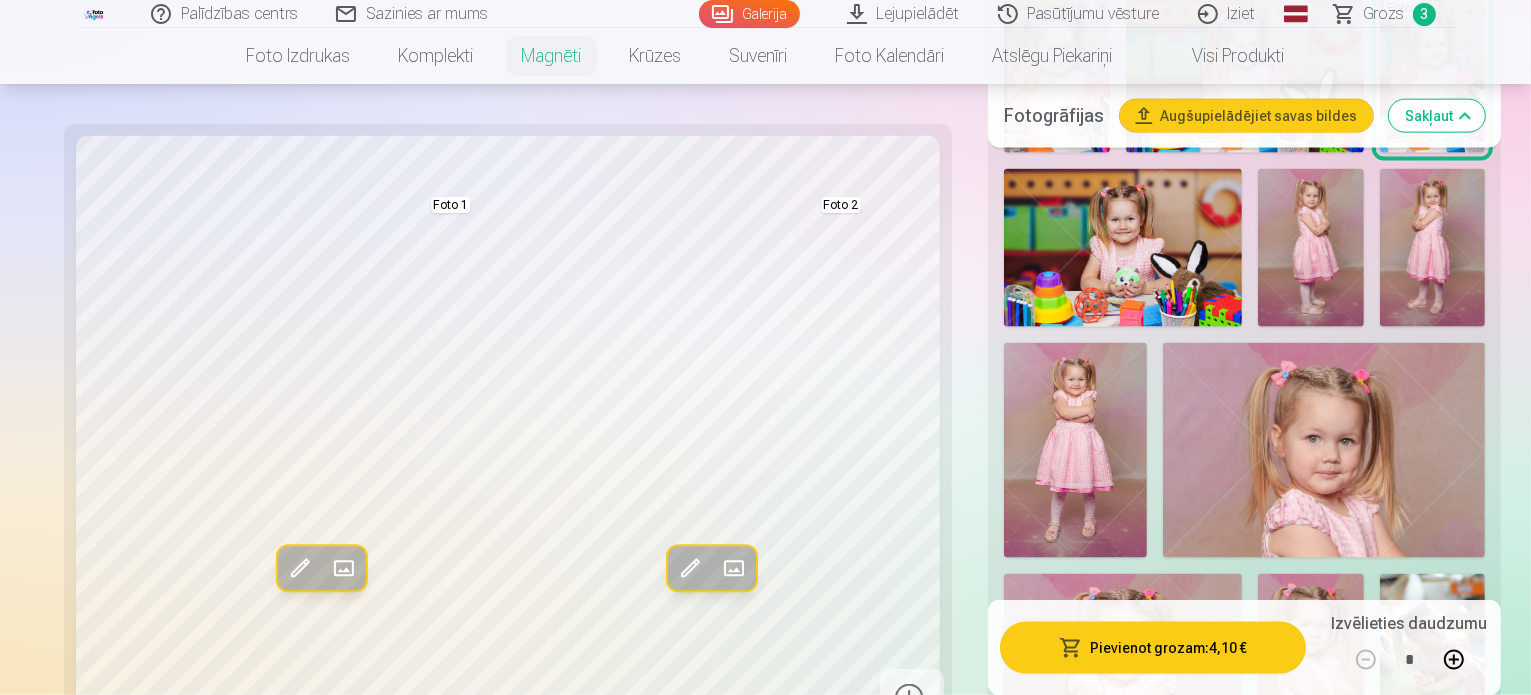 scroll, scrollTop: 3000, scrollLeft: 0, axis: vertical 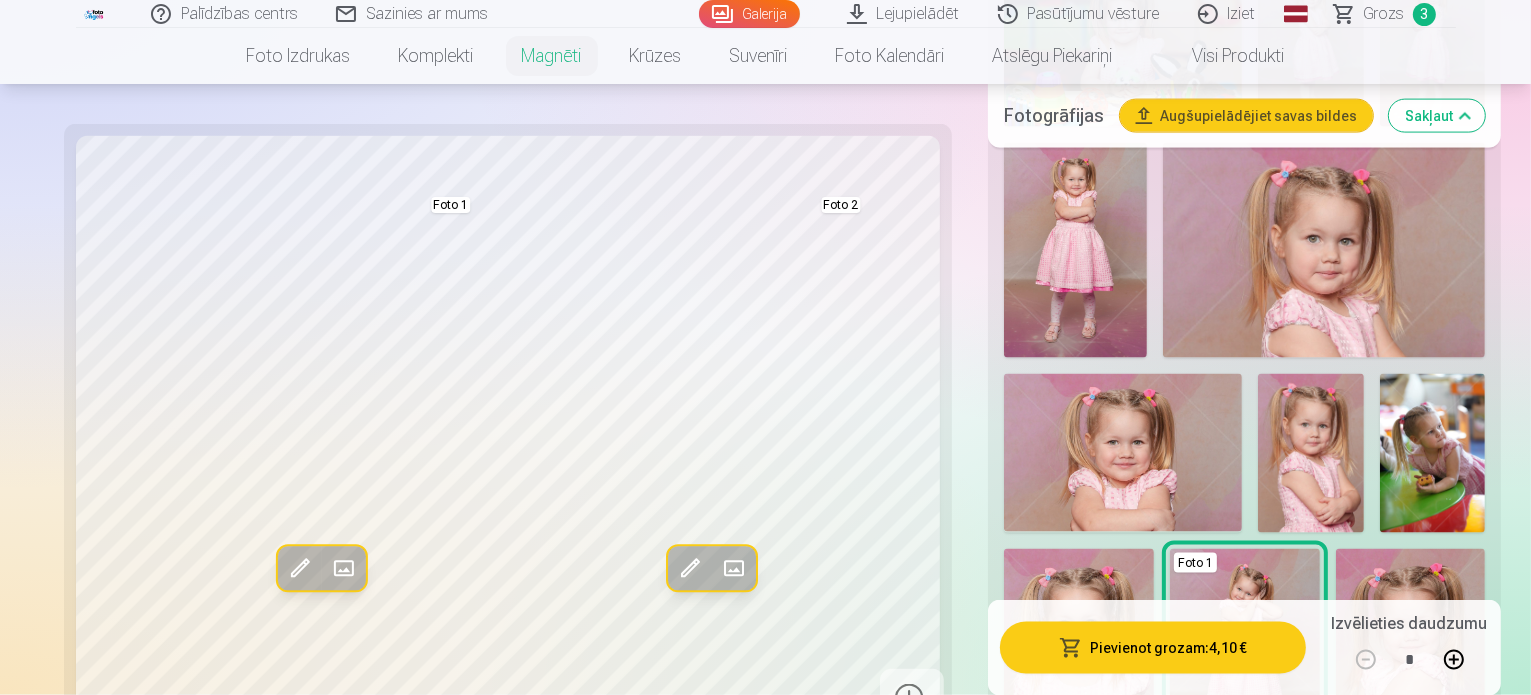 click at bounding box center (432, 889) 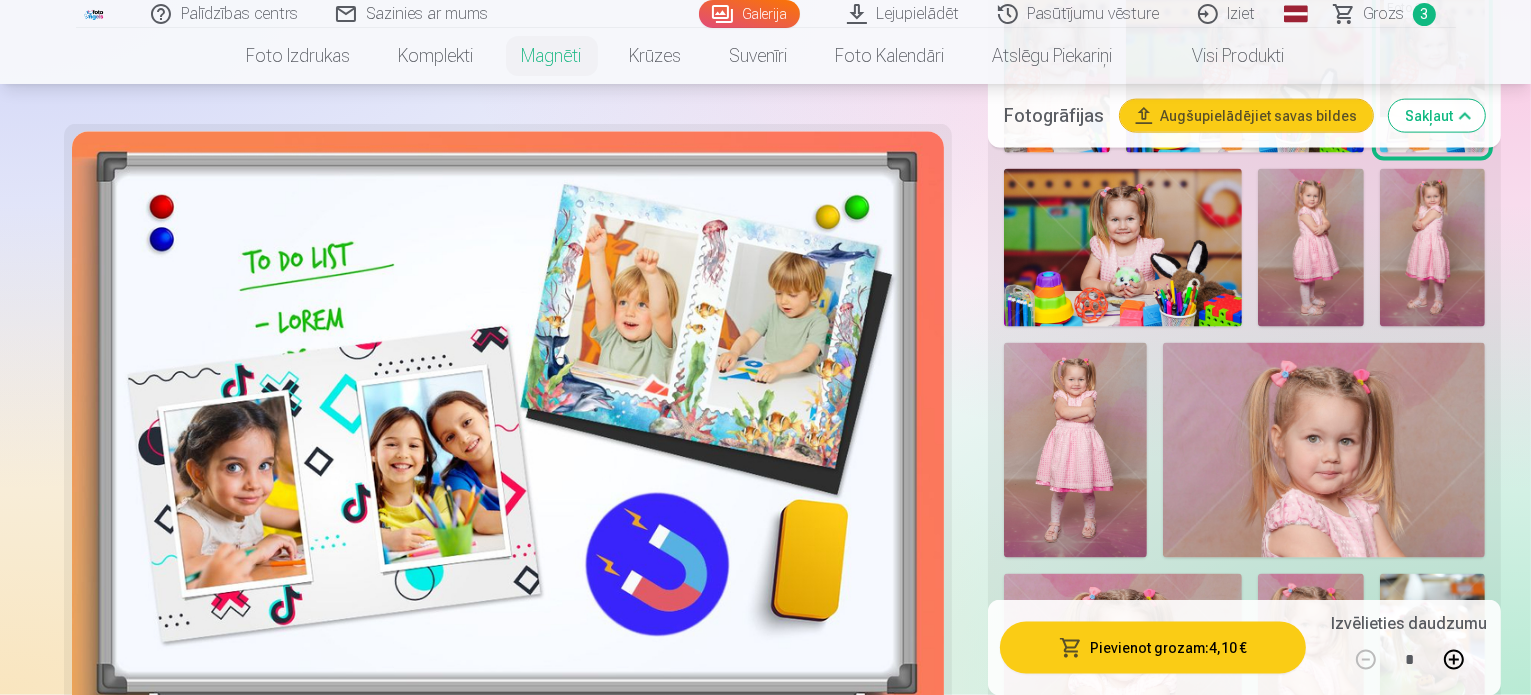 scroll, scrollTop: 3000, scrollLeft: 0, axis: vertical 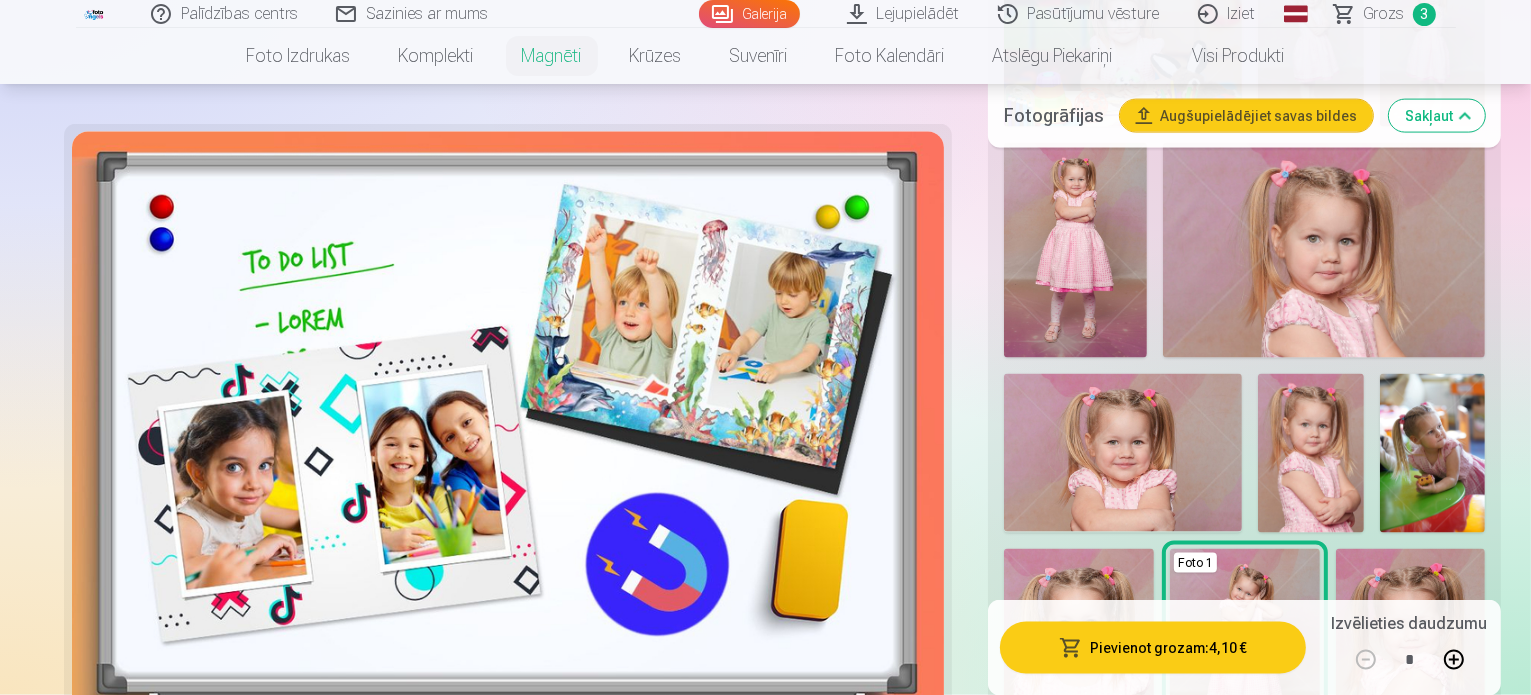 click at bounding box center [580, 889] 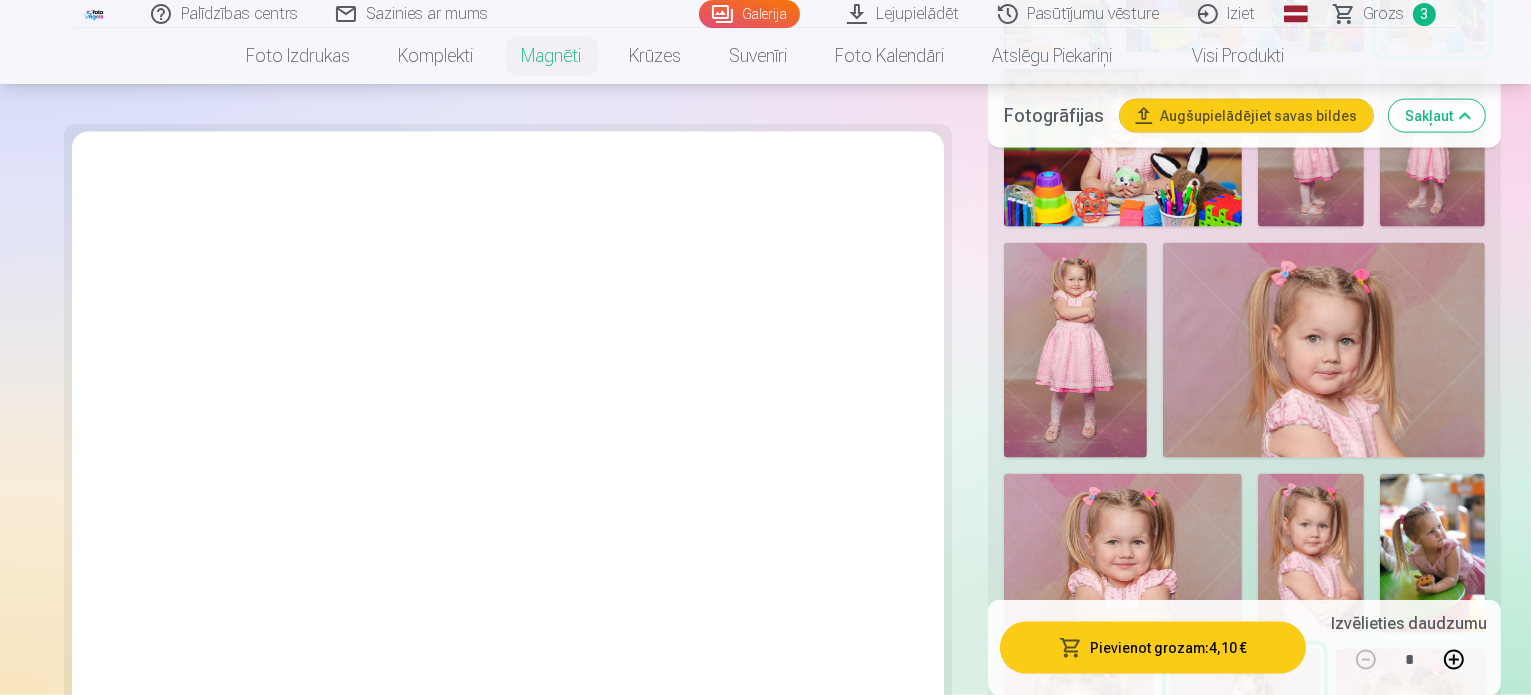 scroll, scrollTop: 3000, scrollLeft: 0, axis: vertical 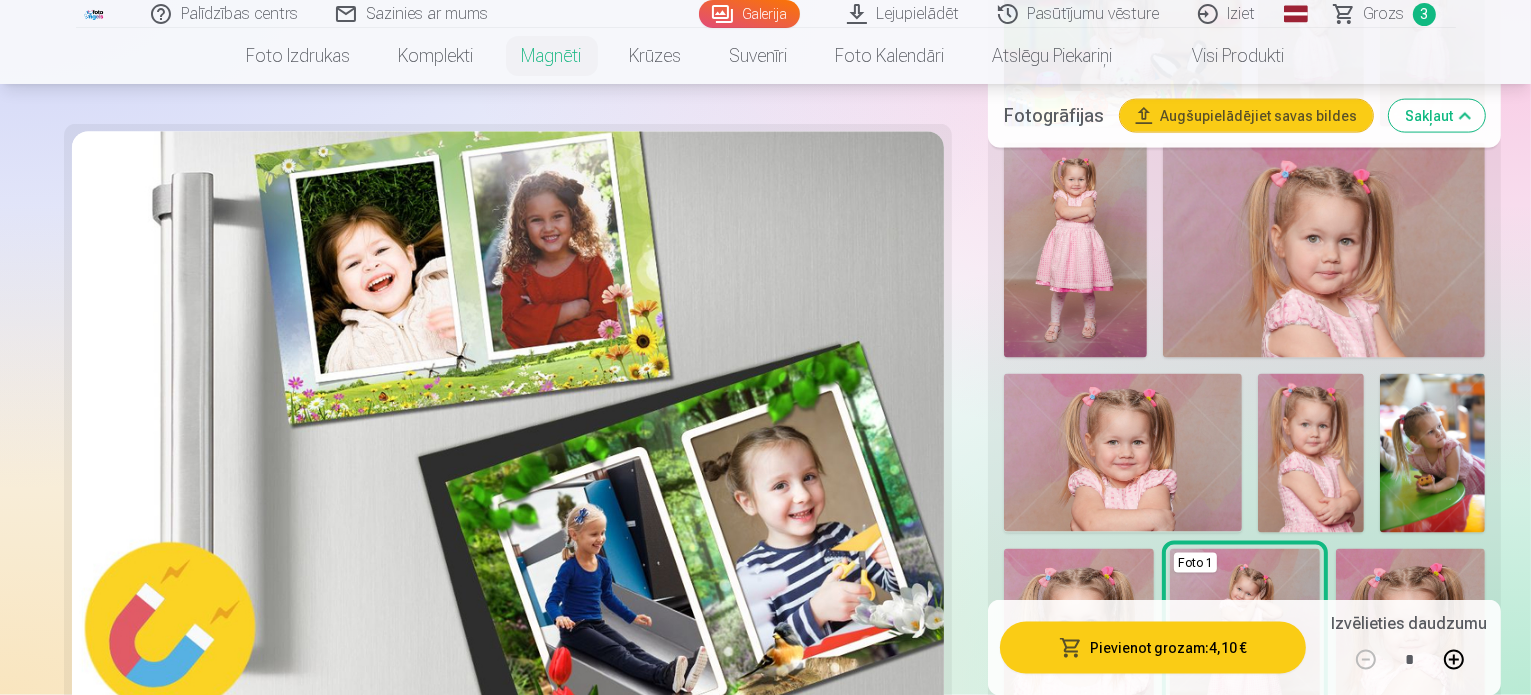 click at bounding box center [728, 889] 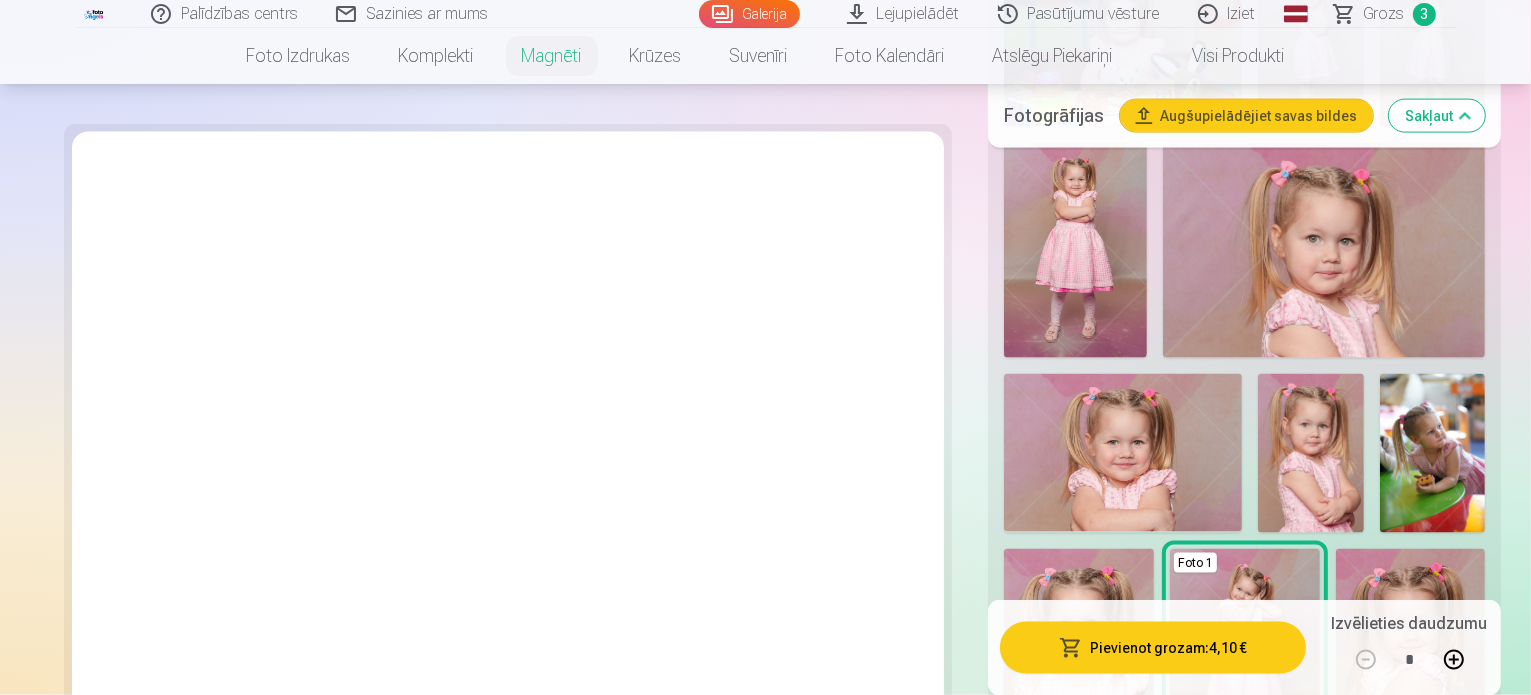 scroll, scrollTop: 3100, scrollLeft: 0, axis: vertical 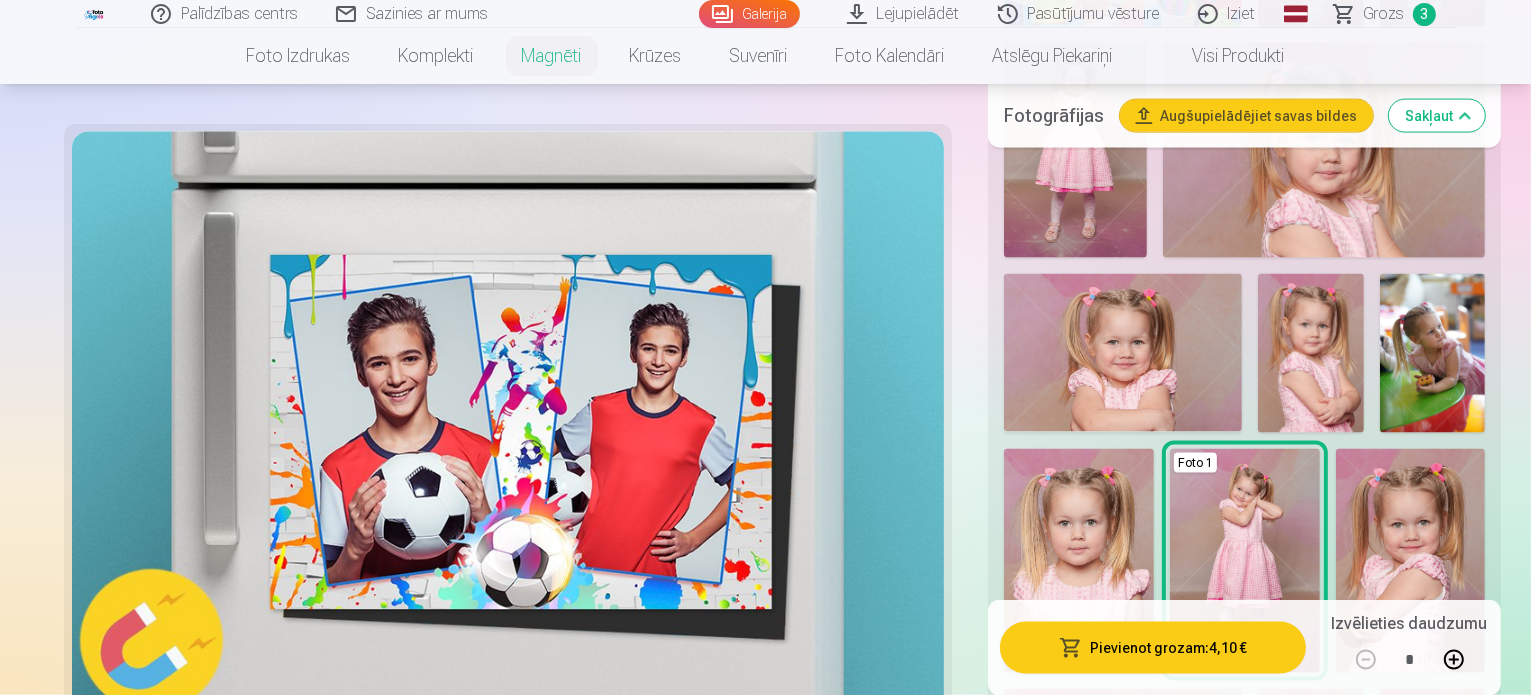 click at bounding box center (580, 889) 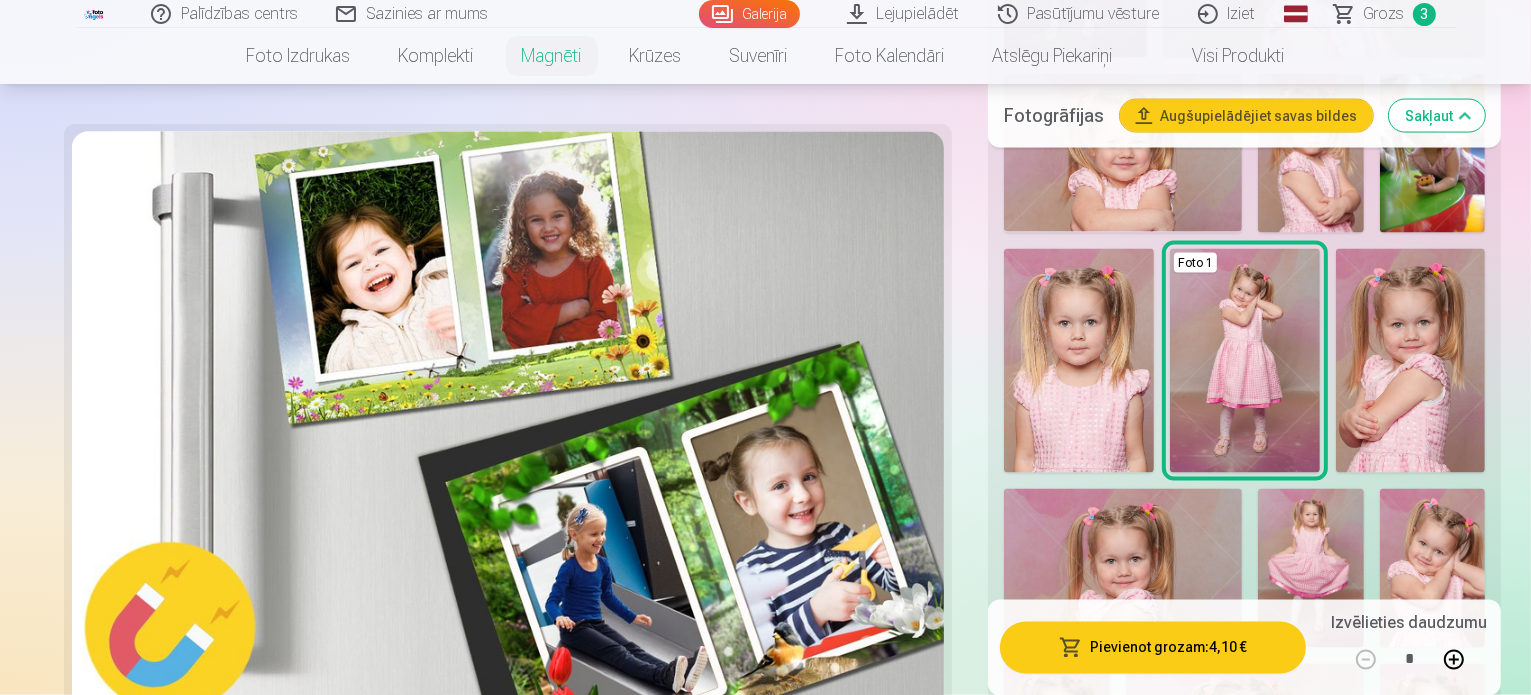 scroll, scrollTop: 3100, scrollLeft: 0, axis: vertical 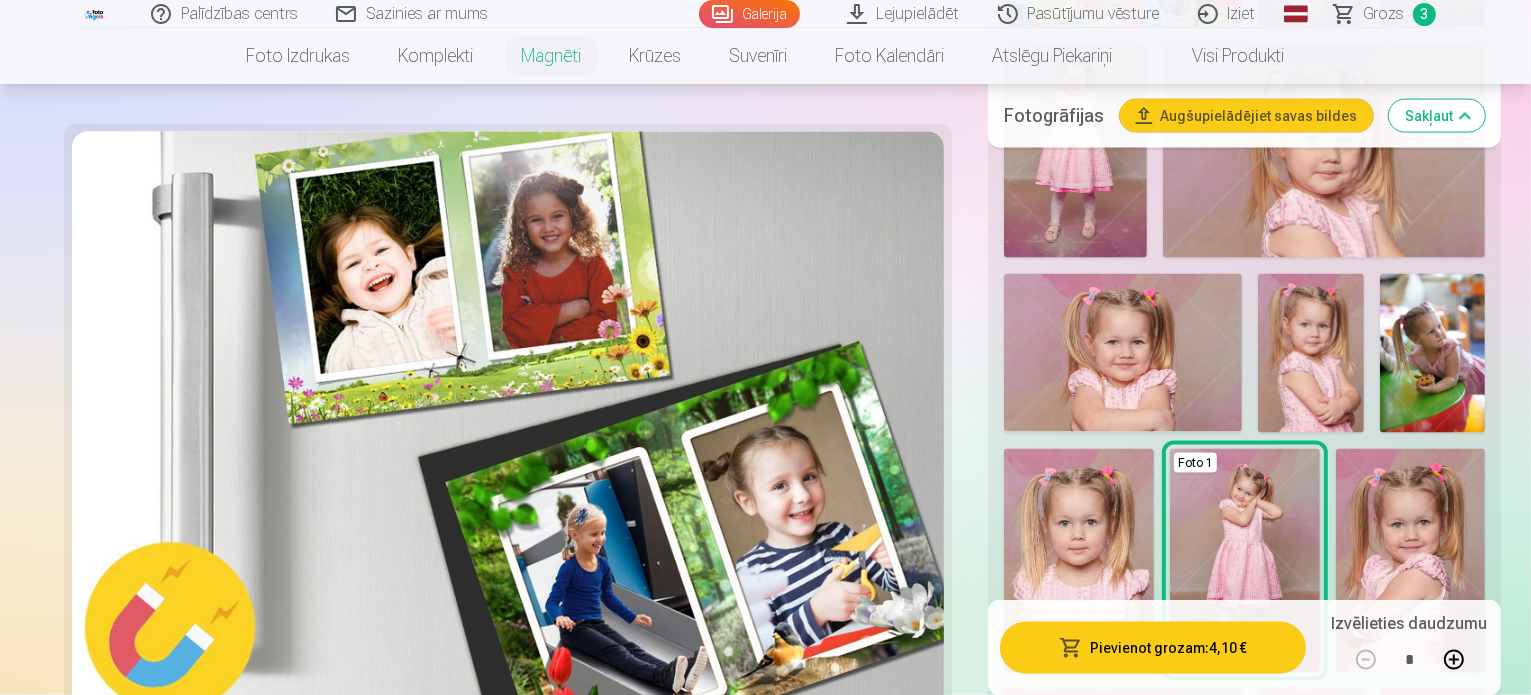 click on "Jūsu fotoattēli" at bounding box center [259, 885] 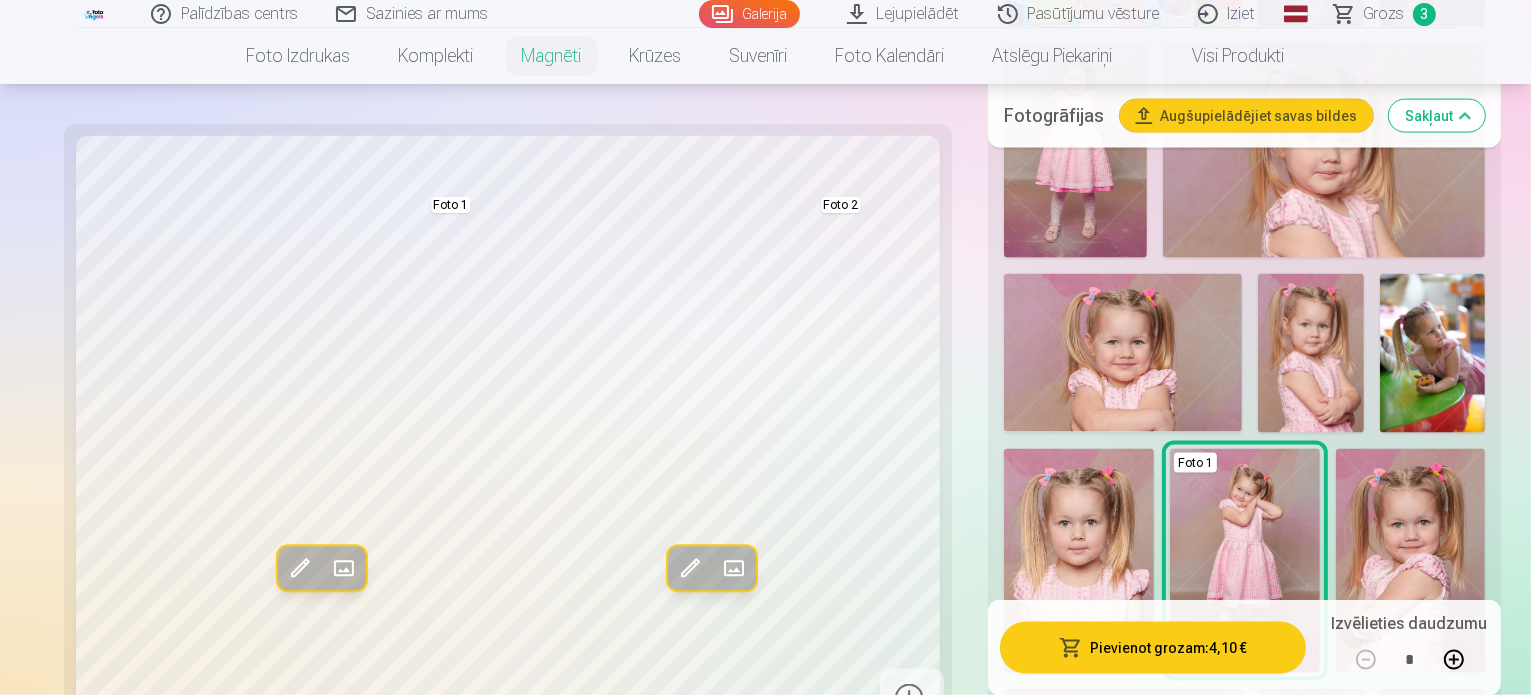 click at bounding box center [1245, 1860] 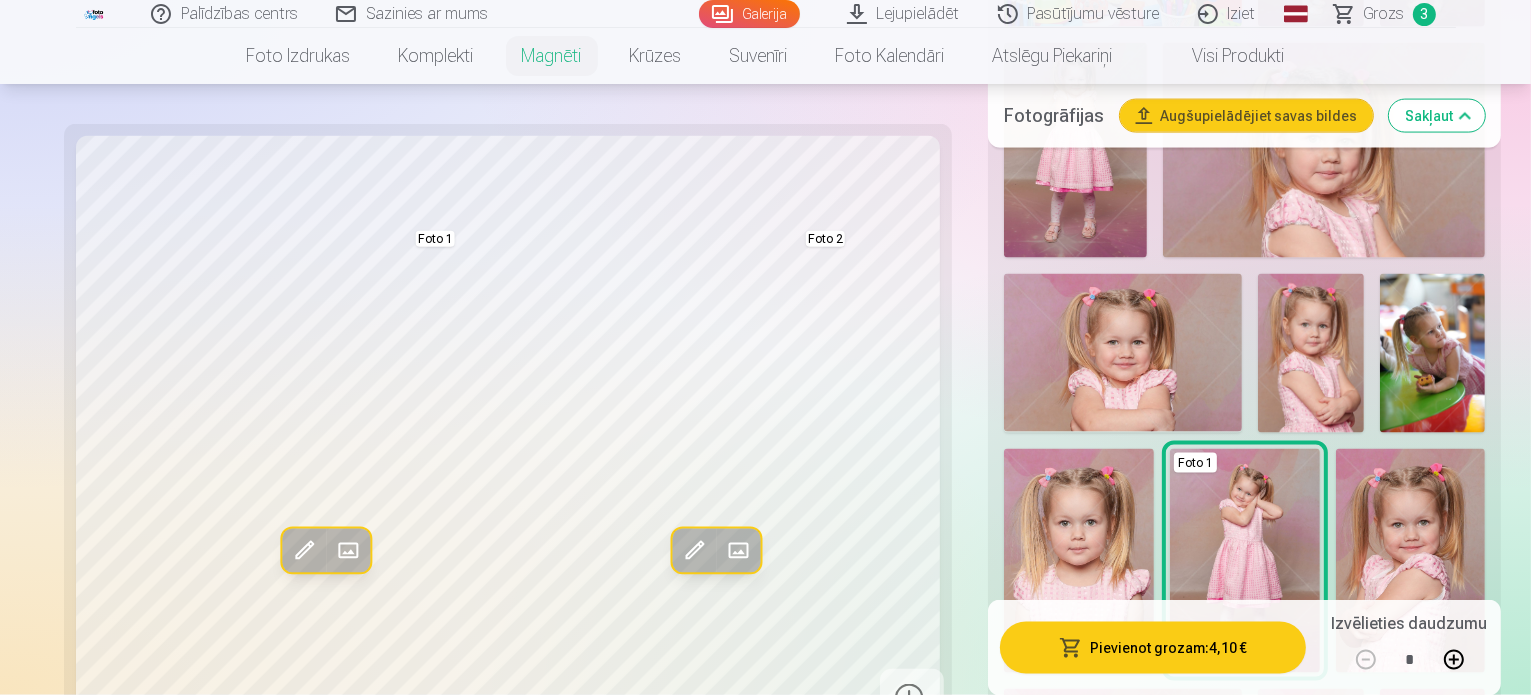 scroll, scrollTop: 3300, scrollLeft: 0, axis: vertical 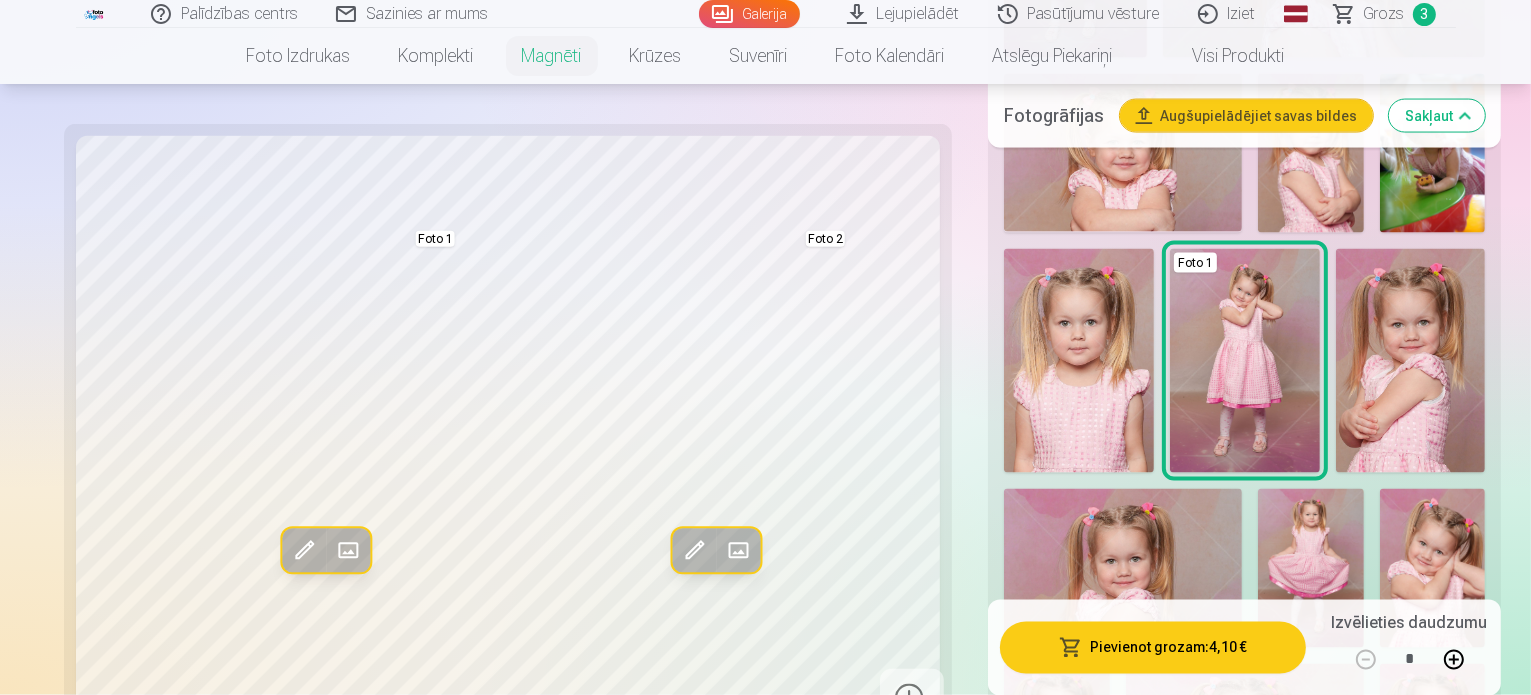 click on "Skatīt vairāk dizainu" at bounding box center [1245, 1833] 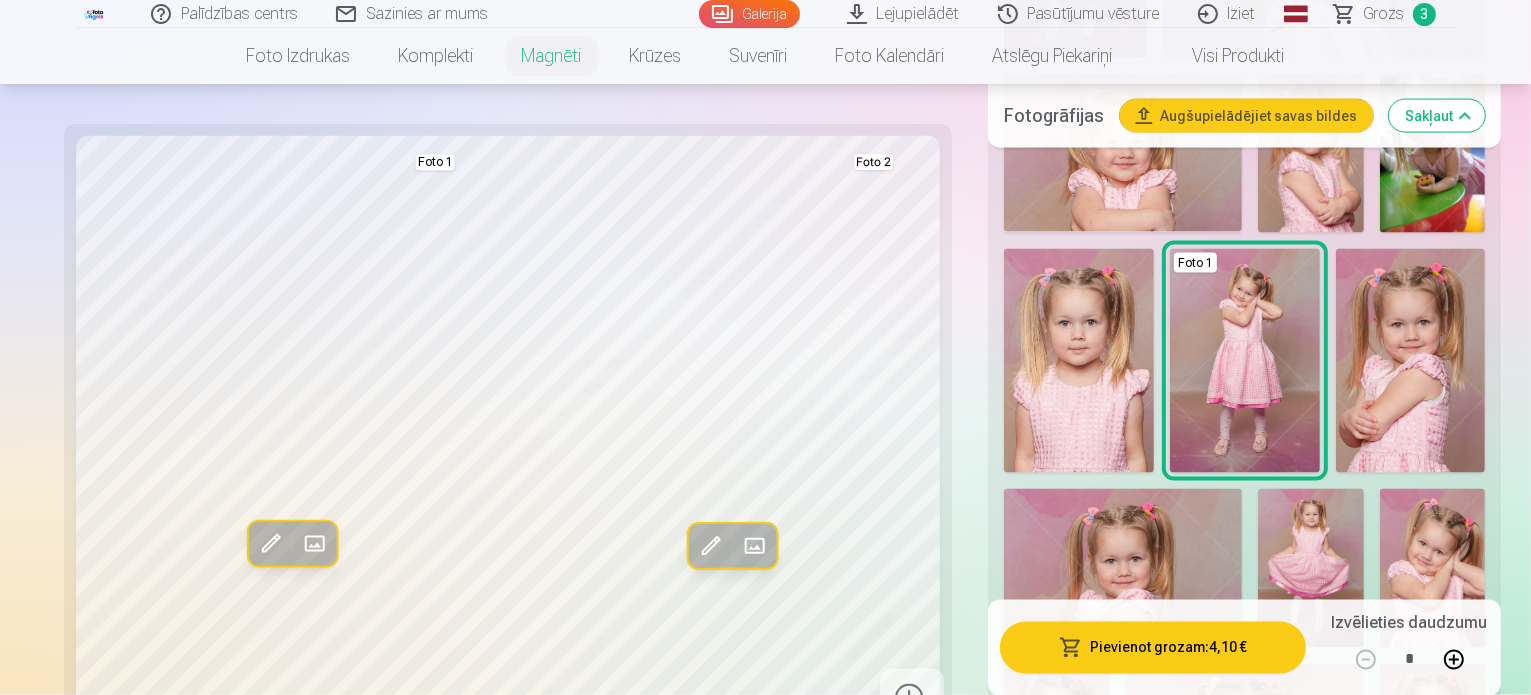 click at bounding box center [1245, 1948] 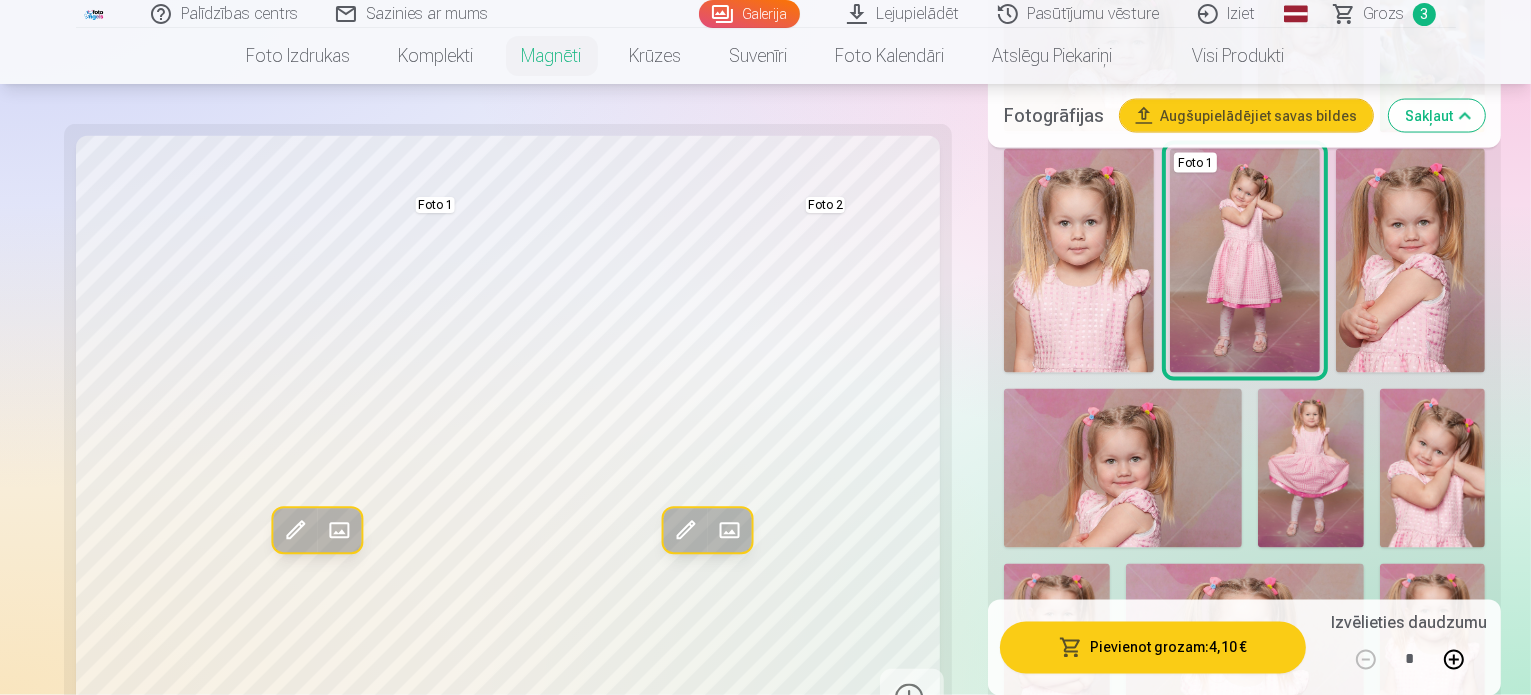 scroll, scrollTop: 3500, scrollLeft: 0, axis: vertical 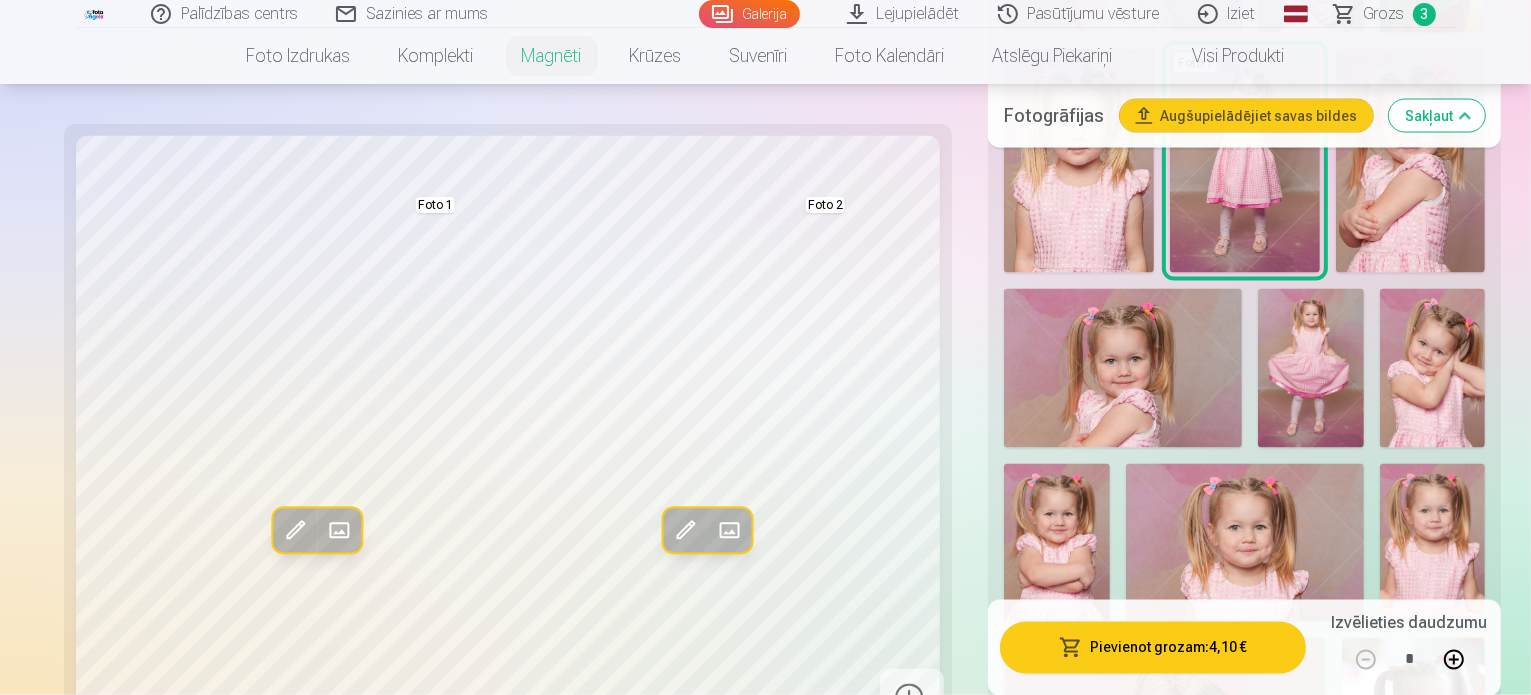 click at bounding box center (1411, 1892) 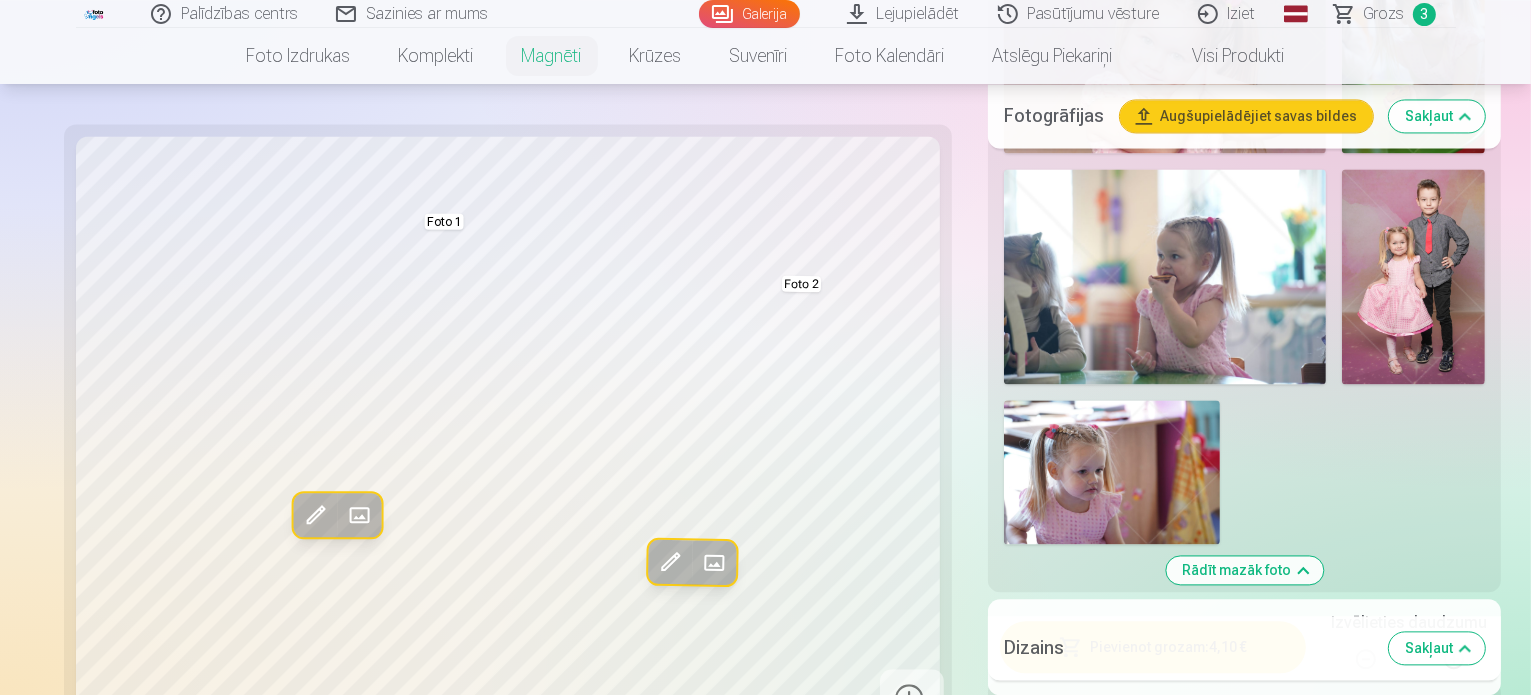 scroll, scrollTop: 4100, scrollLeft: 0, axis: vertical 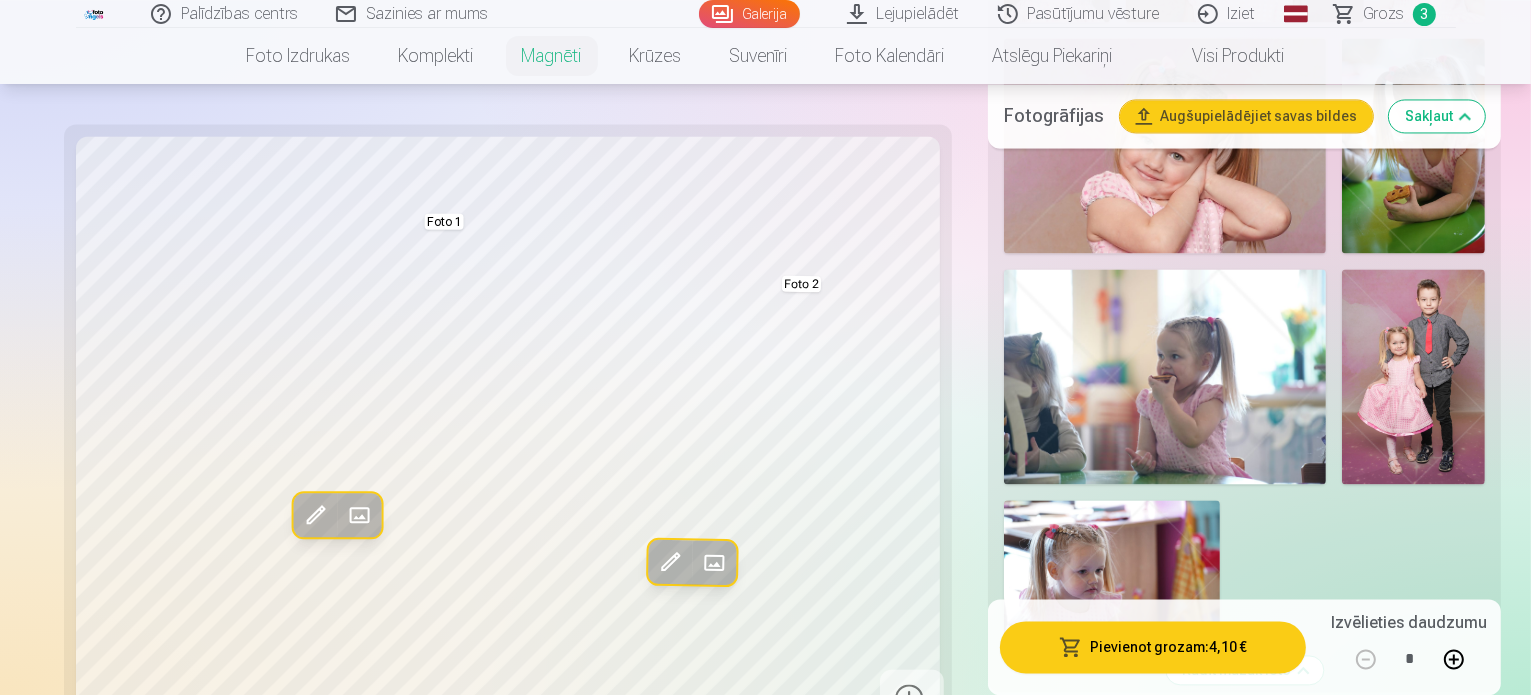 click at bounding box center (1245, 2012) 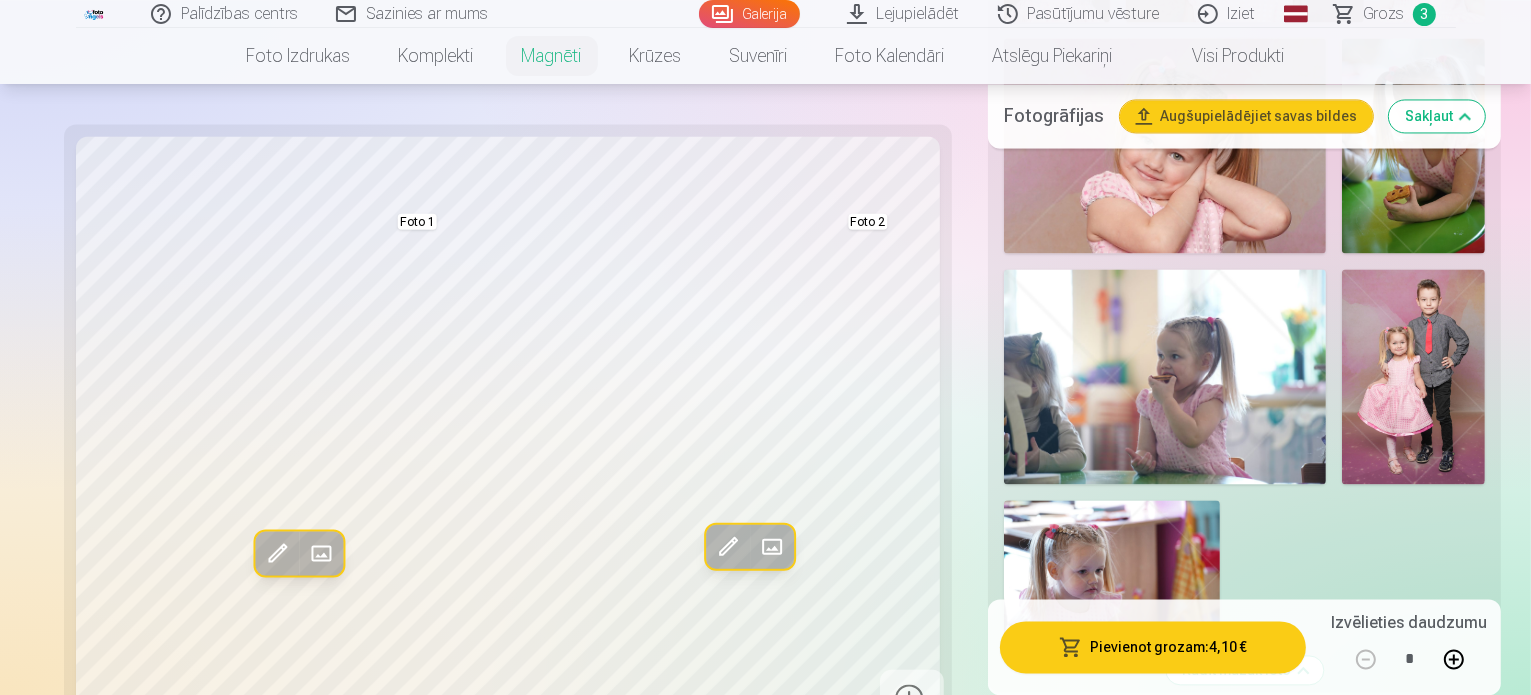 click at bounding box center [1079, 2012] 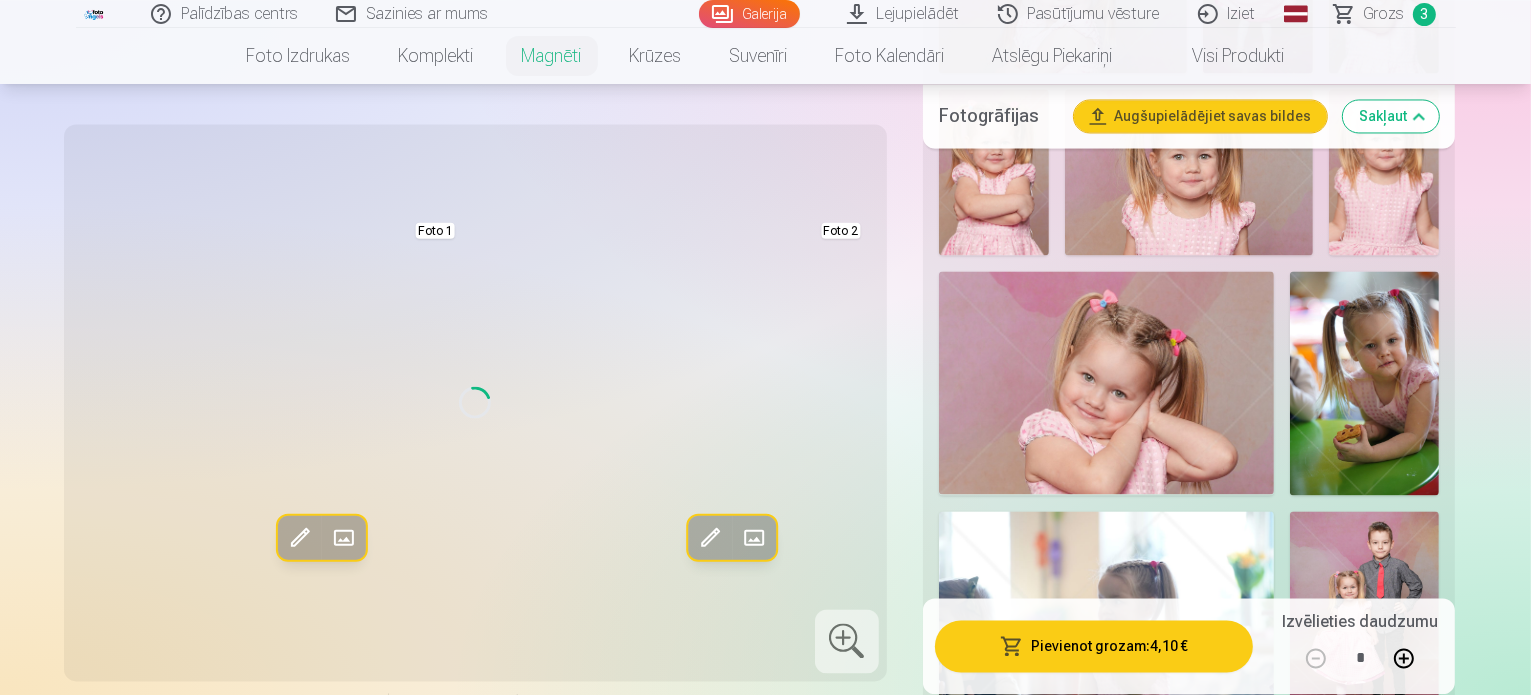 scroll, scrollTop: 3900, scrollLeft: 0, axis: vertical 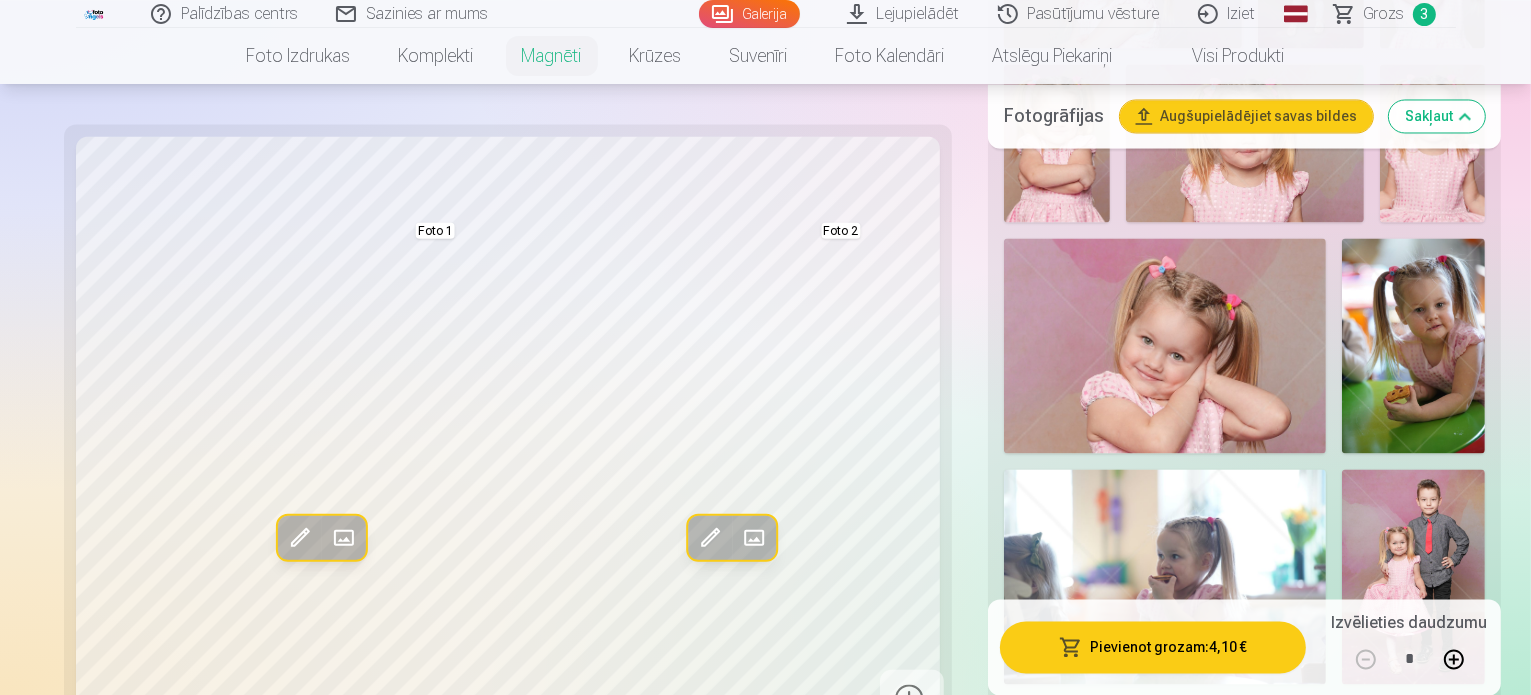 click at bounding box center [1411, 2068] 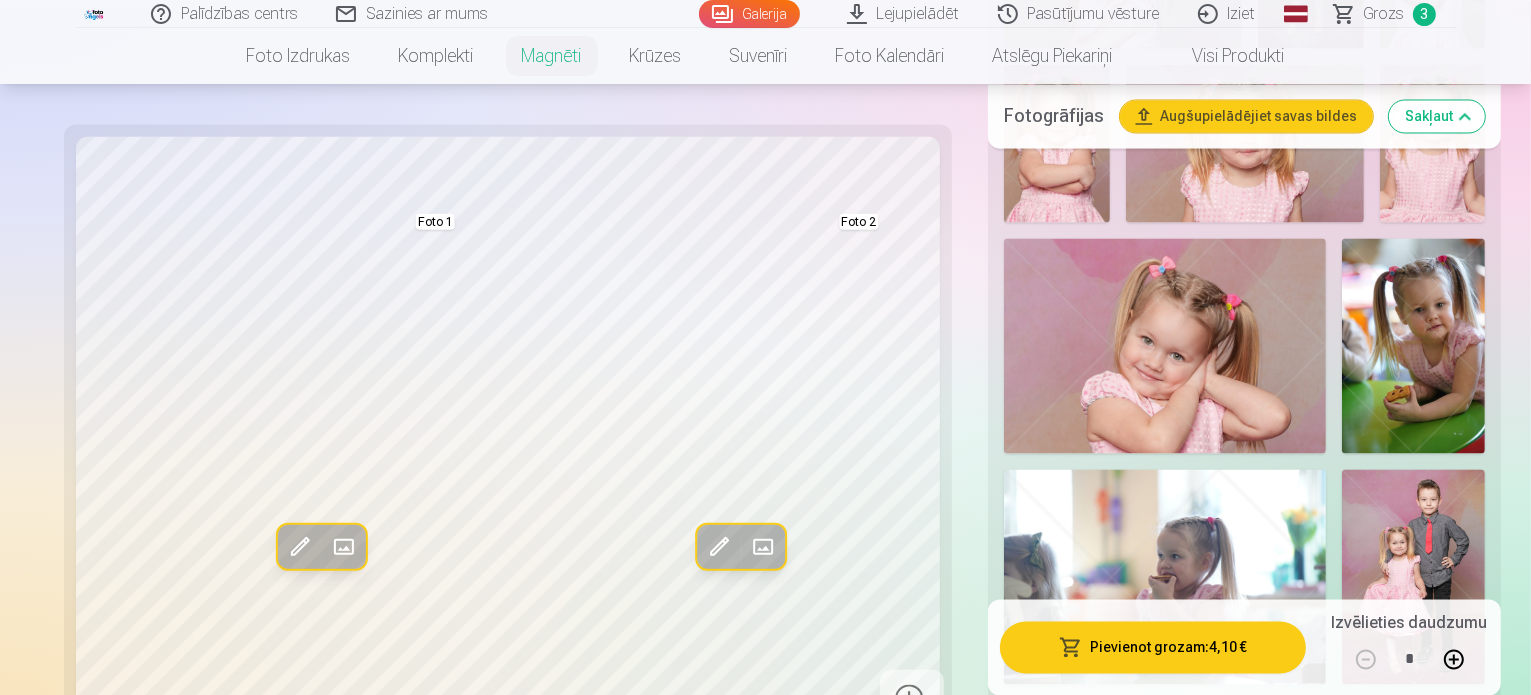 click at bounding box center (1245, 2068) 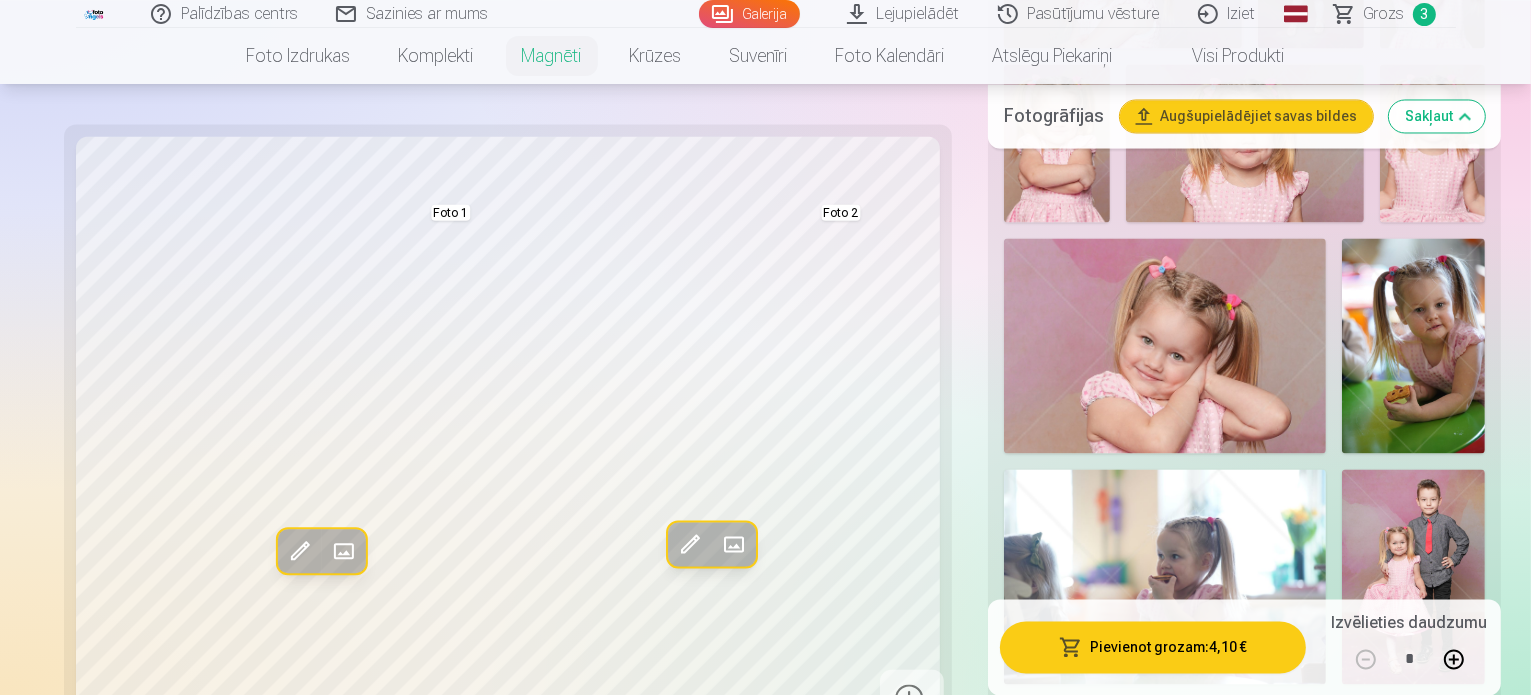 click at bounding box center (1079, 2068) 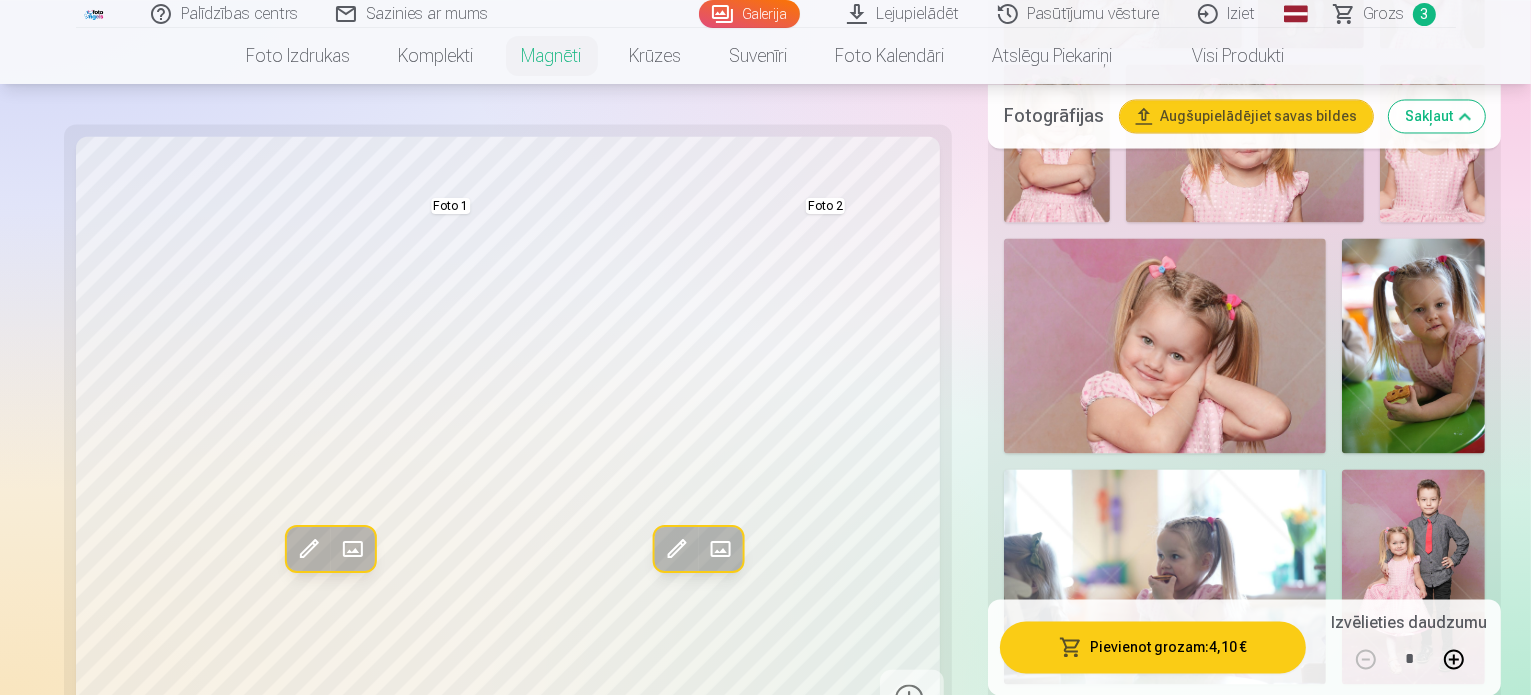click at bounding box center [1411, 1924] 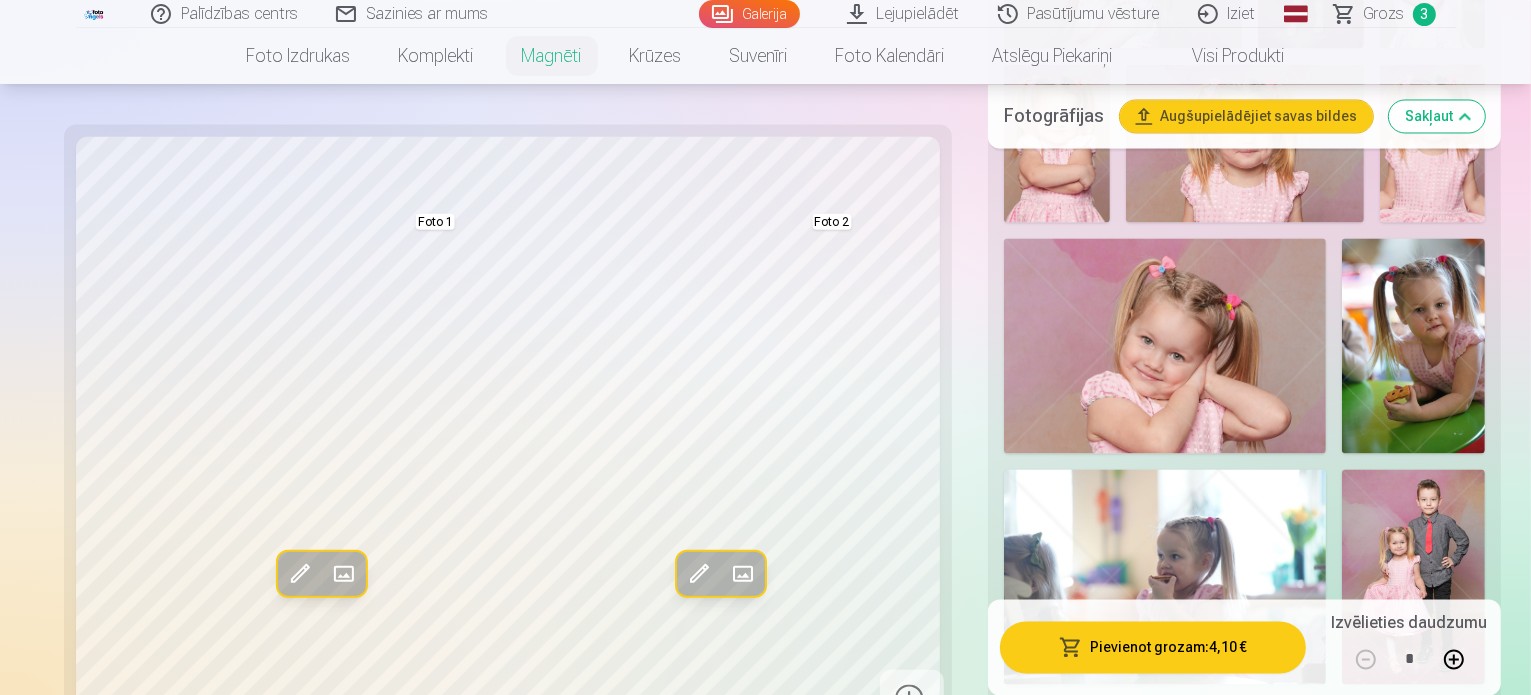 click at bounding box center [1245, 1924] 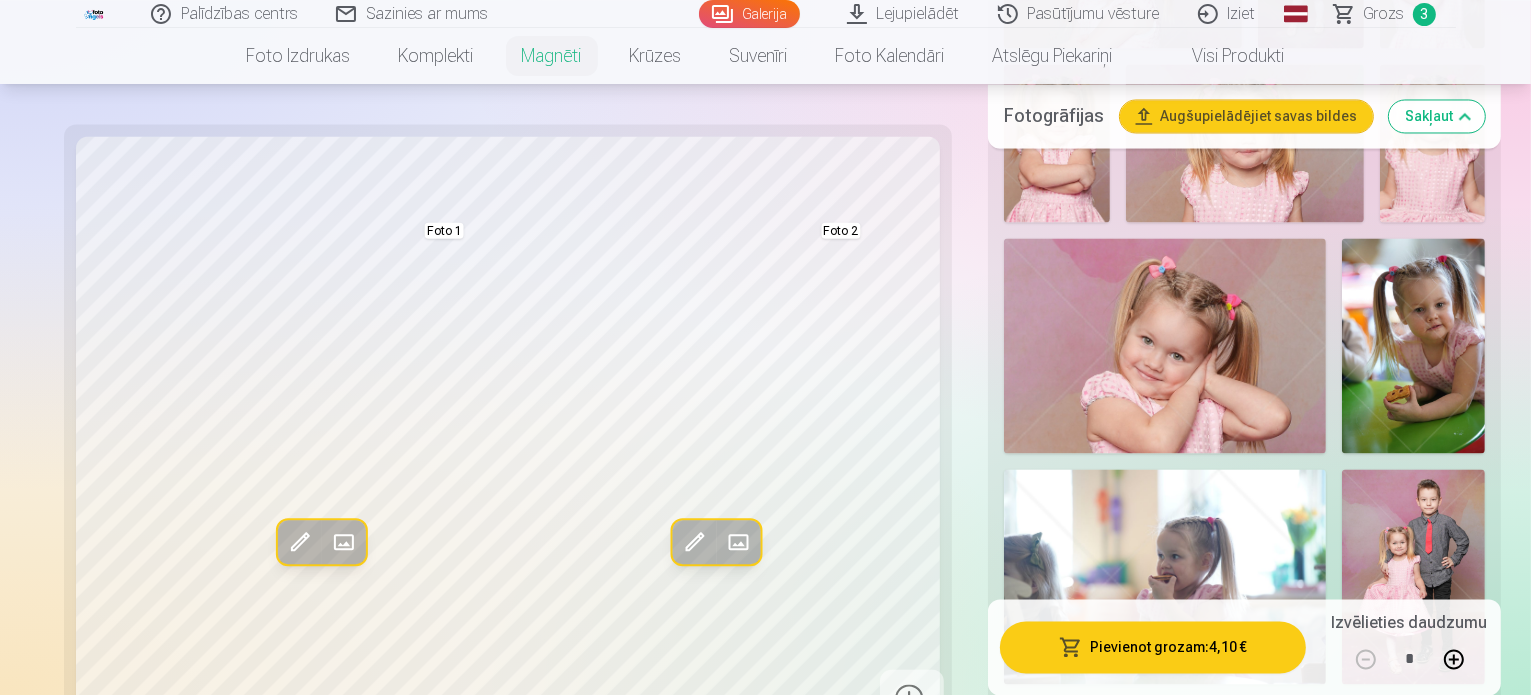 click at bounding box center [1079, 1924] 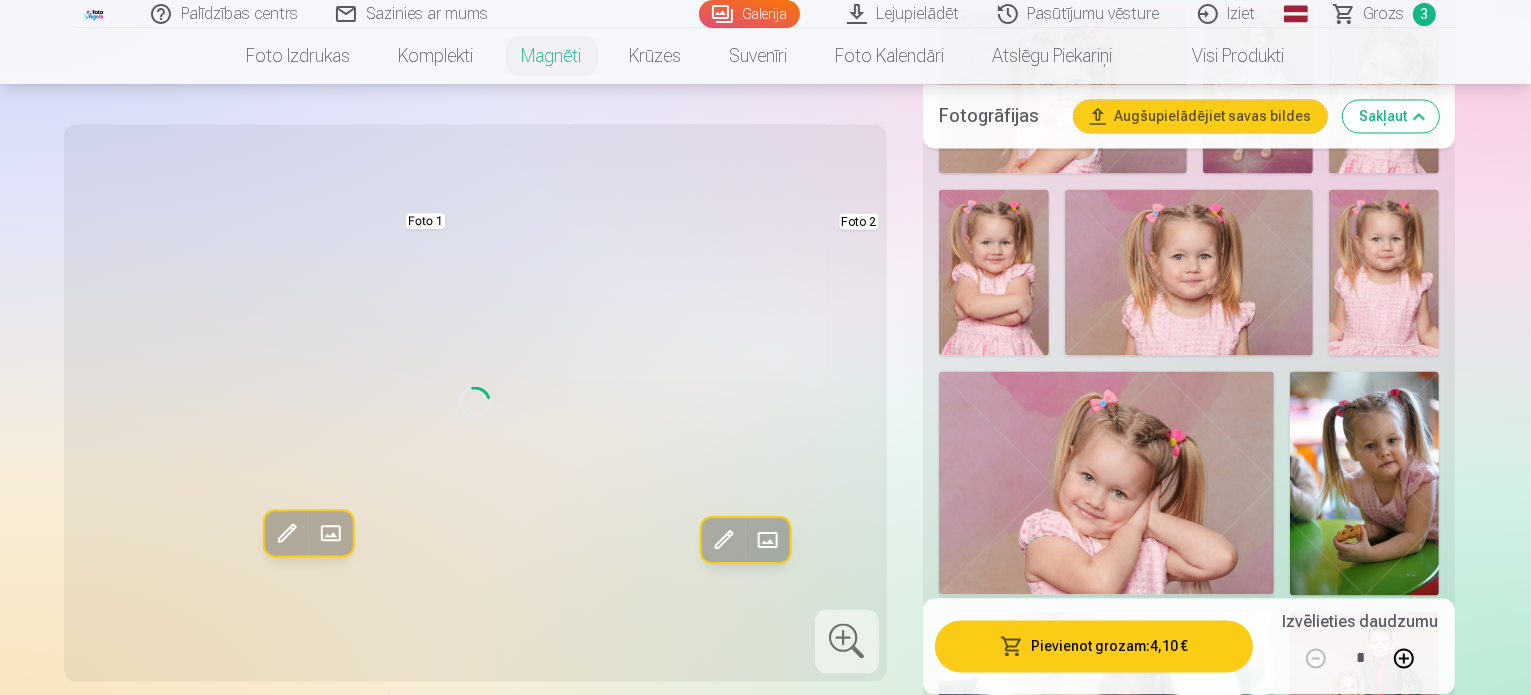 scroll, scrollTop: 3800, scrollLeft: 0, axis: vertical 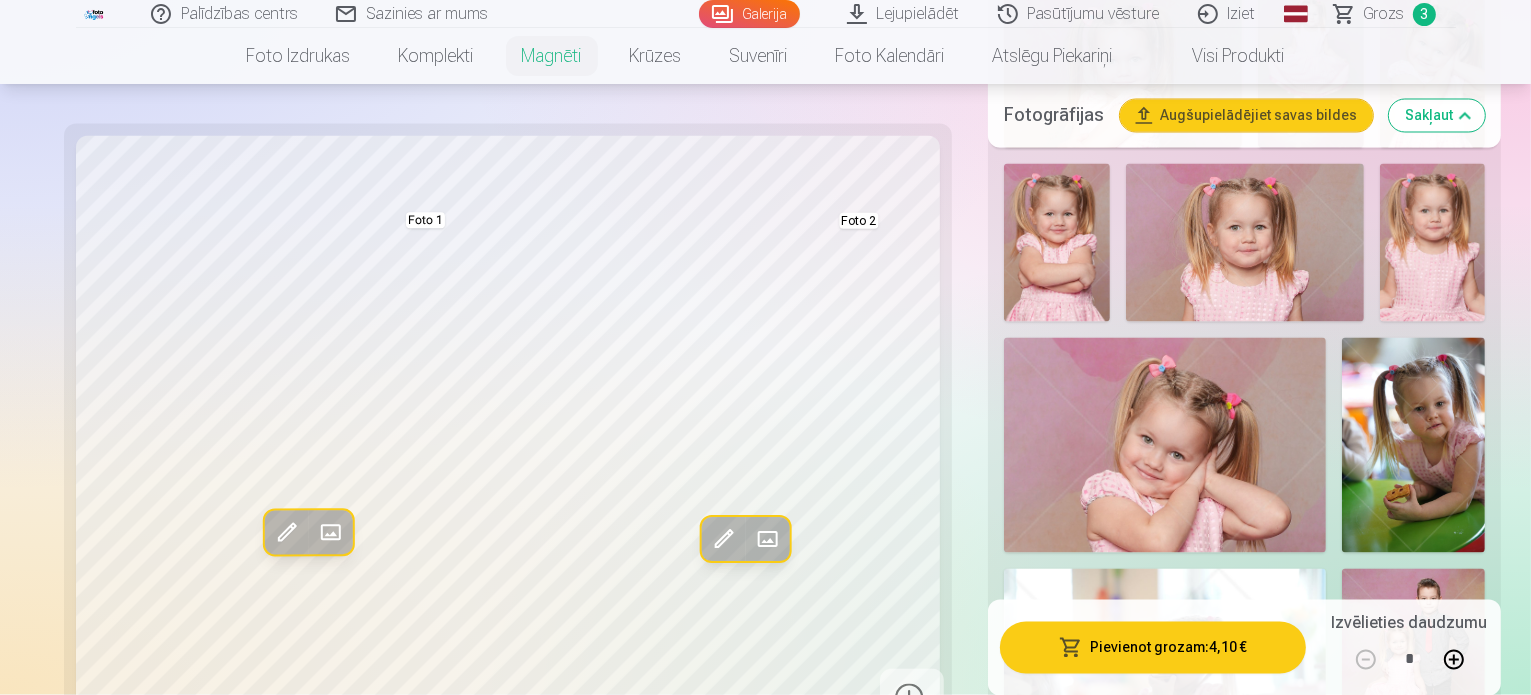 click at bounding box center [1411, 1880] 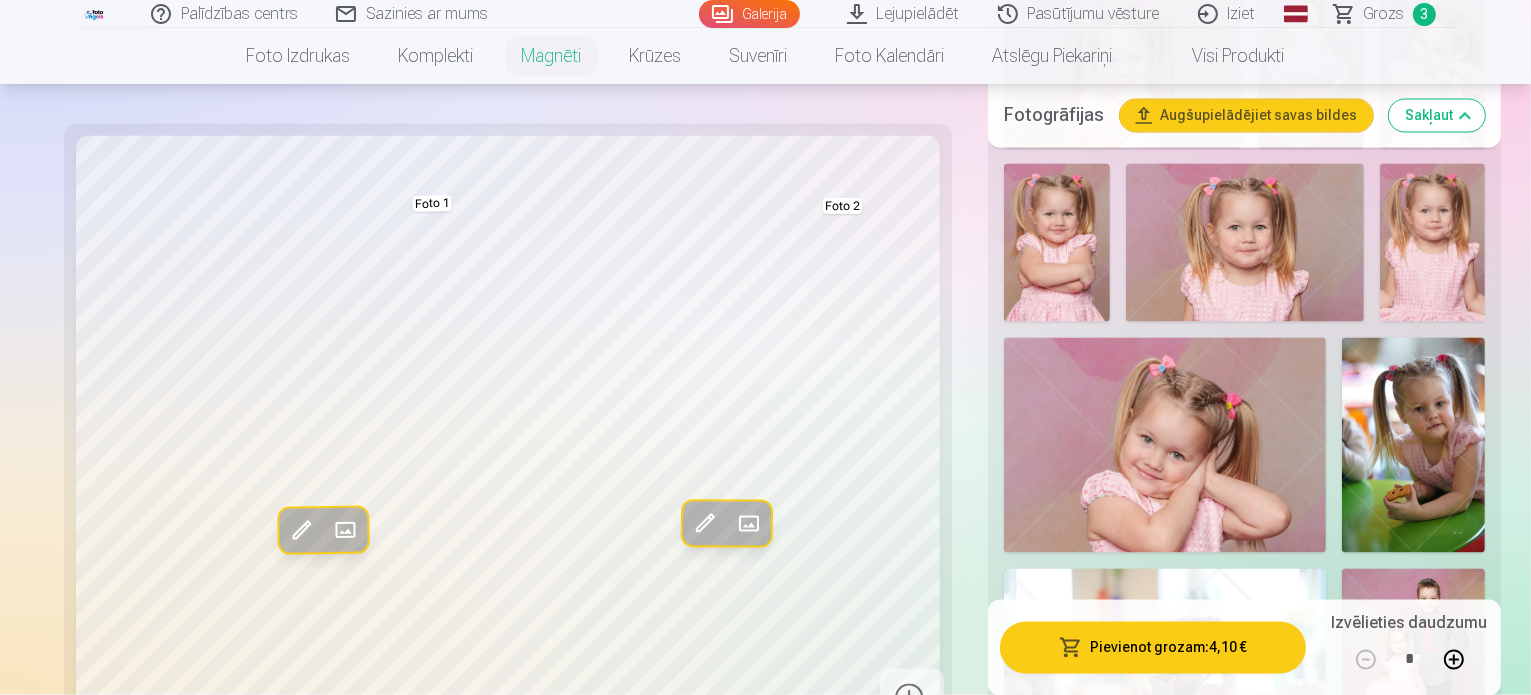 click at bounding box center [1245, 1880] 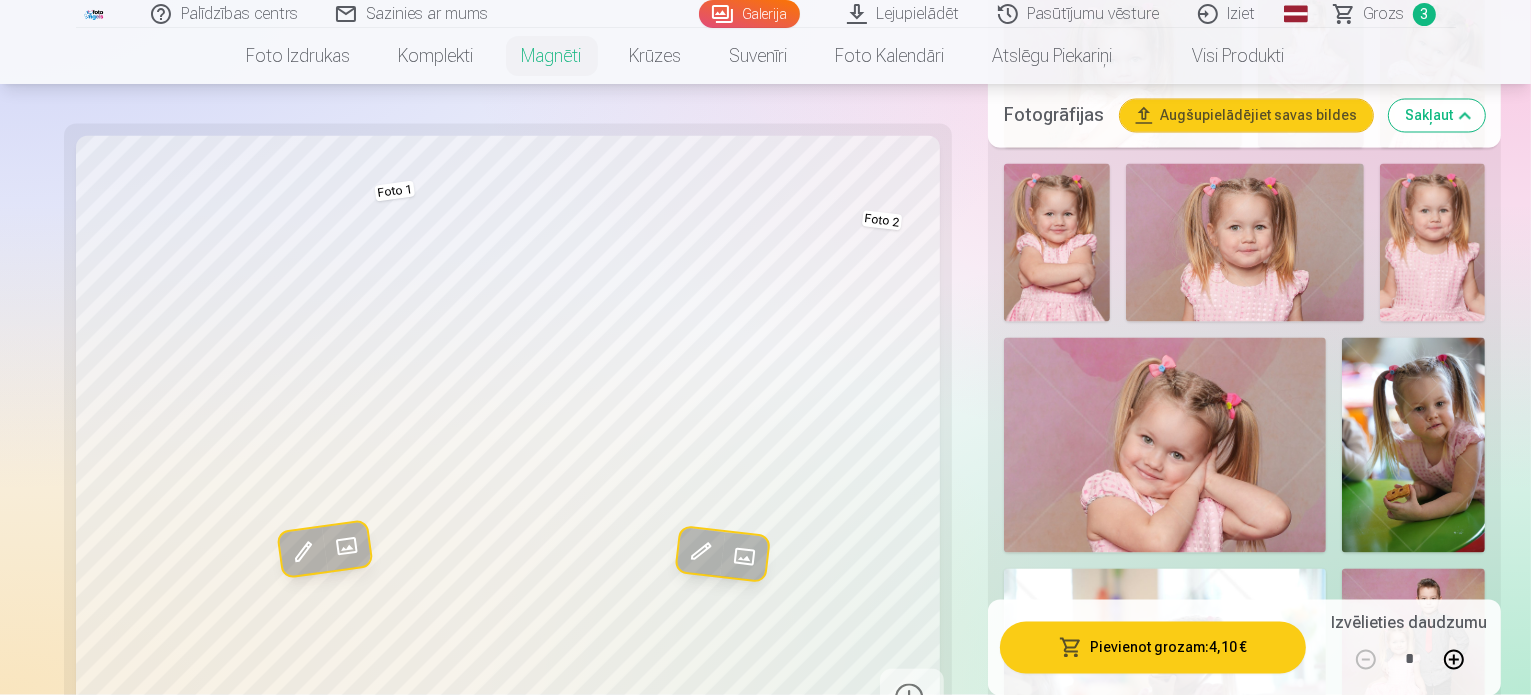 click at bounding box center [1079, 1880] 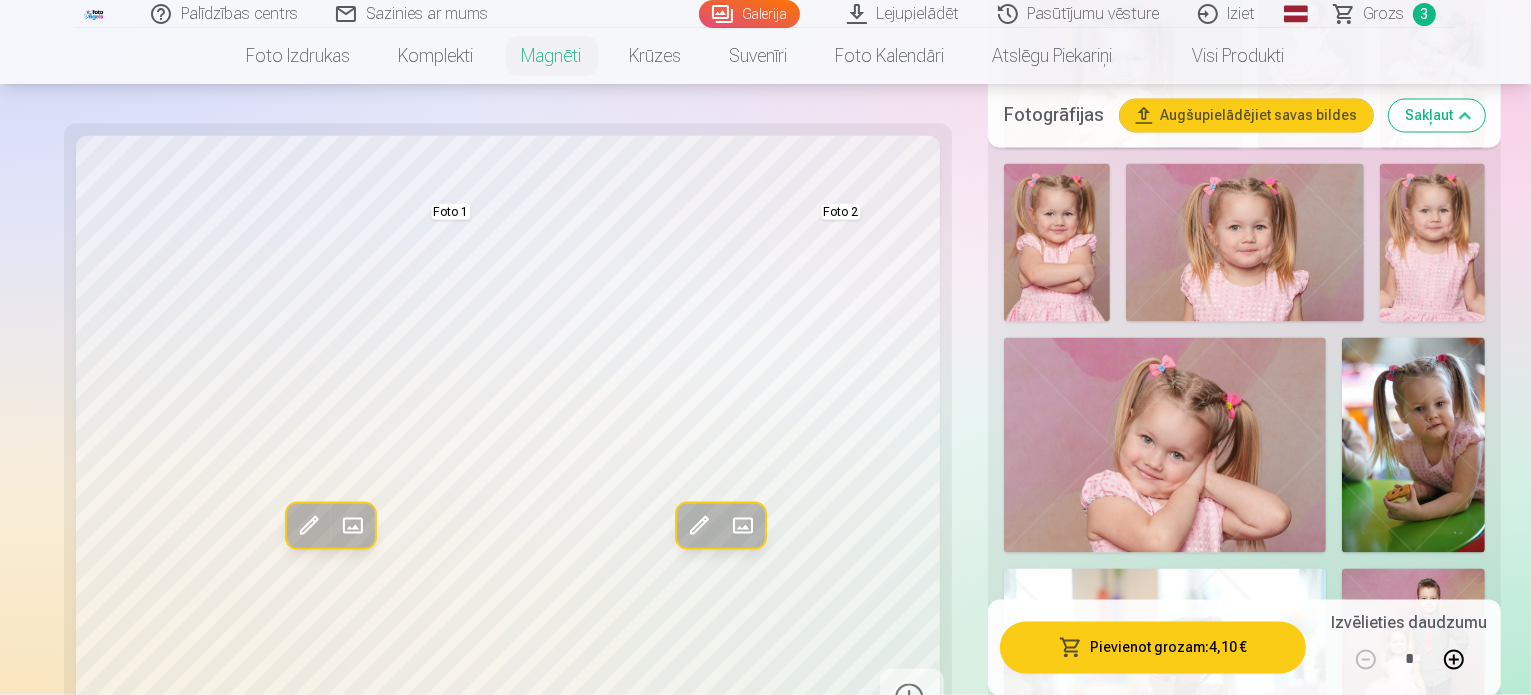 click at bounding box center (1245, 1736) 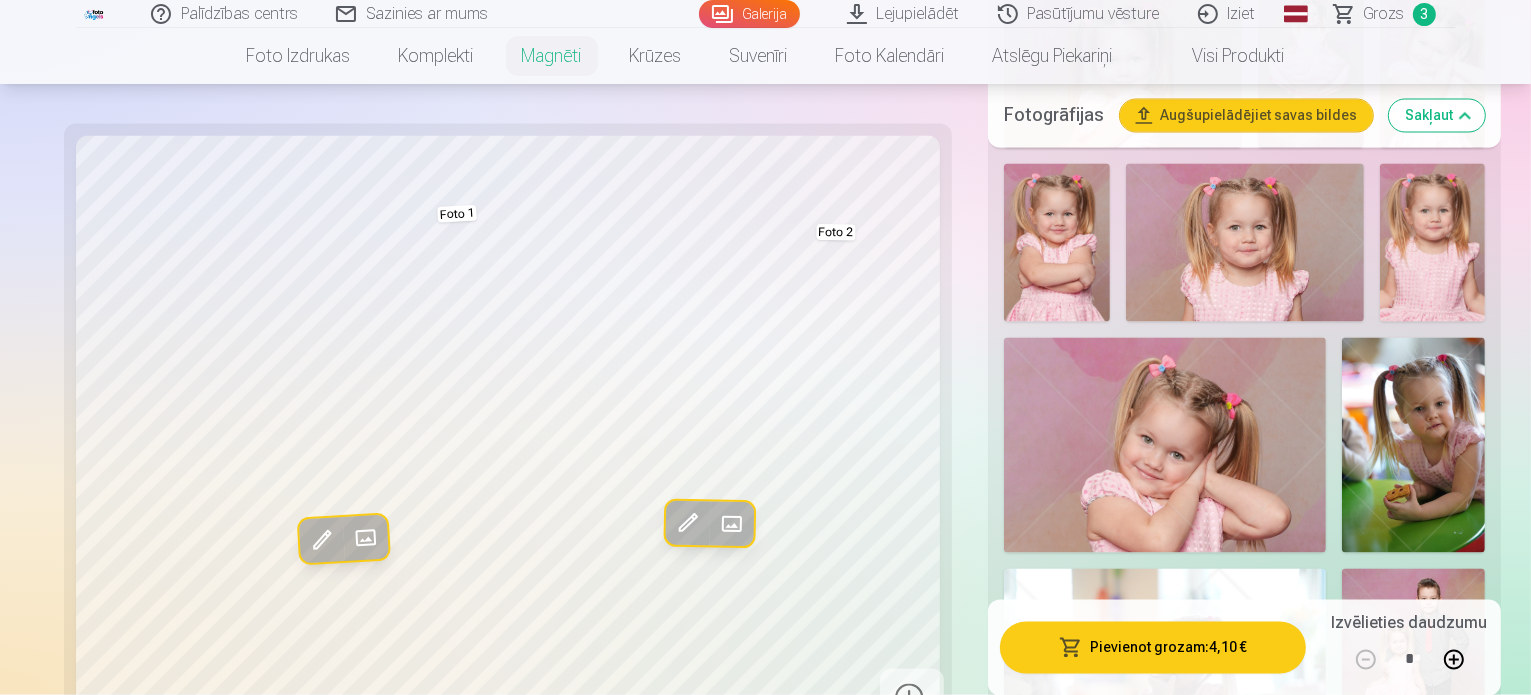 click at bounding box center (1079, 1736) 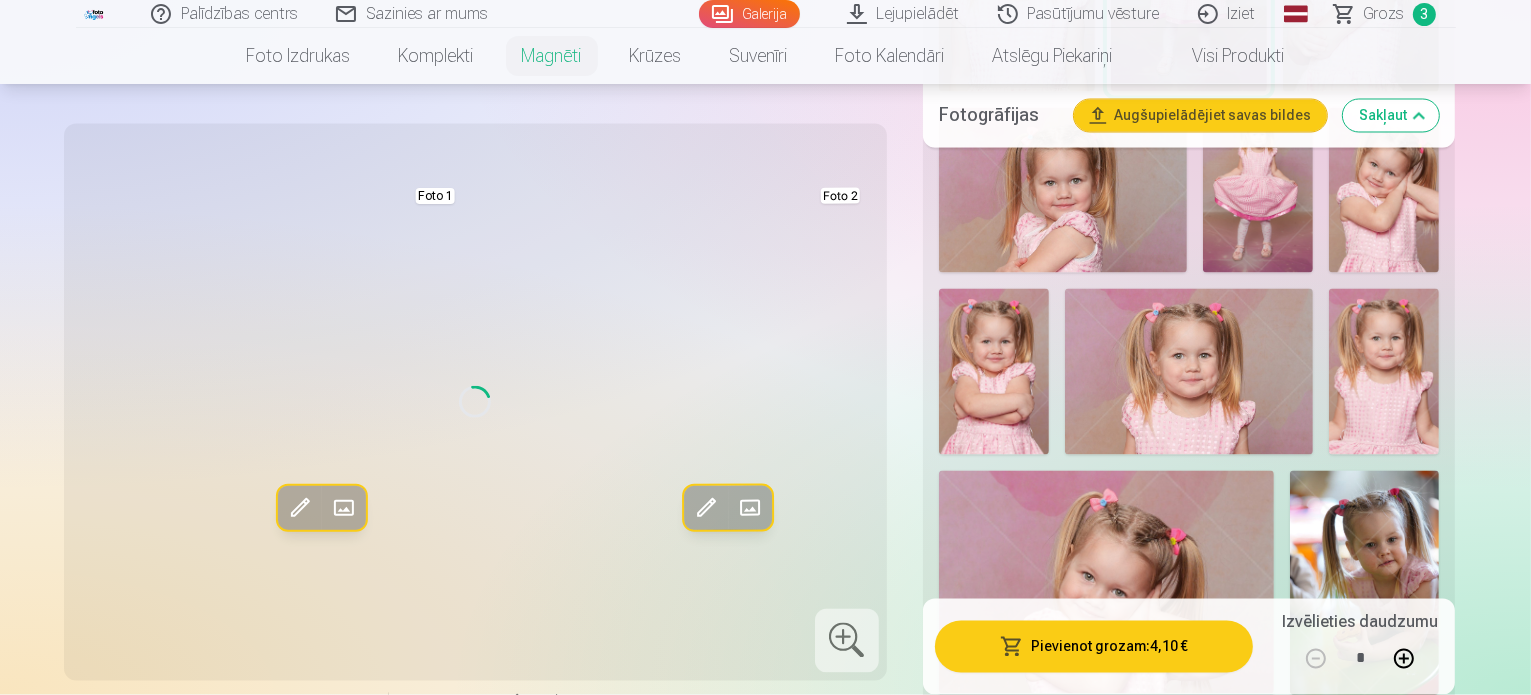 scroll, scrollTop: 3700, scrollLeft: 0, axis: vertical 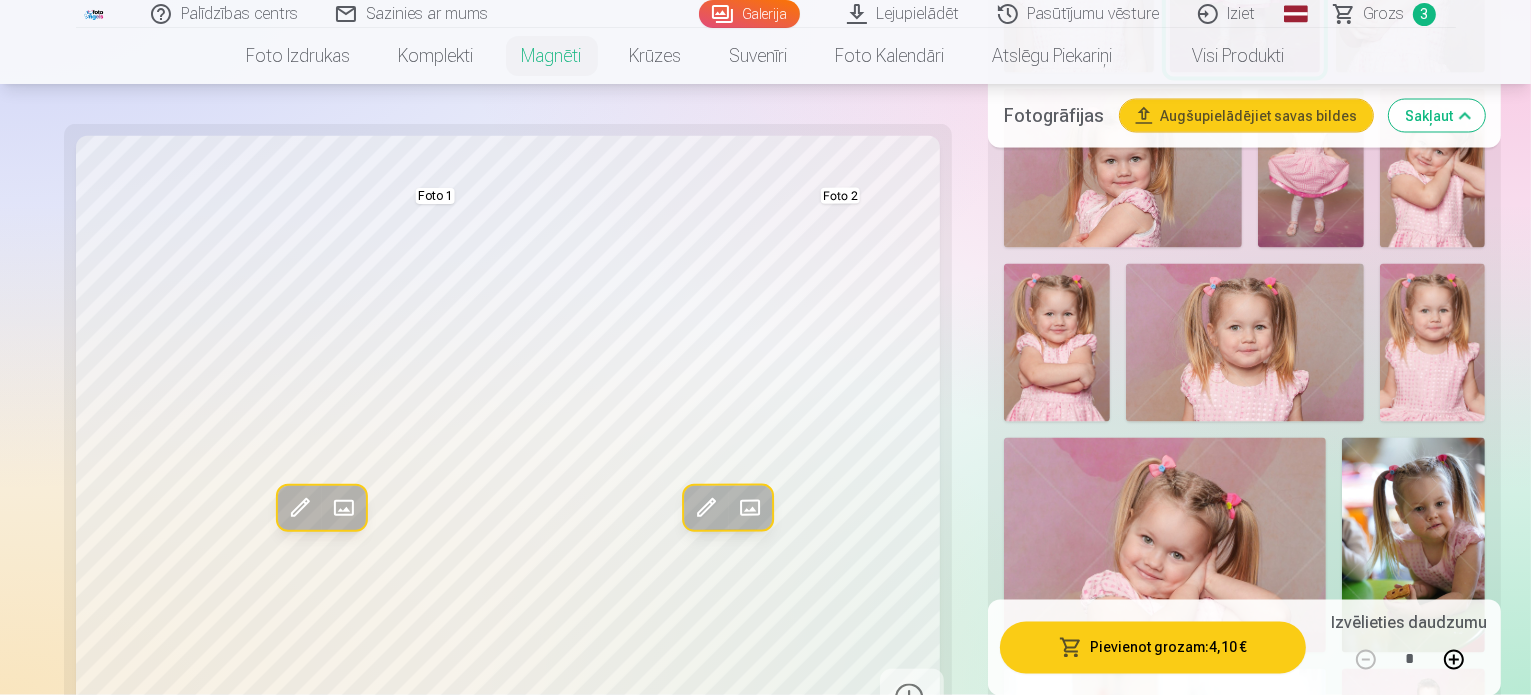 click at bounding box center (1411, 1692) 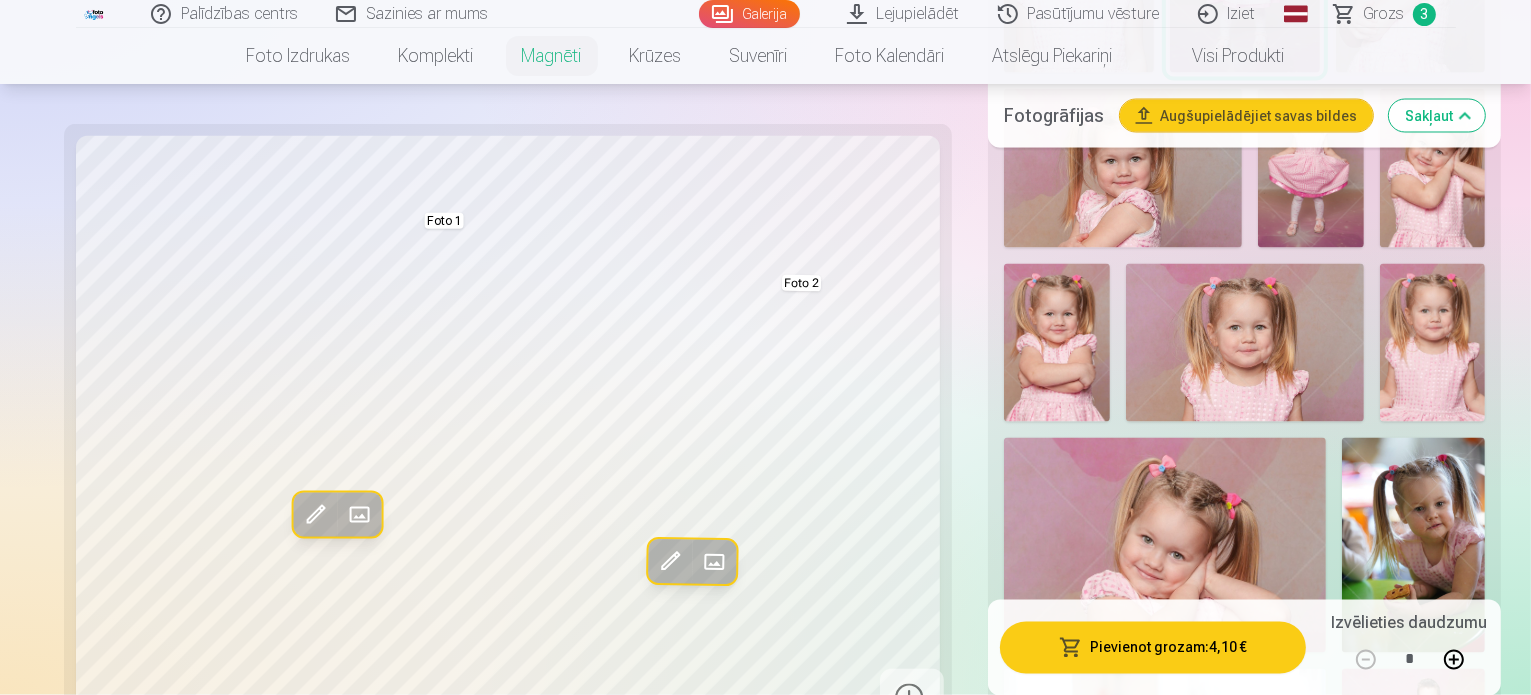 click at bounding box center [1245, 1692] 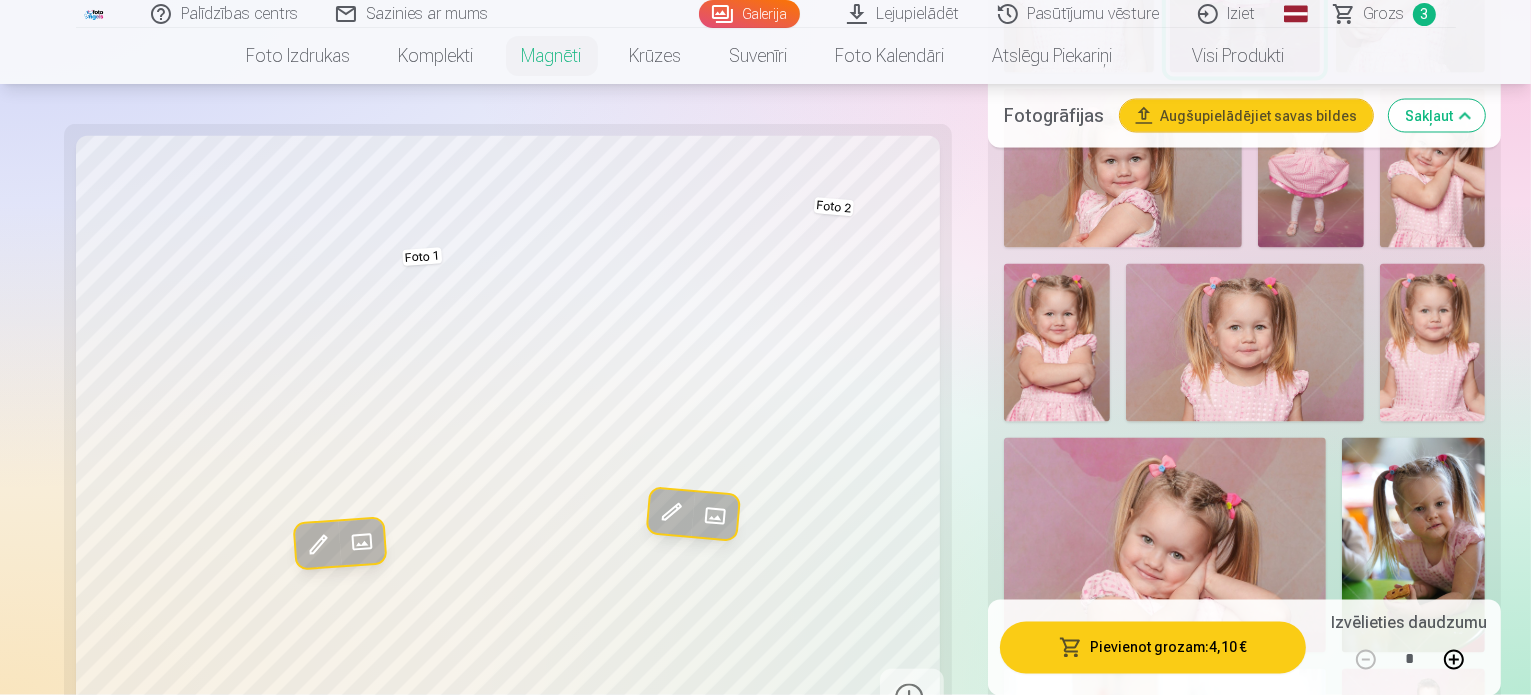 click at bounding box center (1079, 1692) 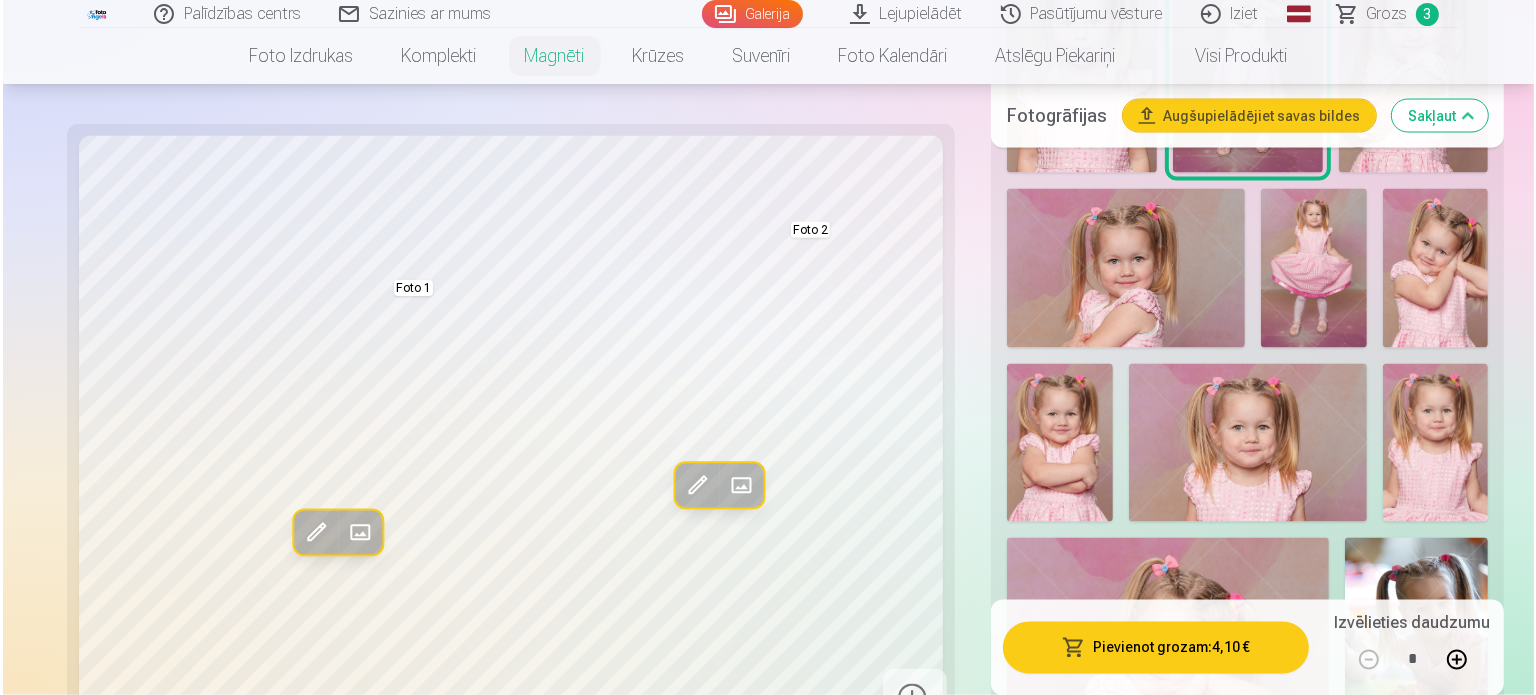 scroll, scrollTop: 3500, scrollLeft: 0, axis: vertical 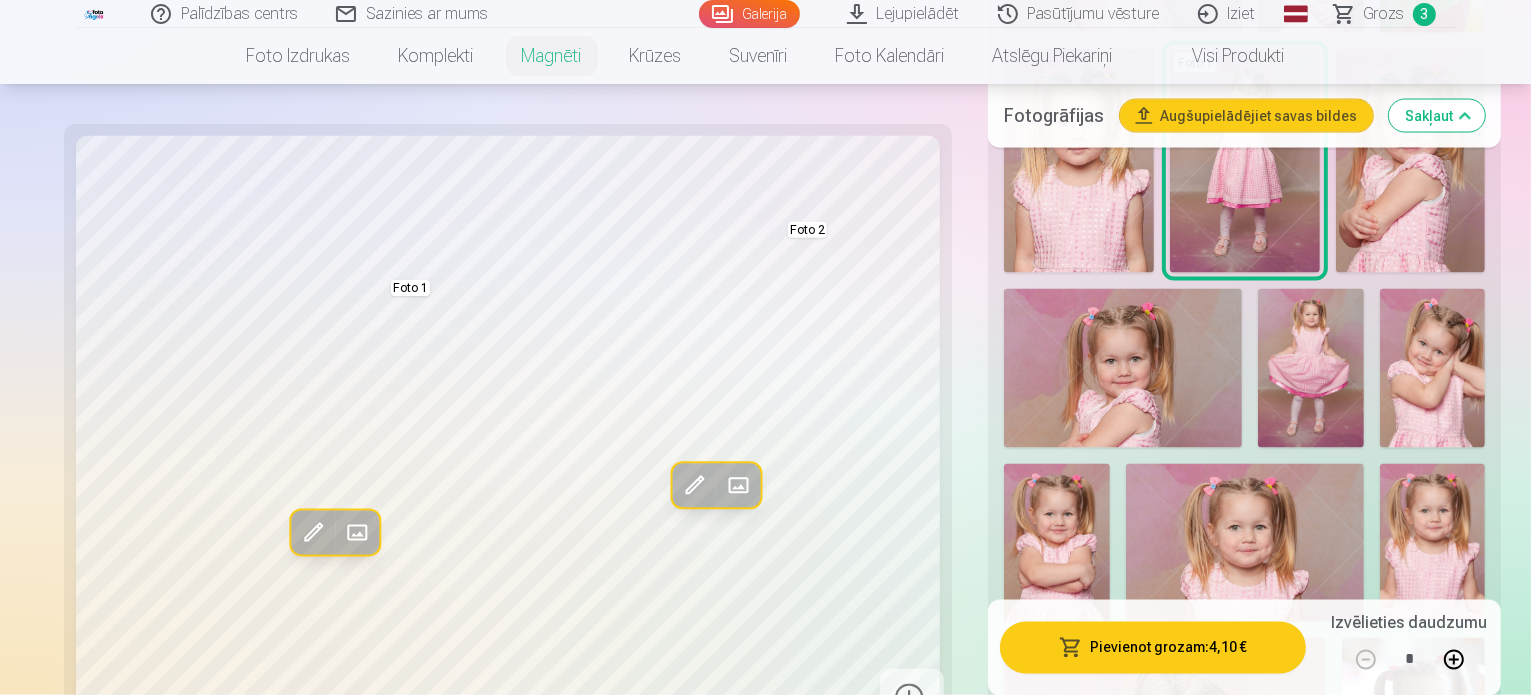 click at bounding box center [1245, 1748] 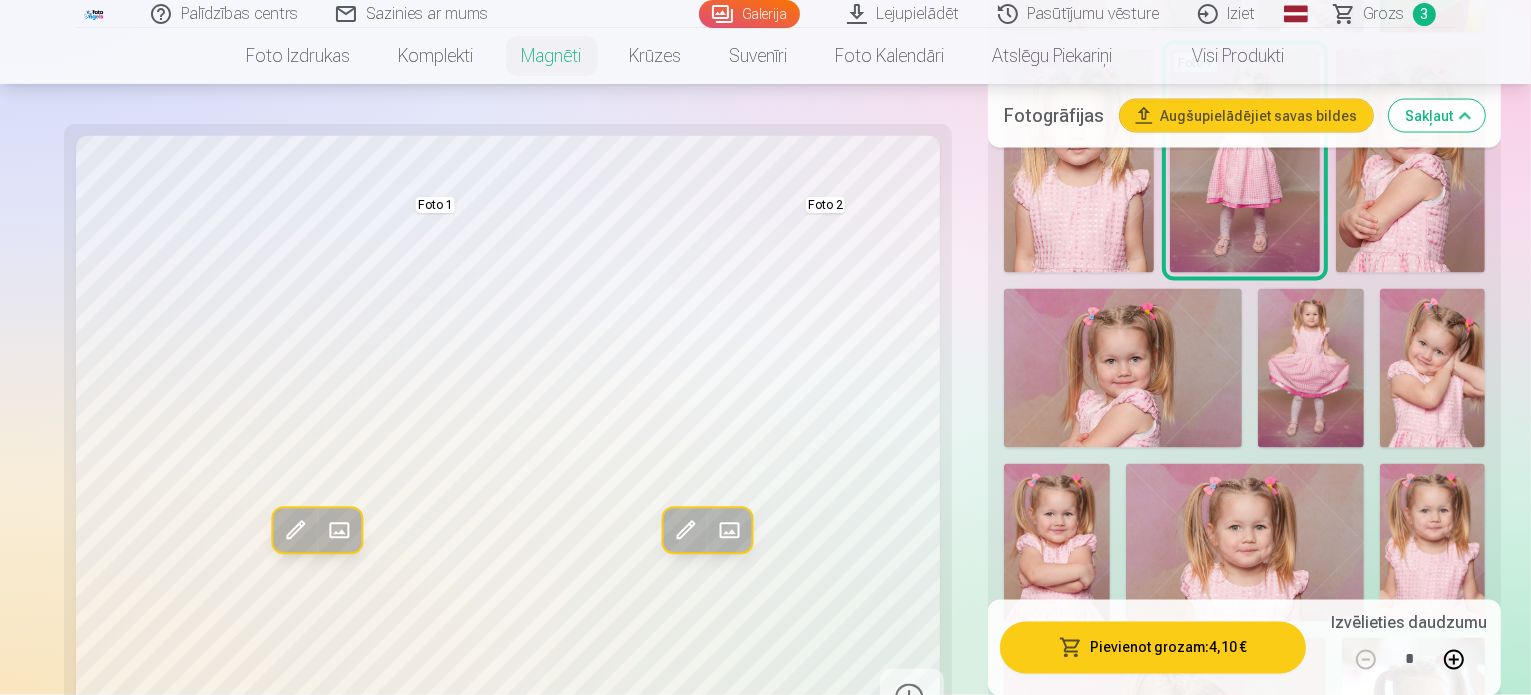 click at bounding box center (339, 530) 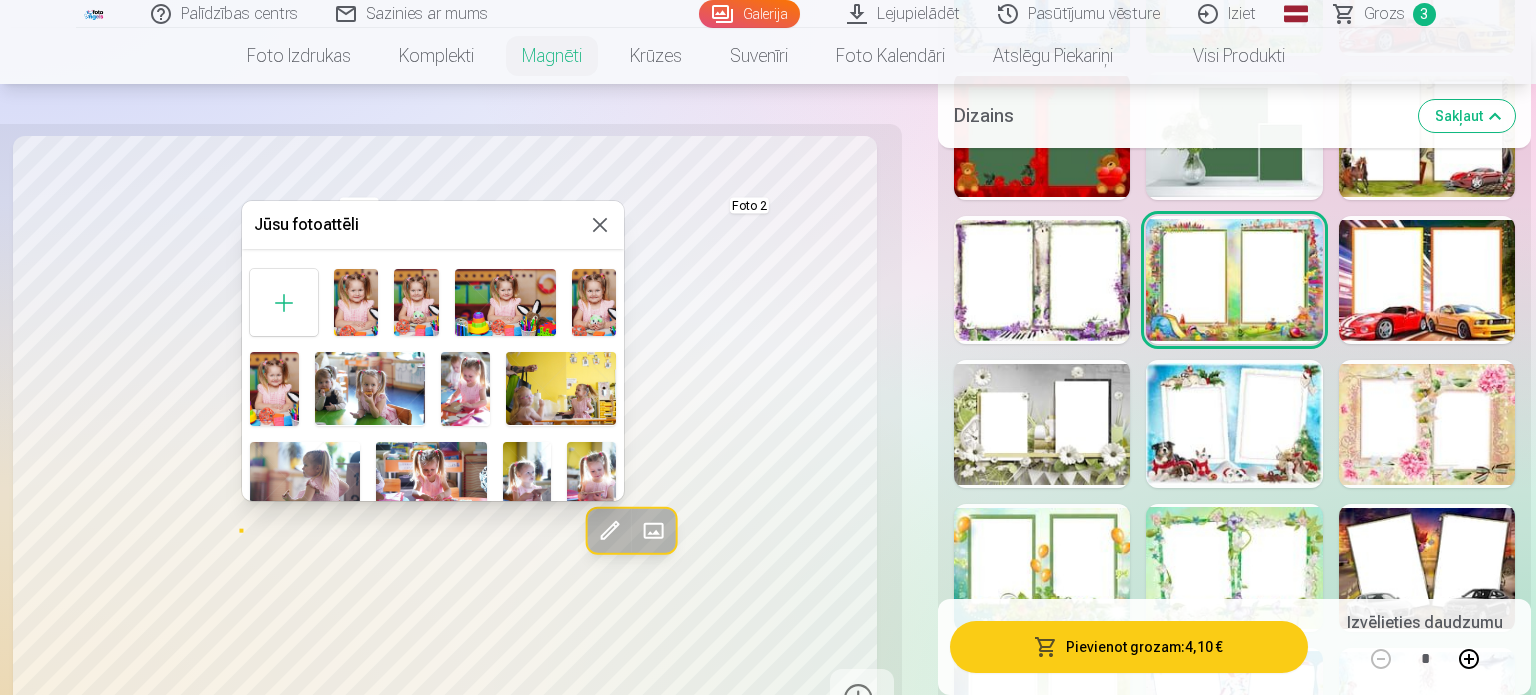 click at bounding box center [356, 302] 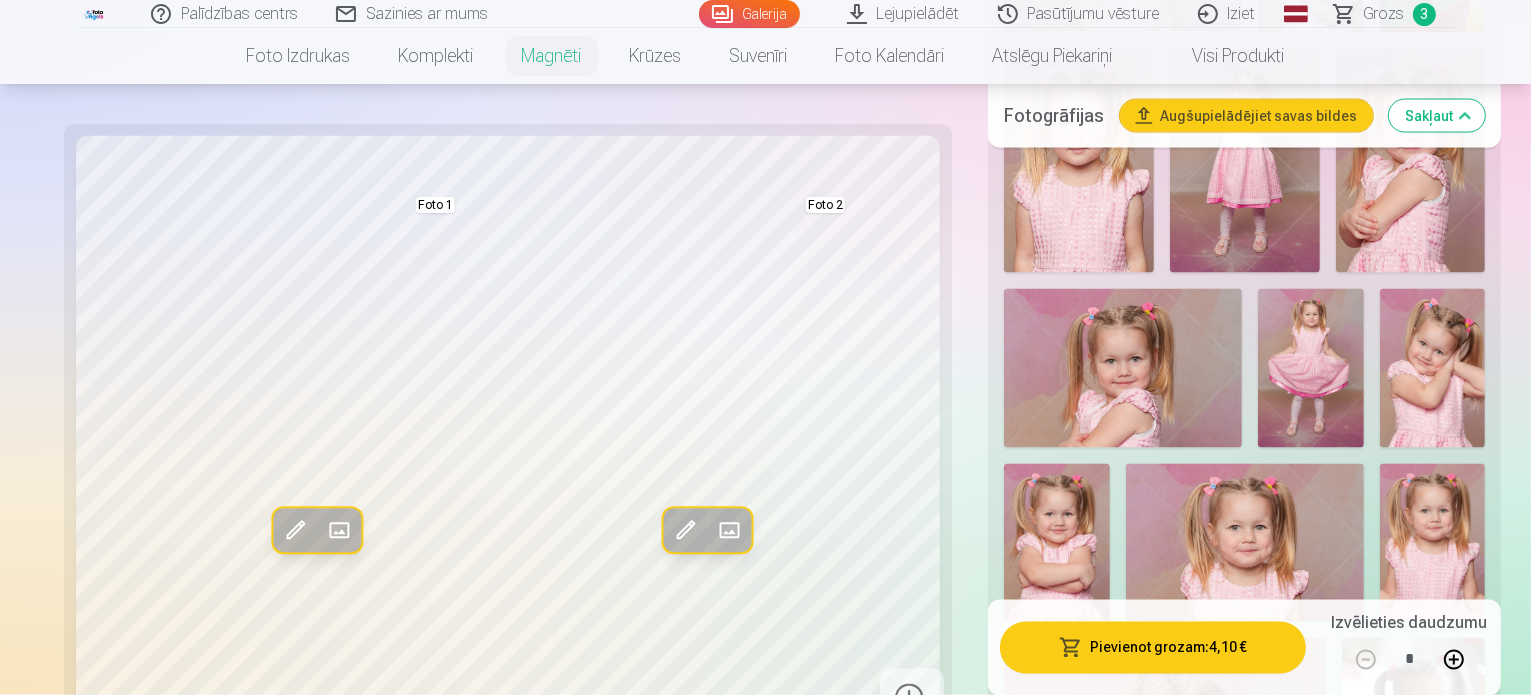 click at bounding box center (339, 530) 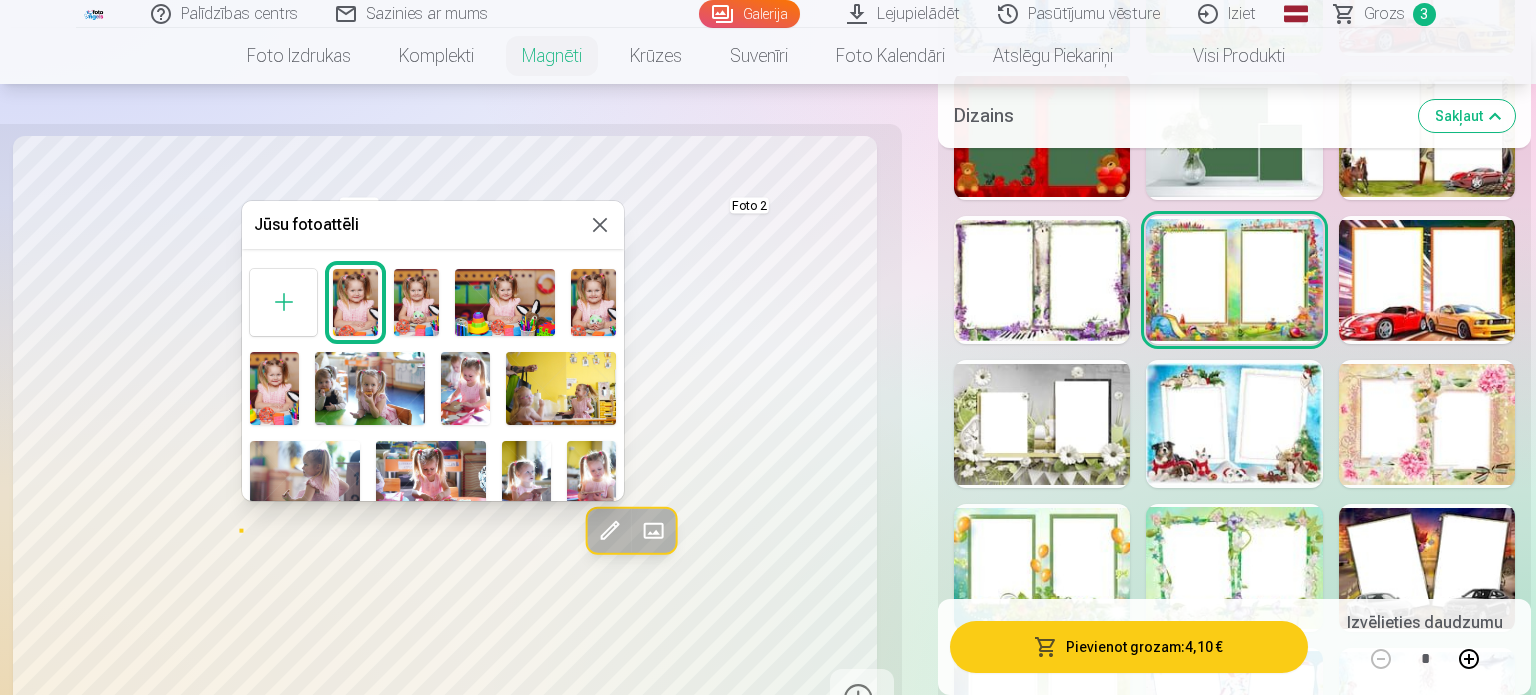 click at bounding box center (505, 302) 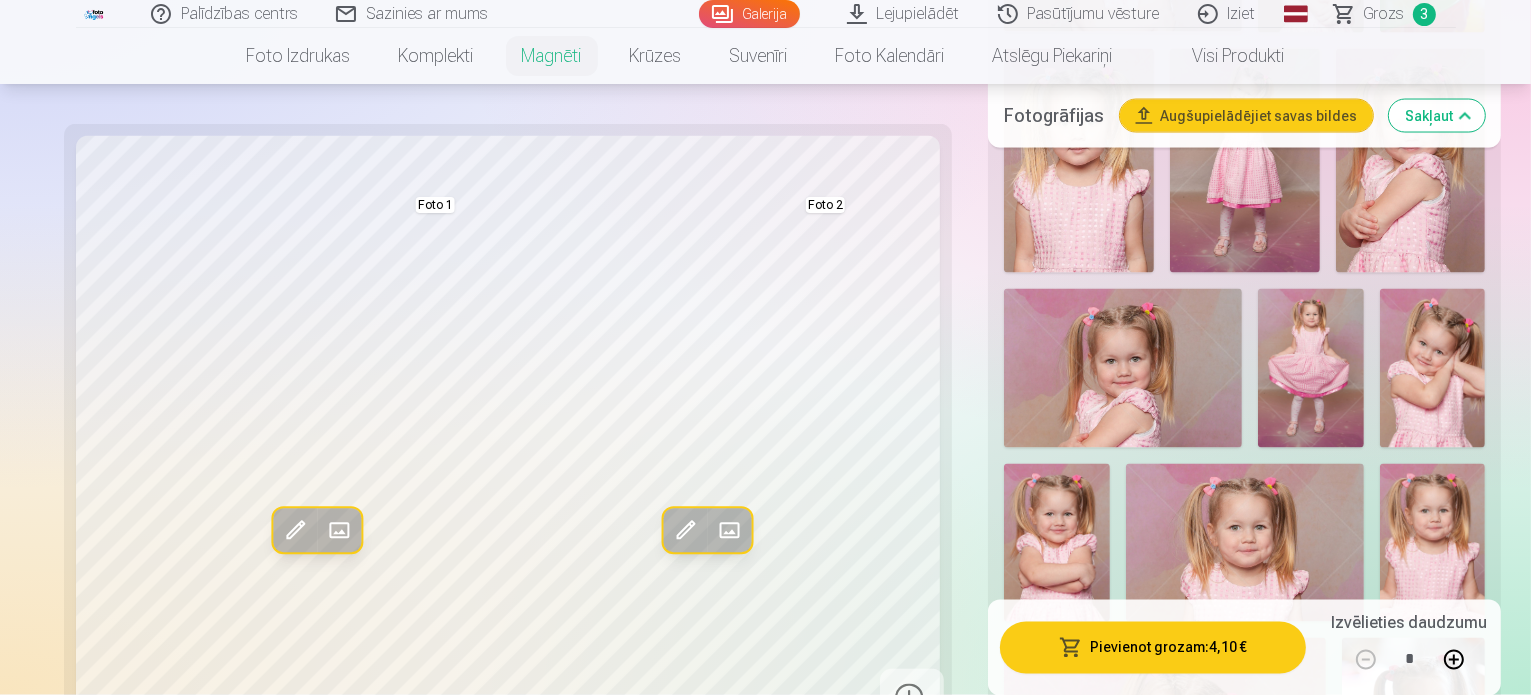 click at bounding box center (339, 530) 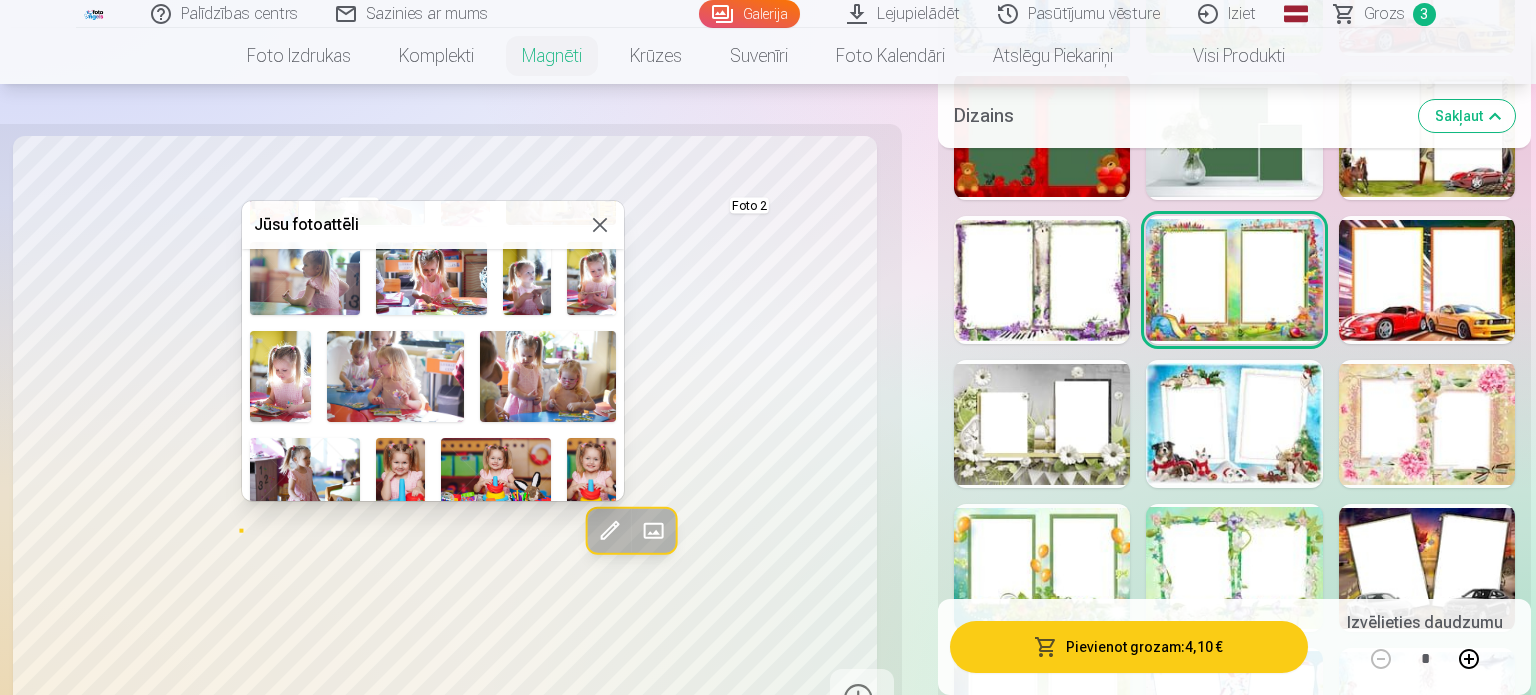 scroll, scrollTop: 300, scrollLeft: 0, axis: vertical 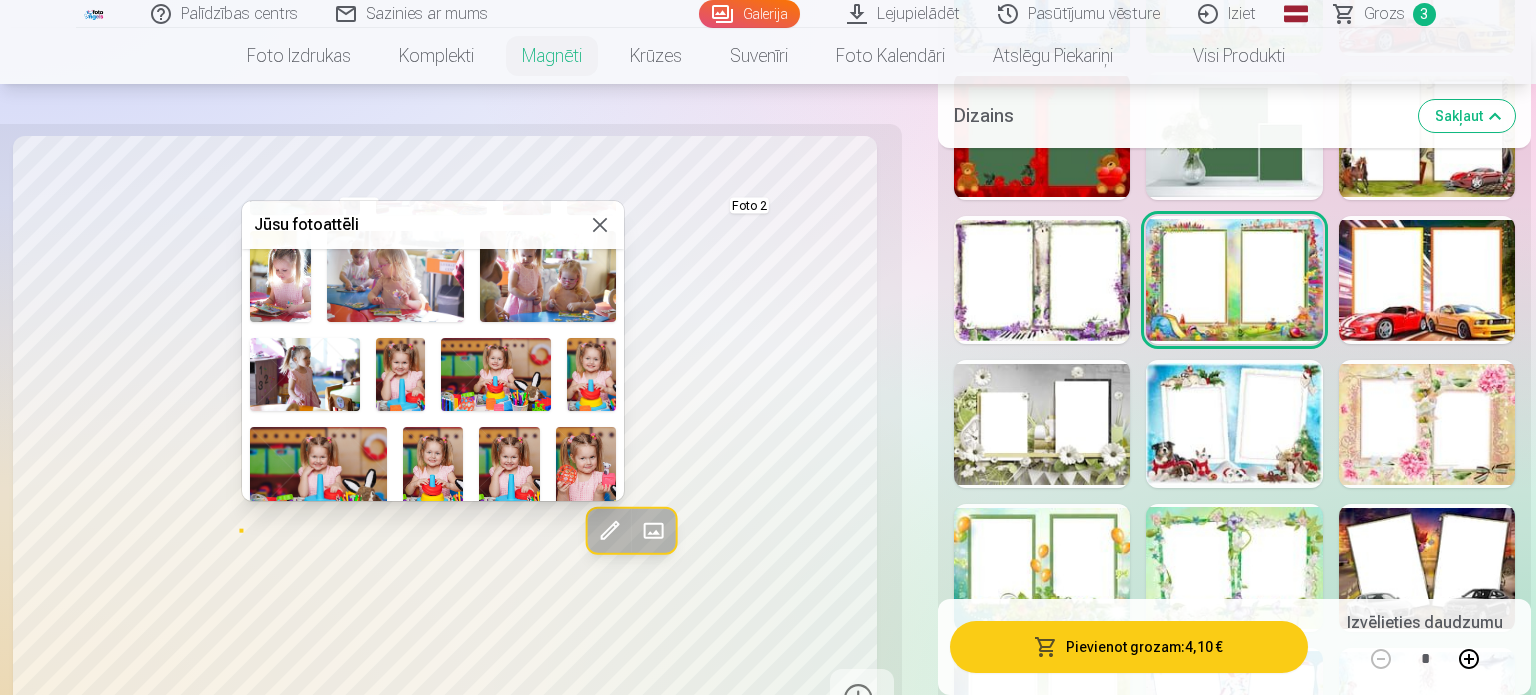 click at bounding box center (400, 374) 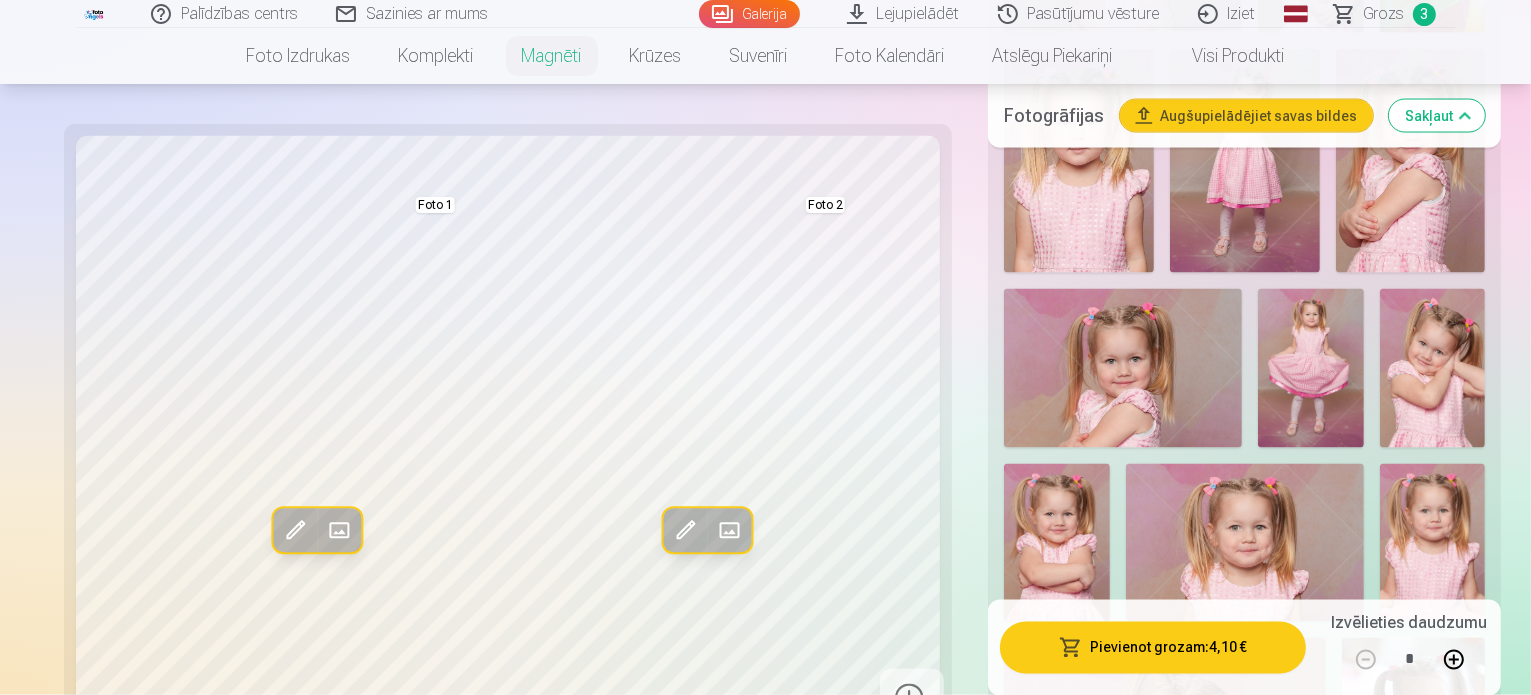 click at bounding box center (339, 530) 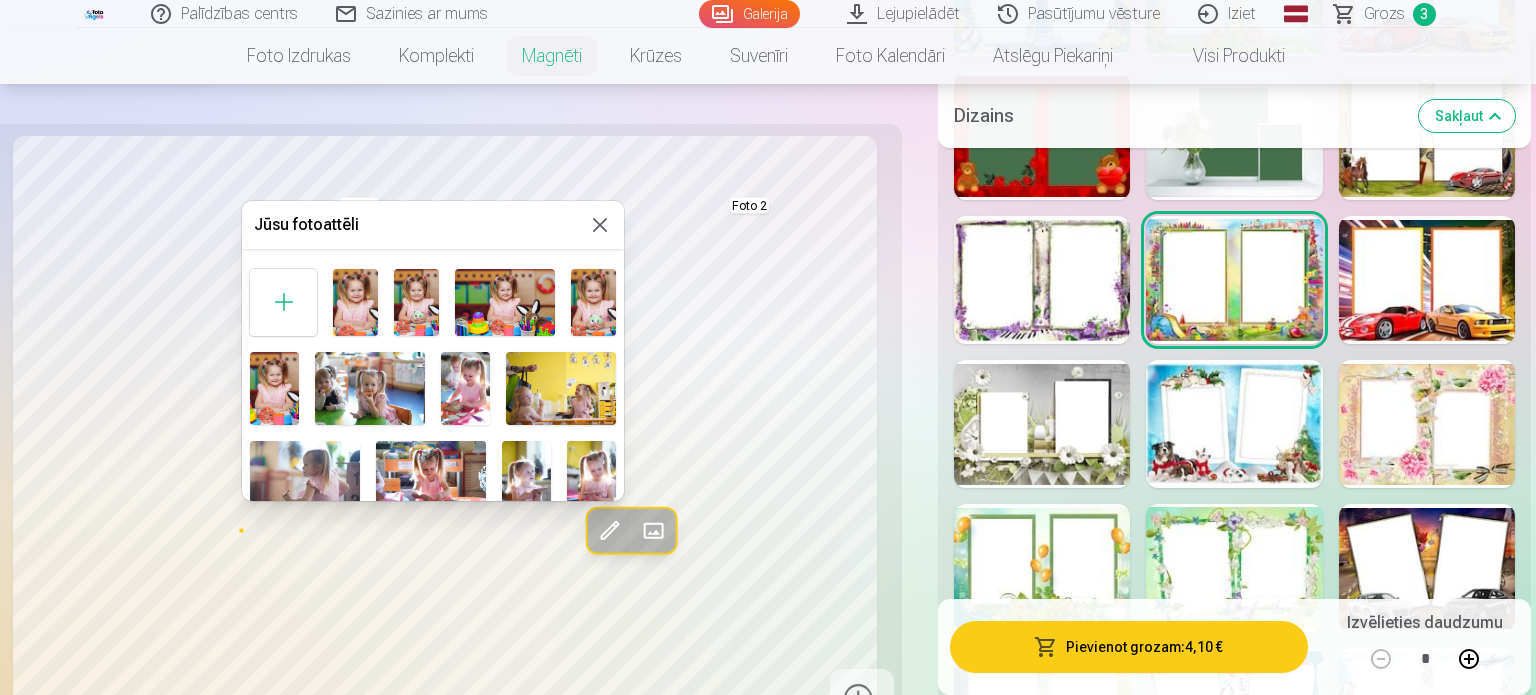 scroll, scrollTop: 300, scrollLeft: 0, axis: vertical 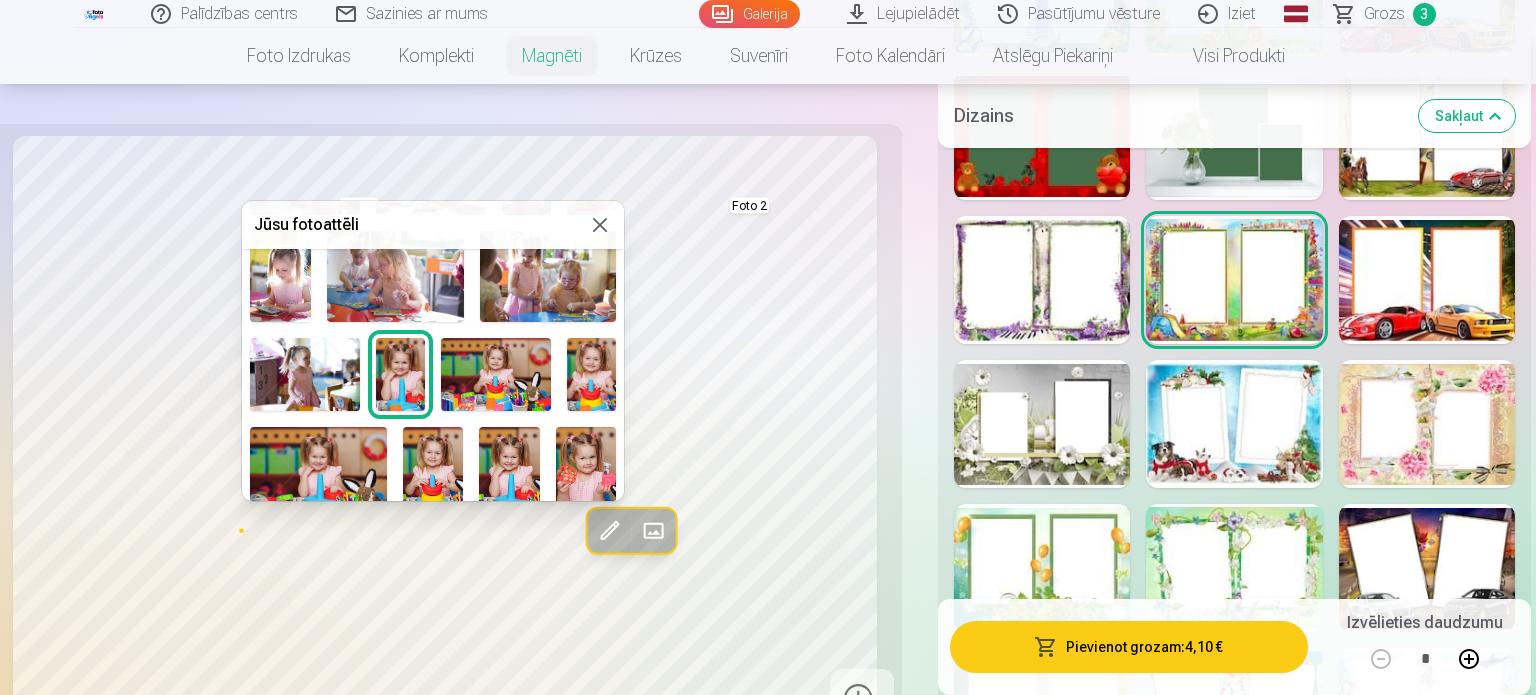 click at bounding box center [318, 472] 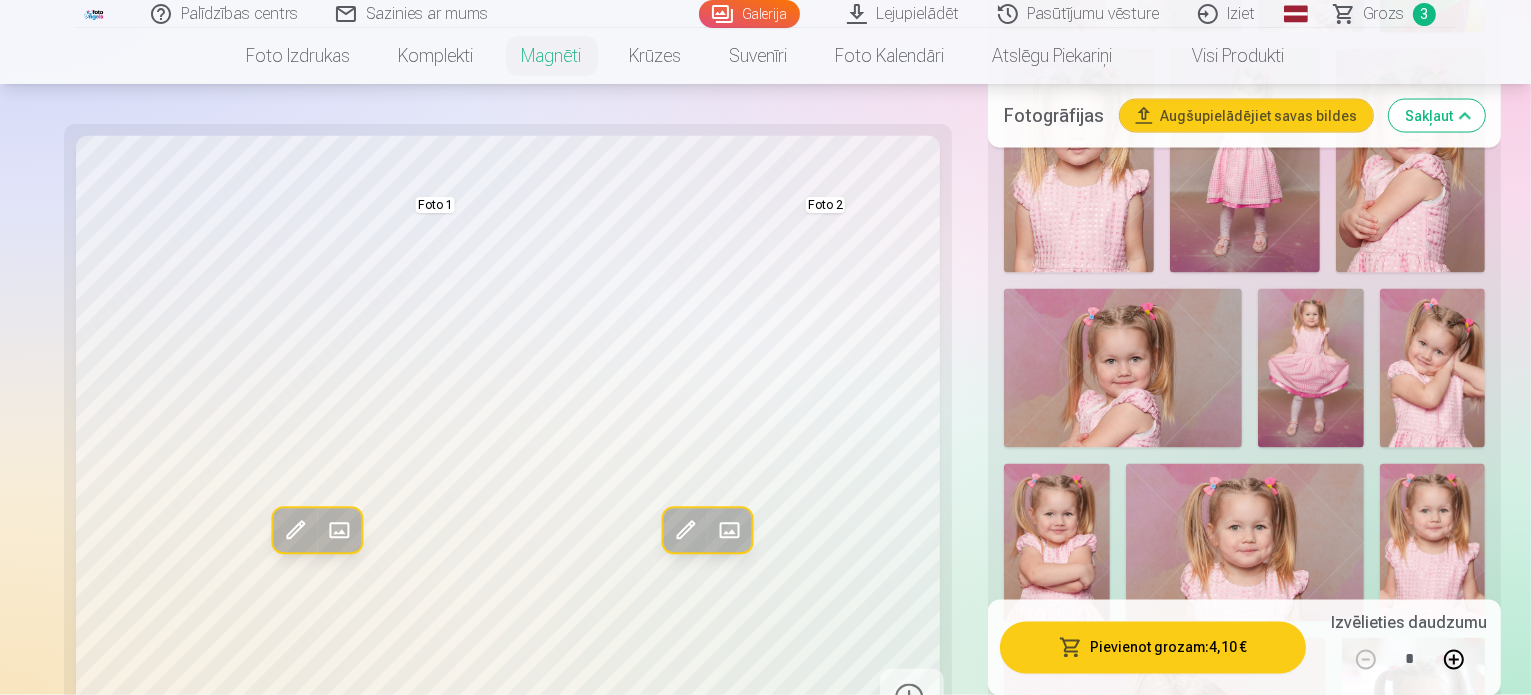 click at bounding box center [729, 530] 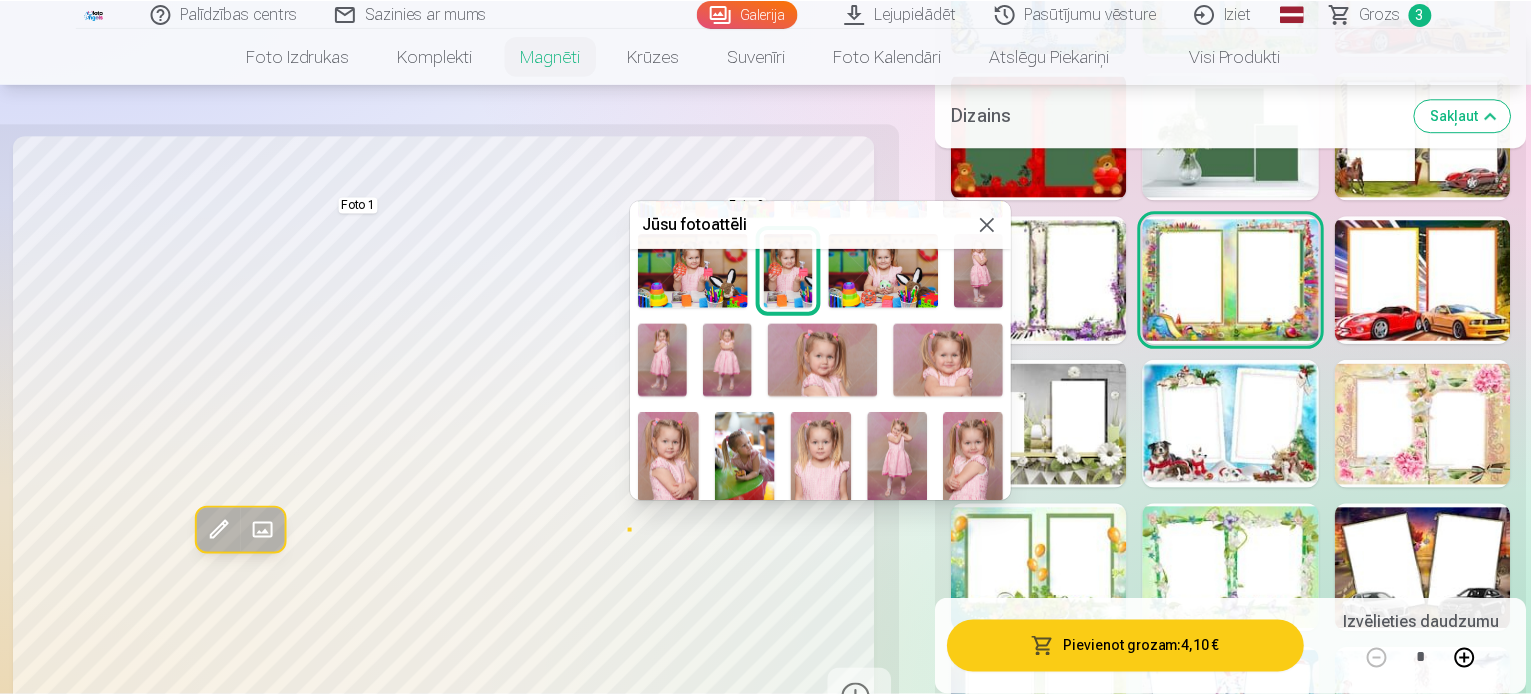 scroll, scrollTop: 700, scrollLeft: 0, axis: vertical 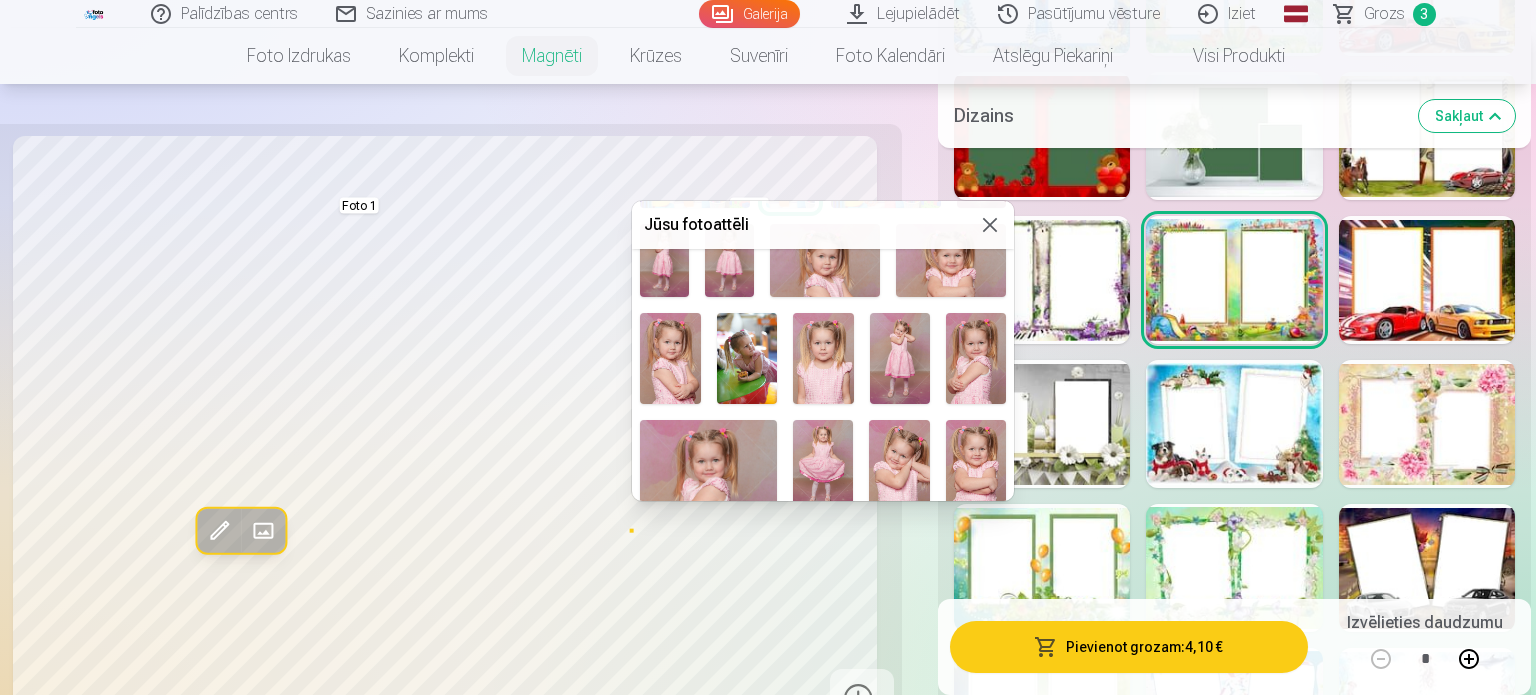 click at bounding box center (823, 465) 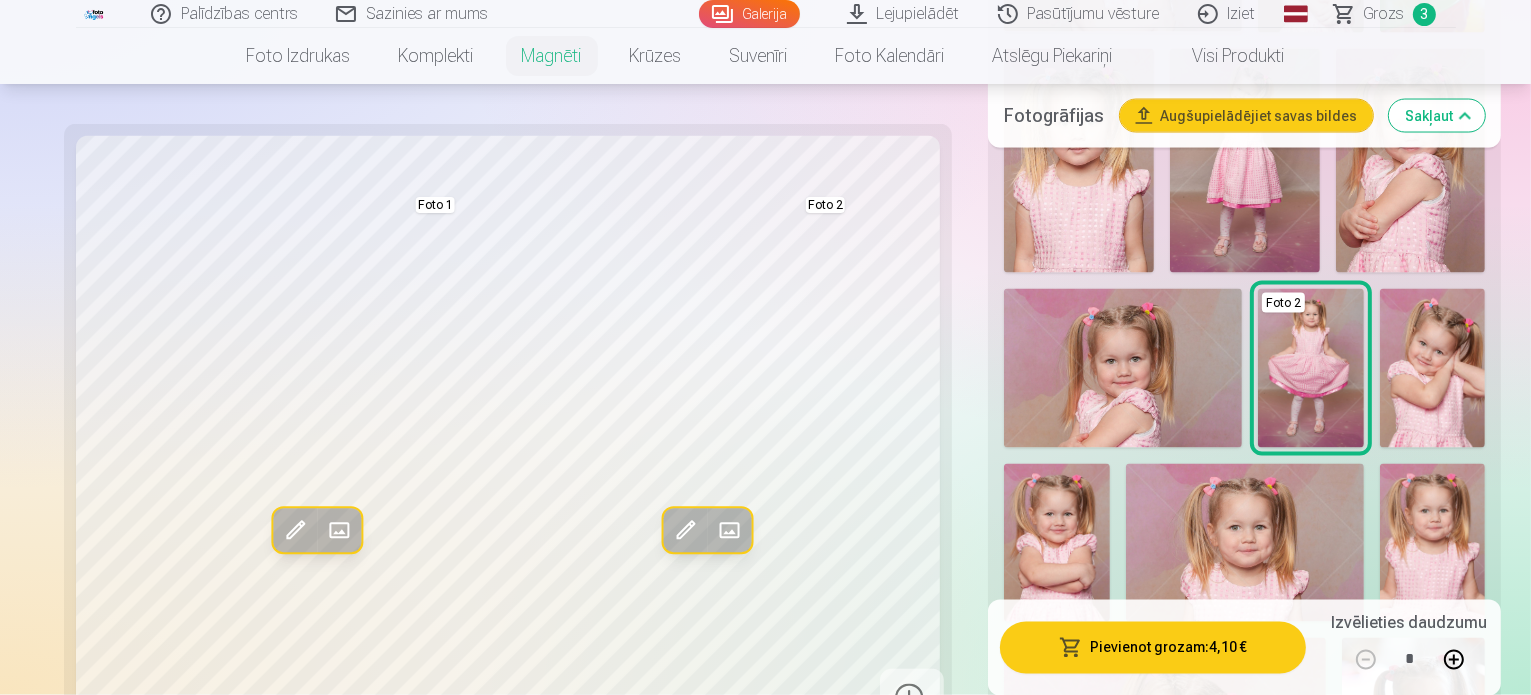 click at bounding box center (685, 530) 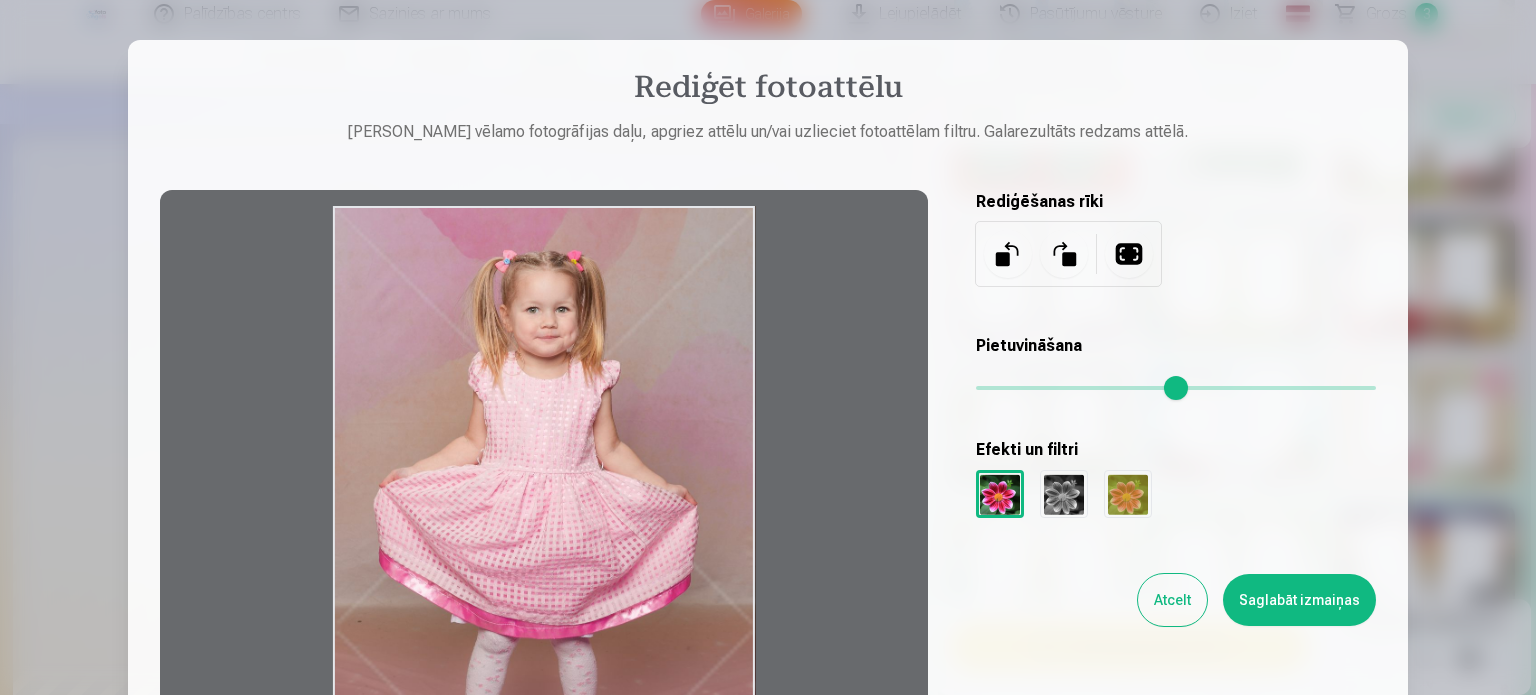 drag, startPoint x: 596, startPoint y: 412, endPoint x: 588, endPoint y: 483, distance: 71.44928 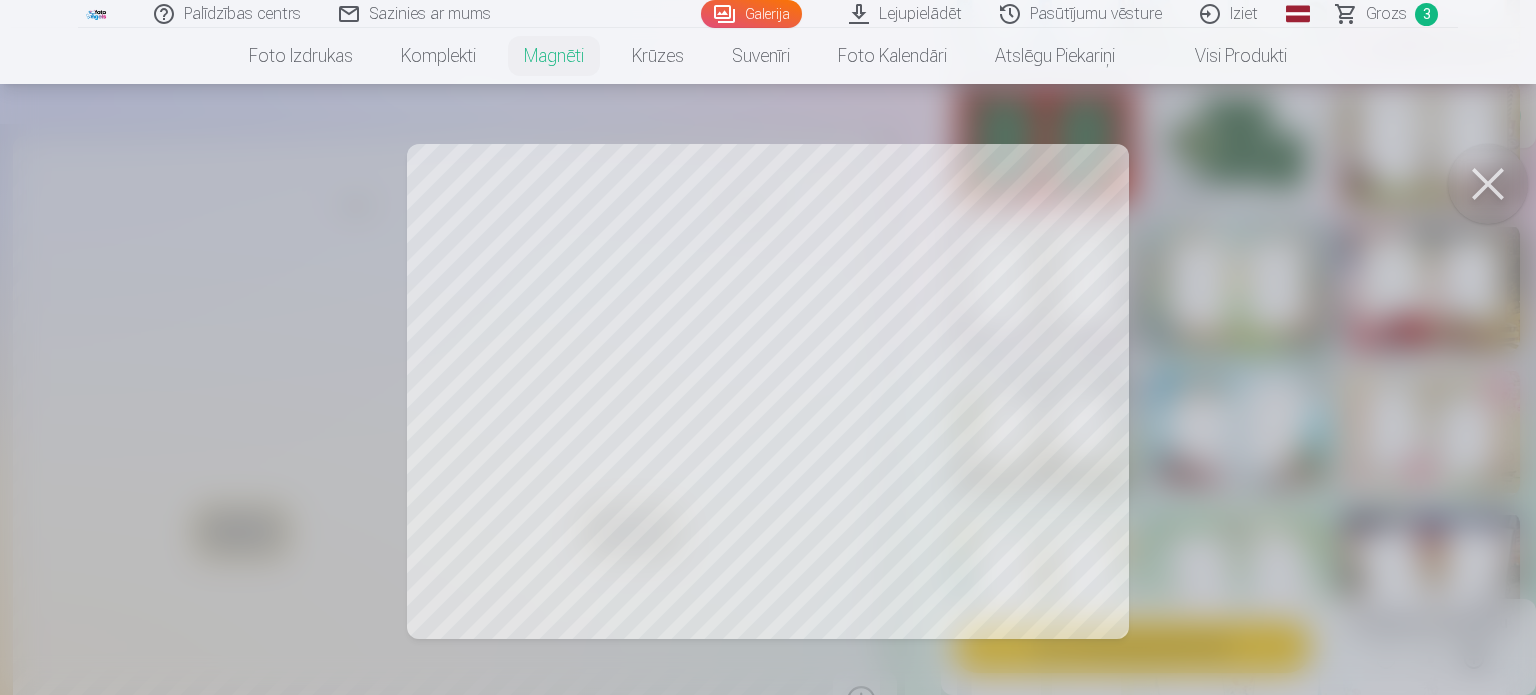 click at bounding box center [1488, 184] 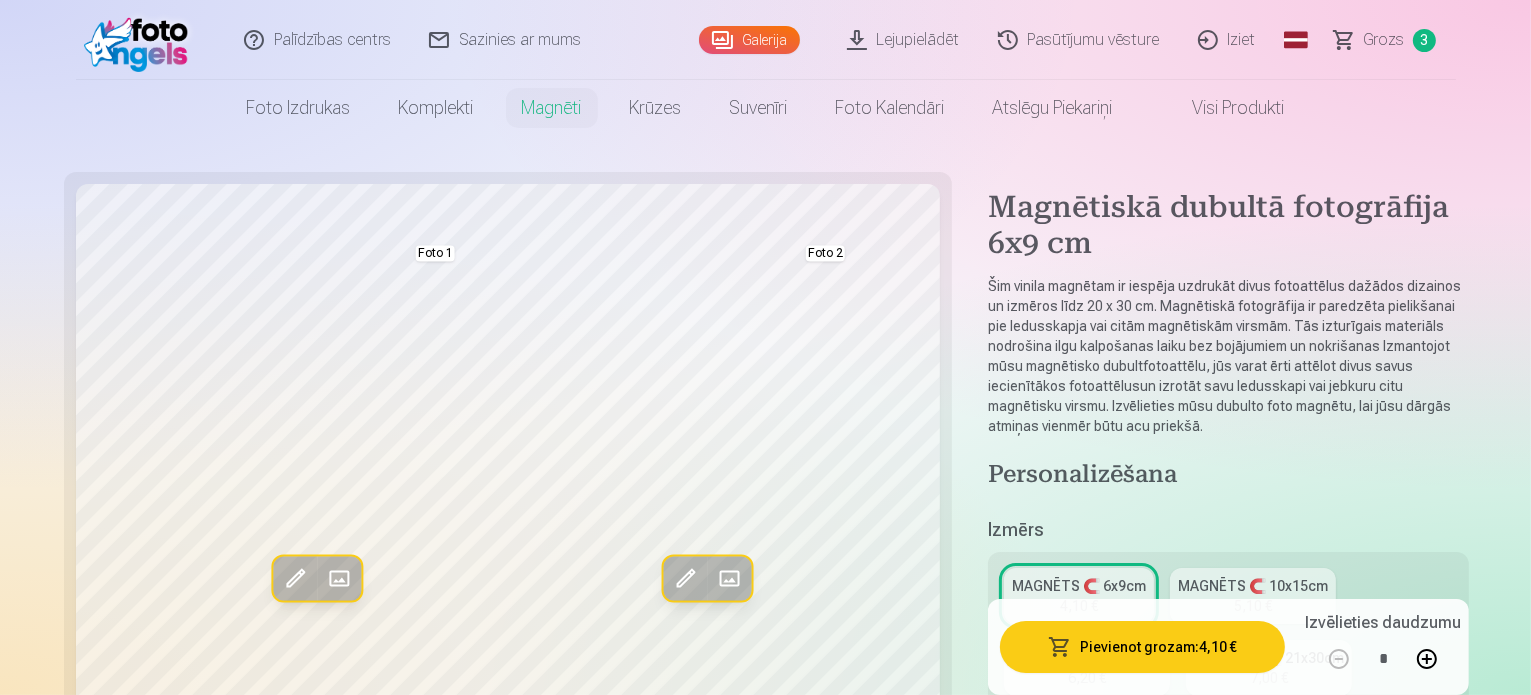 scroll, scrollTop: 200, scrollLeft: 0, axis: vertical 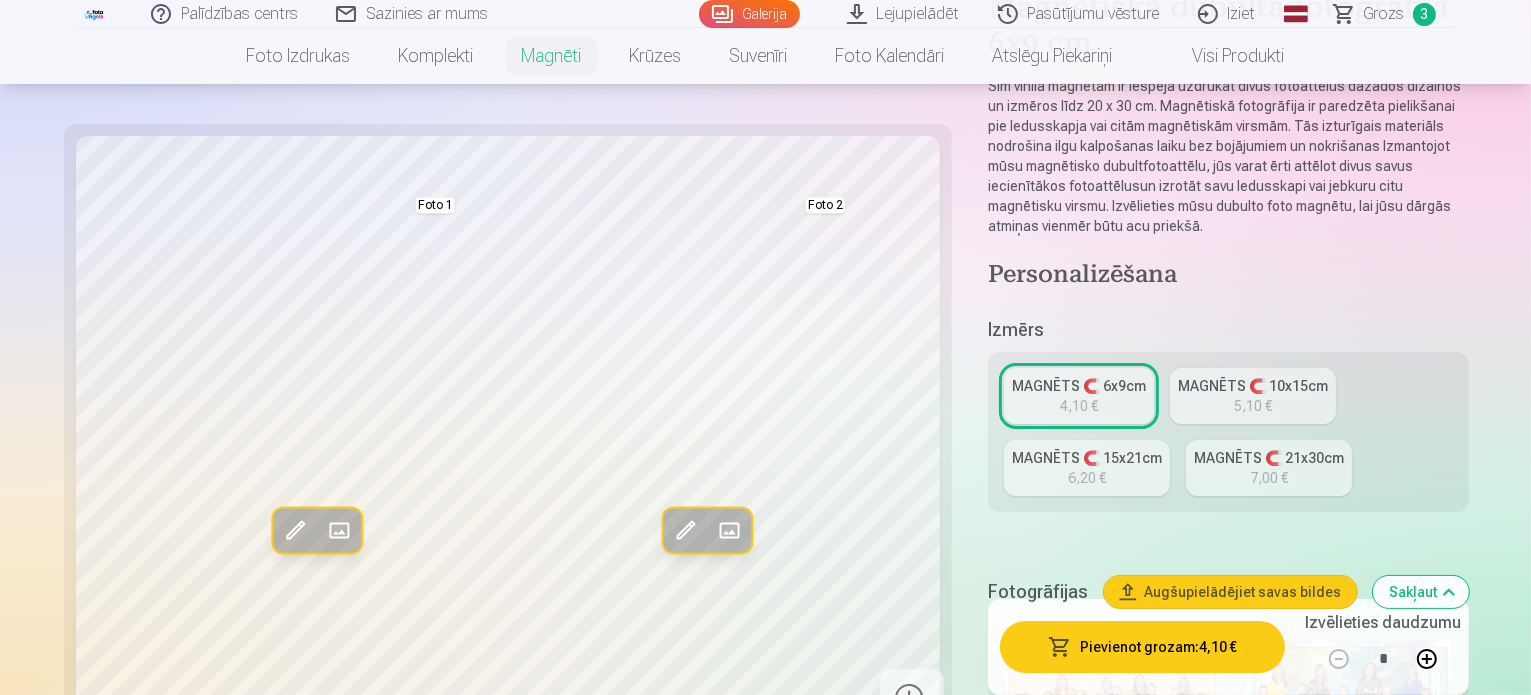 click on "5,10 €" at bounding box center (1253, 406) 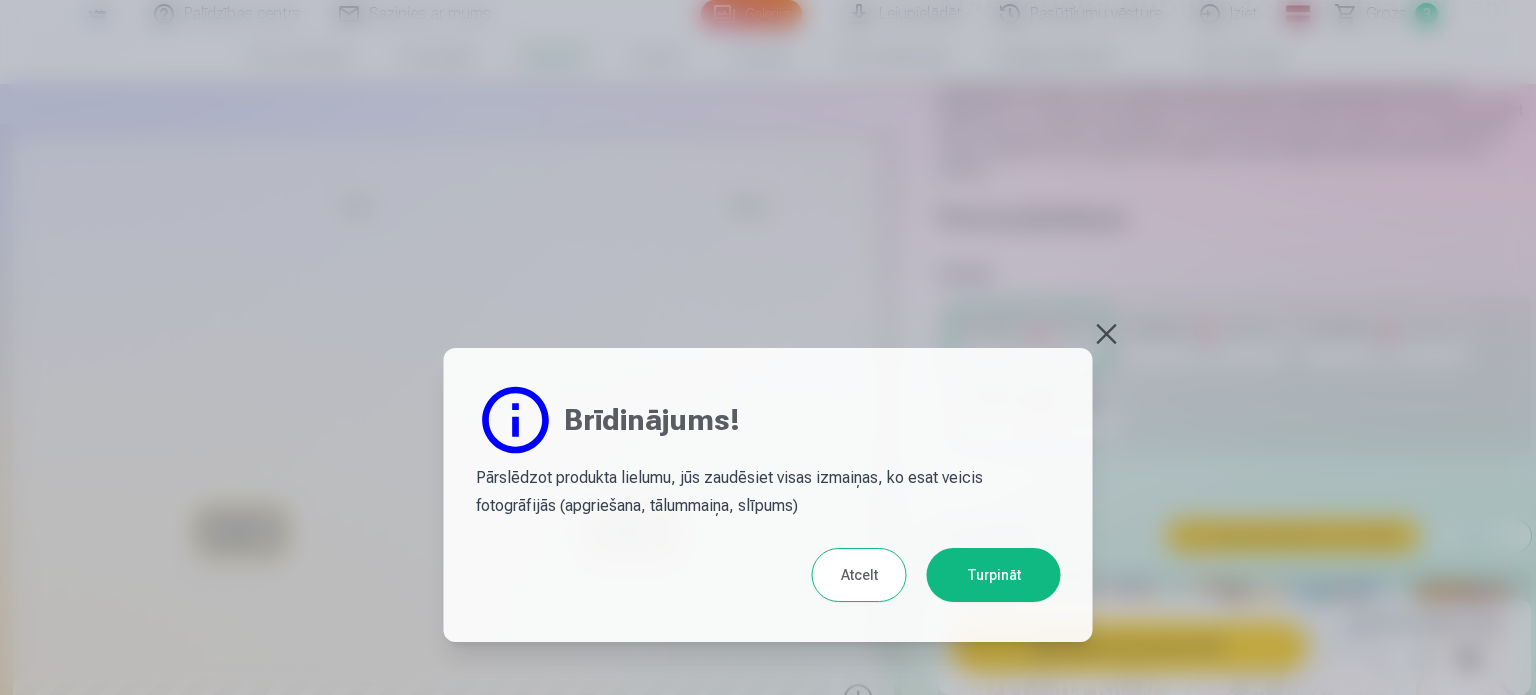 click on "Turpināt" at bounding box center (994, 575) 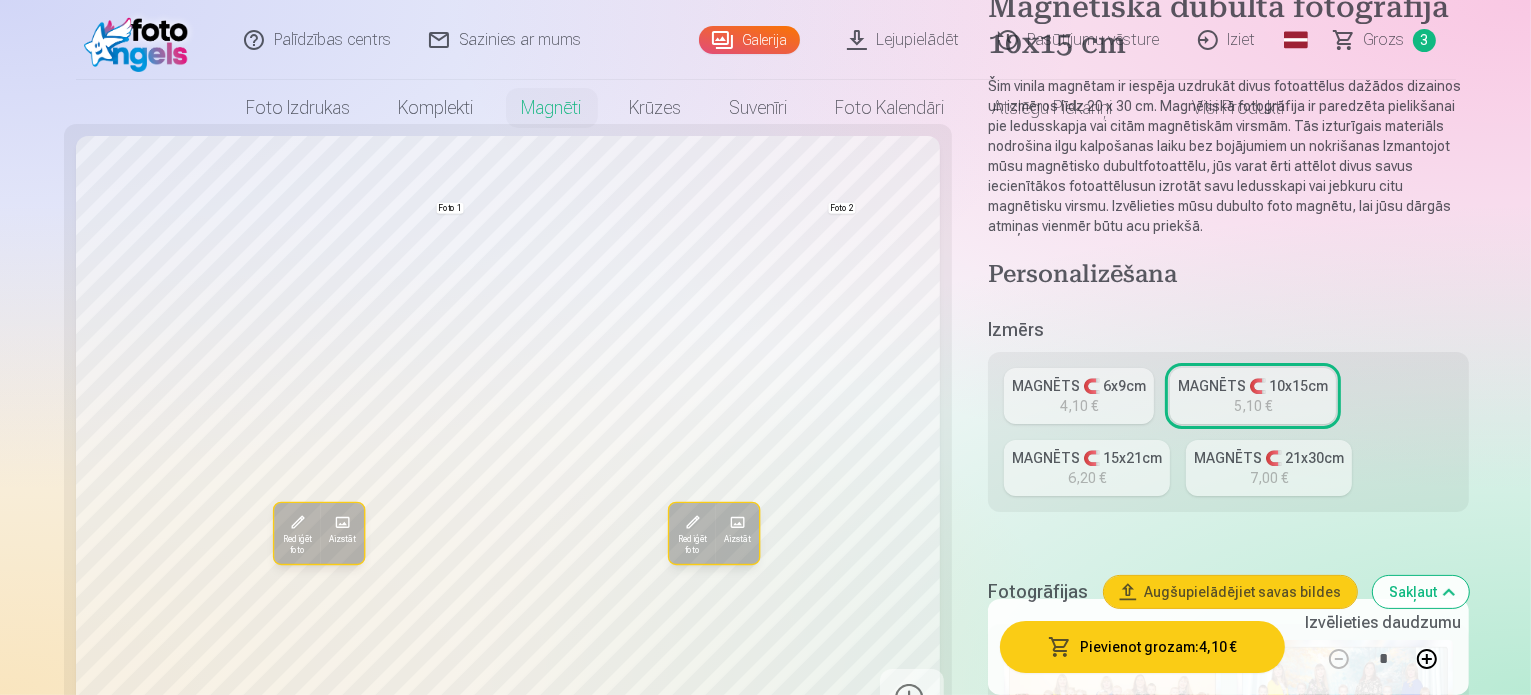 scroll, scrollTop: 0, scrollLeft: 0, axis: both 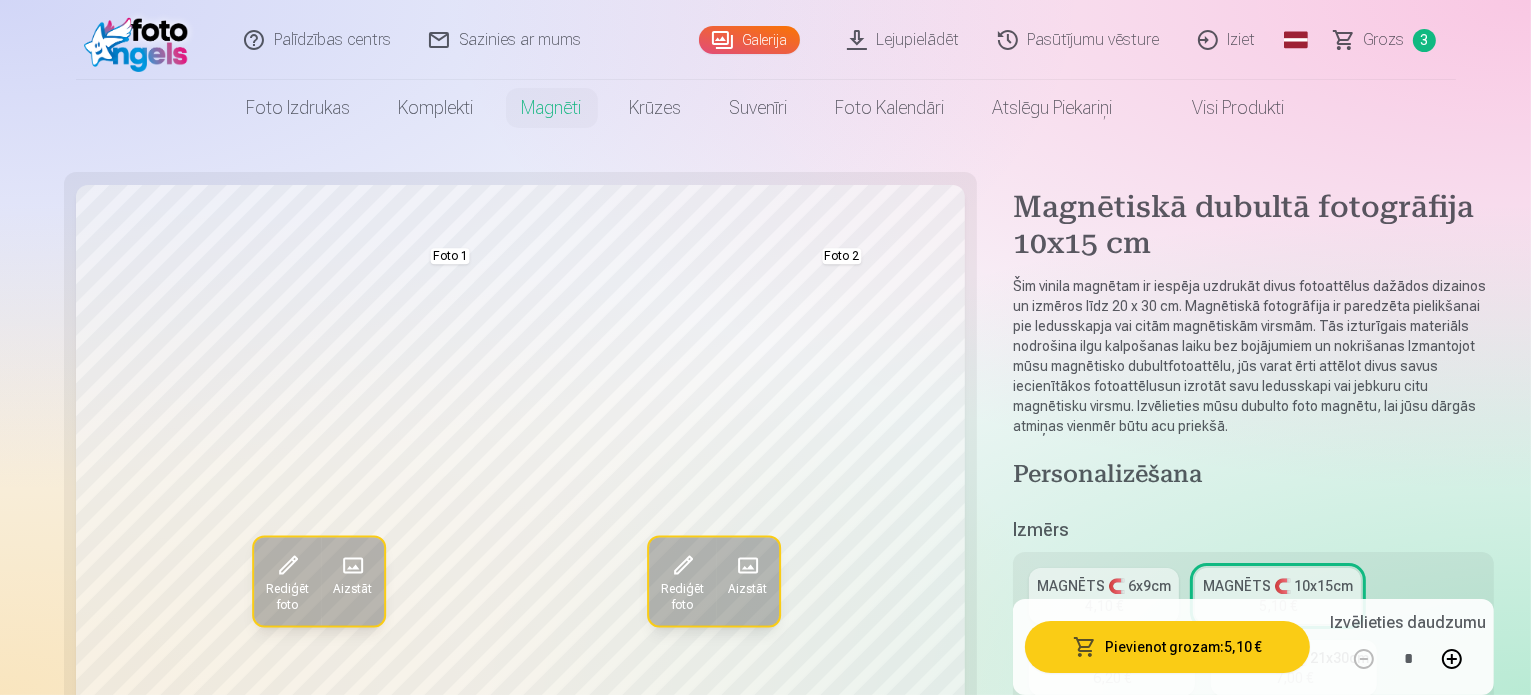 click on "Rediģēt foto" at bounding box center (682, 598) 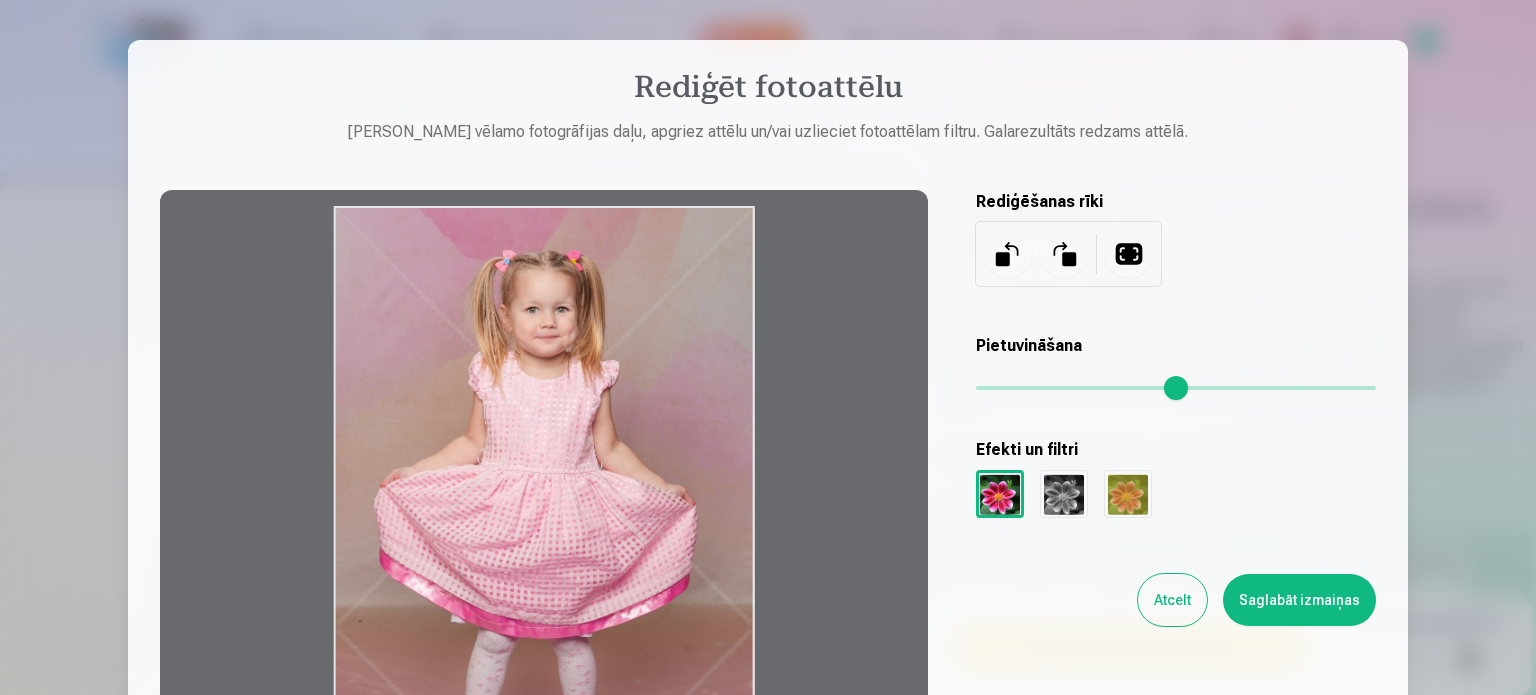 drag, startPoint x: 616, startPoint y: 448, endPoint x: 613, endPoint y: 484, distance: 36.124783 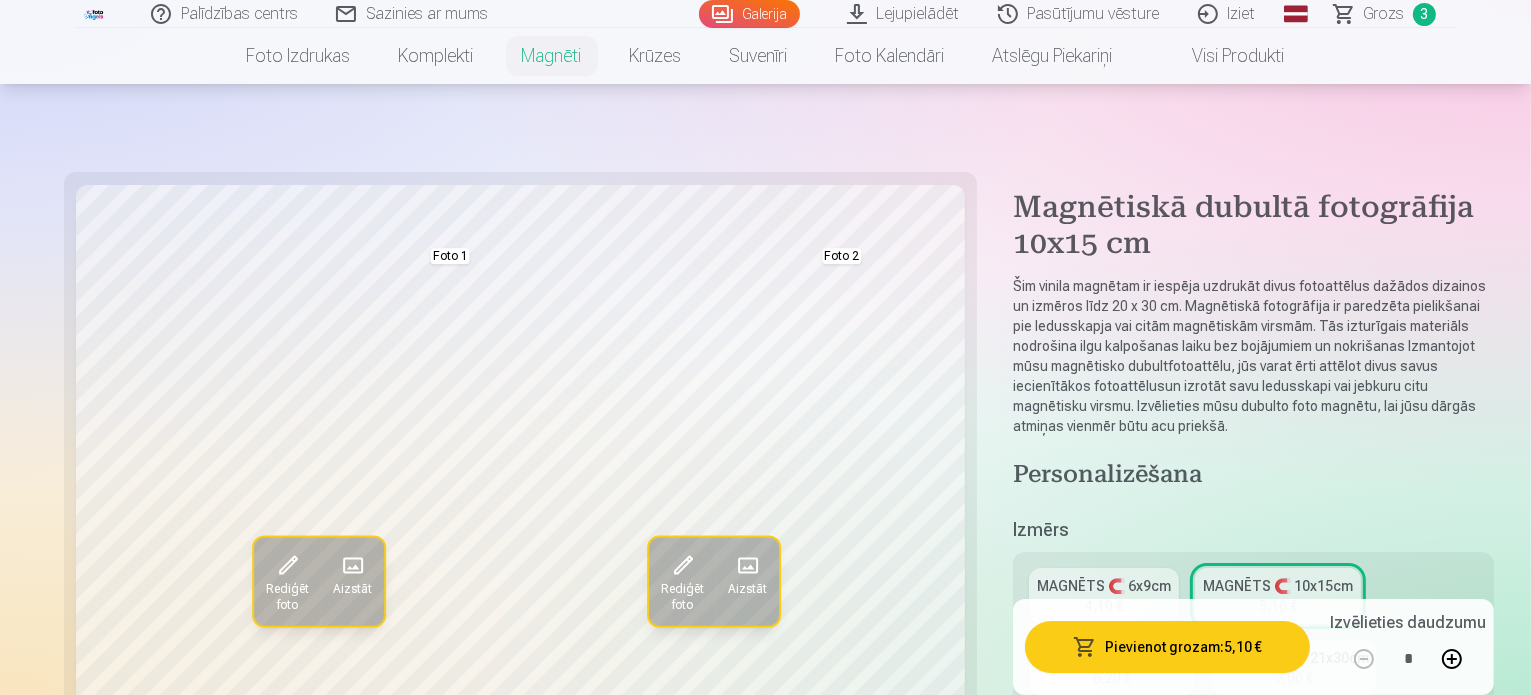 scroll, scrollTop: 100, scrollLeft: 0, axis: vertical 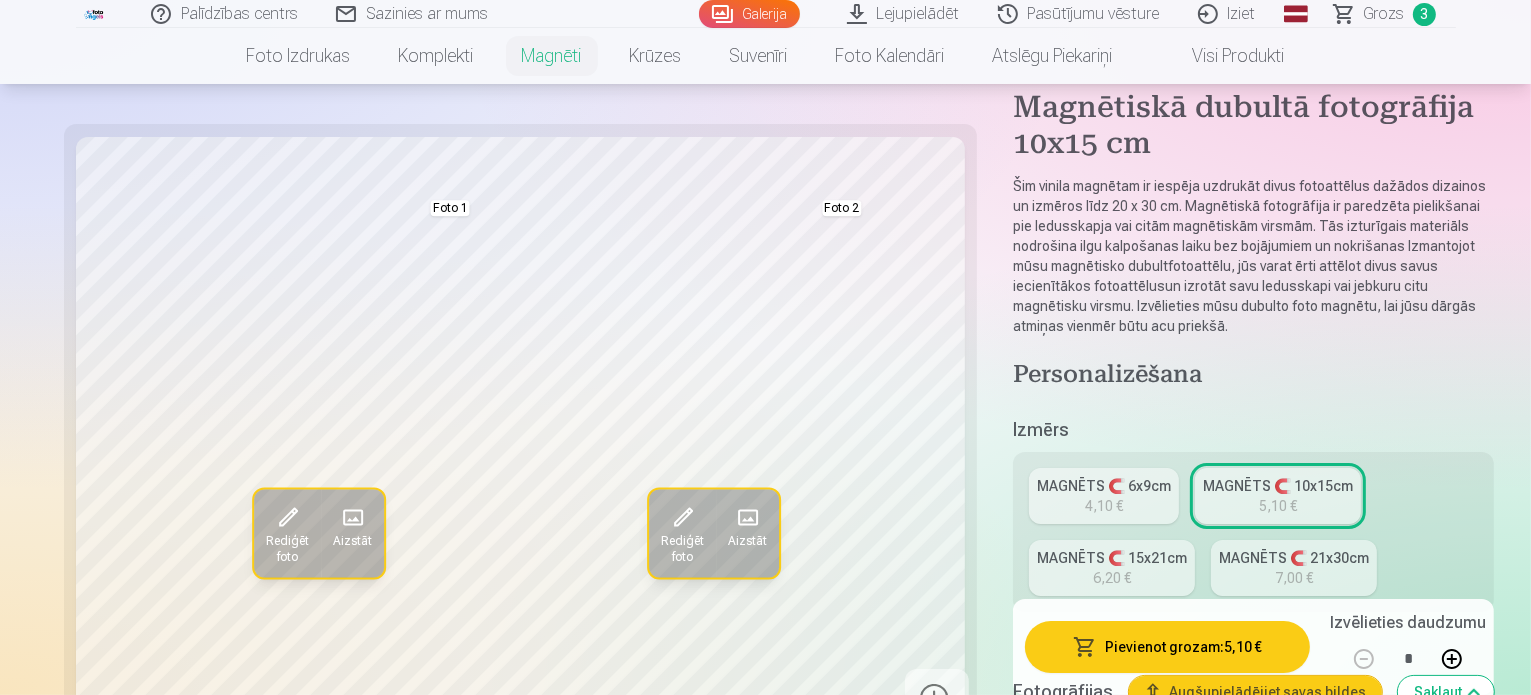 click at bounding box center (287, 518) 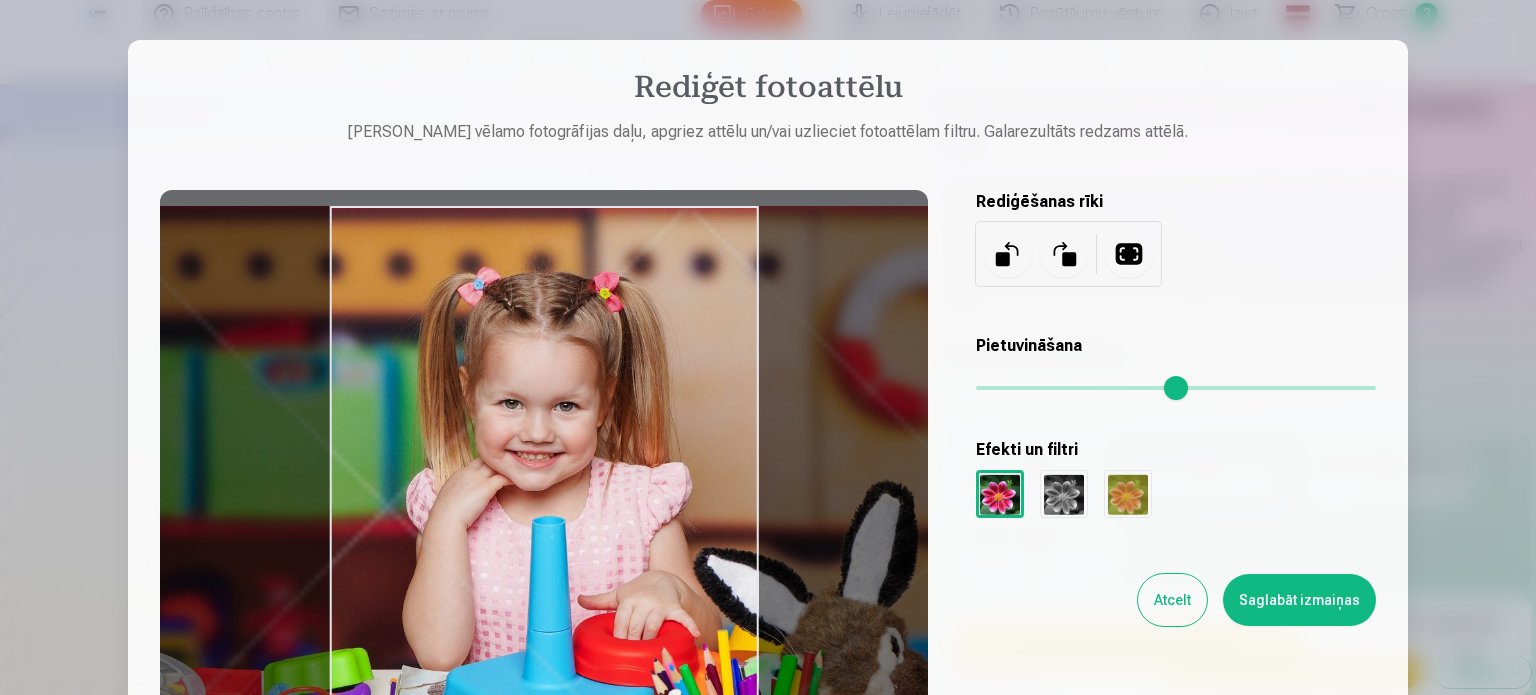 click at bounding box center (544, 506) 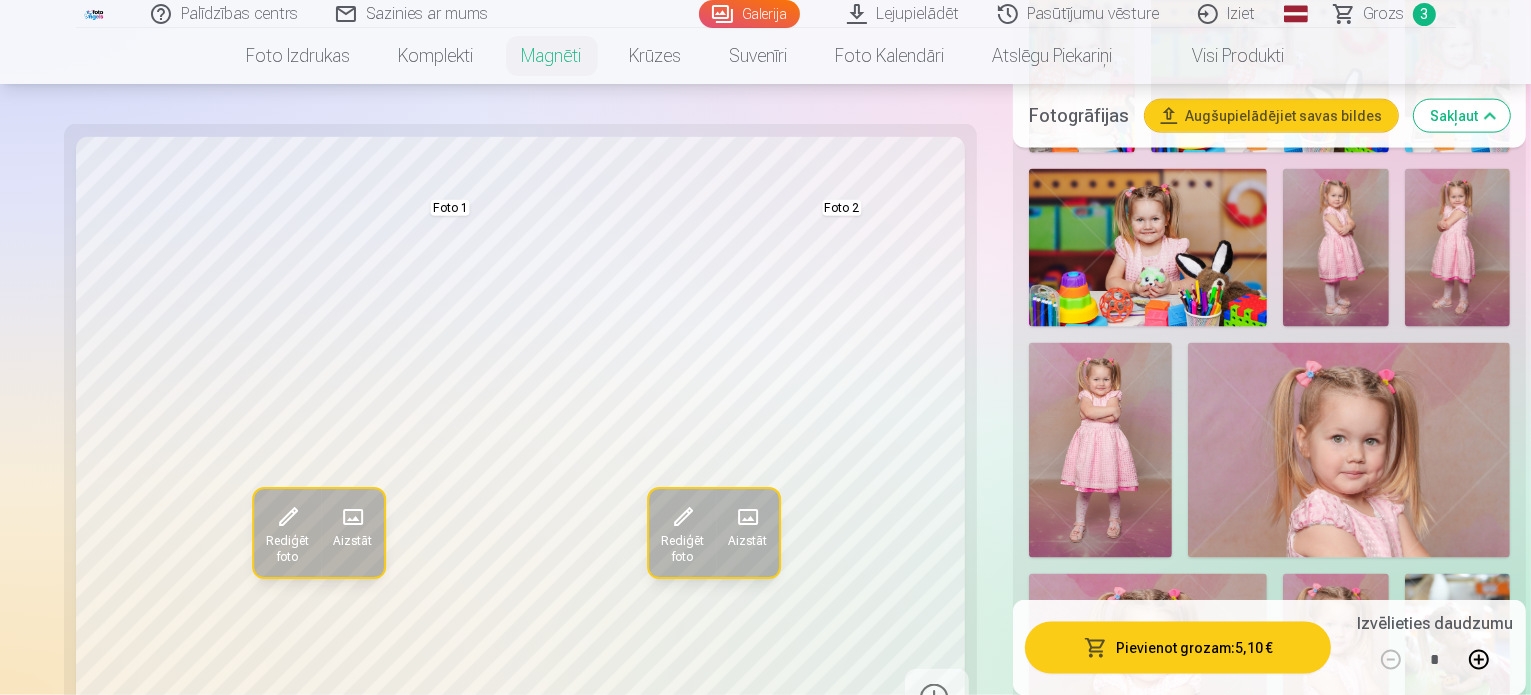 scroll, scrollTop: 3100, scrollLeft: 0, axis: vertical 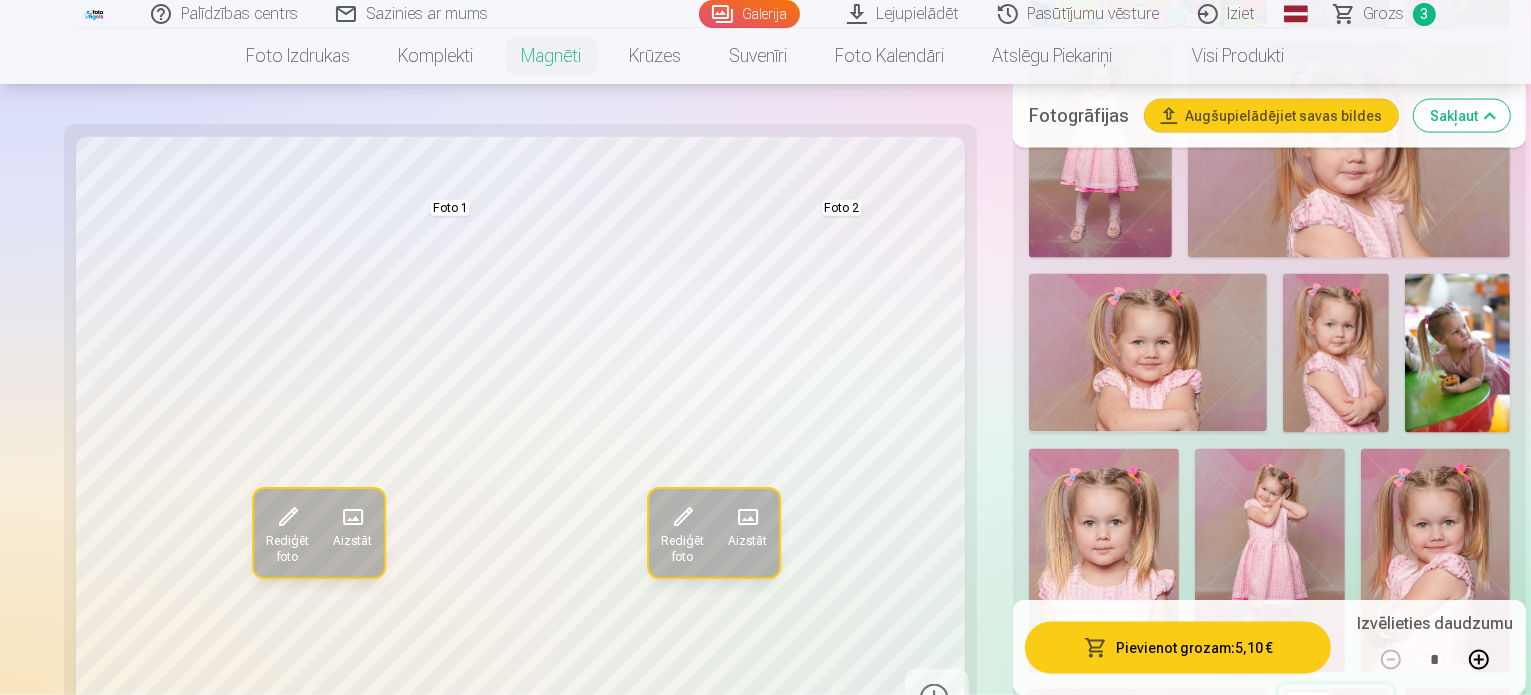click at bounding box center (1270, 1860) 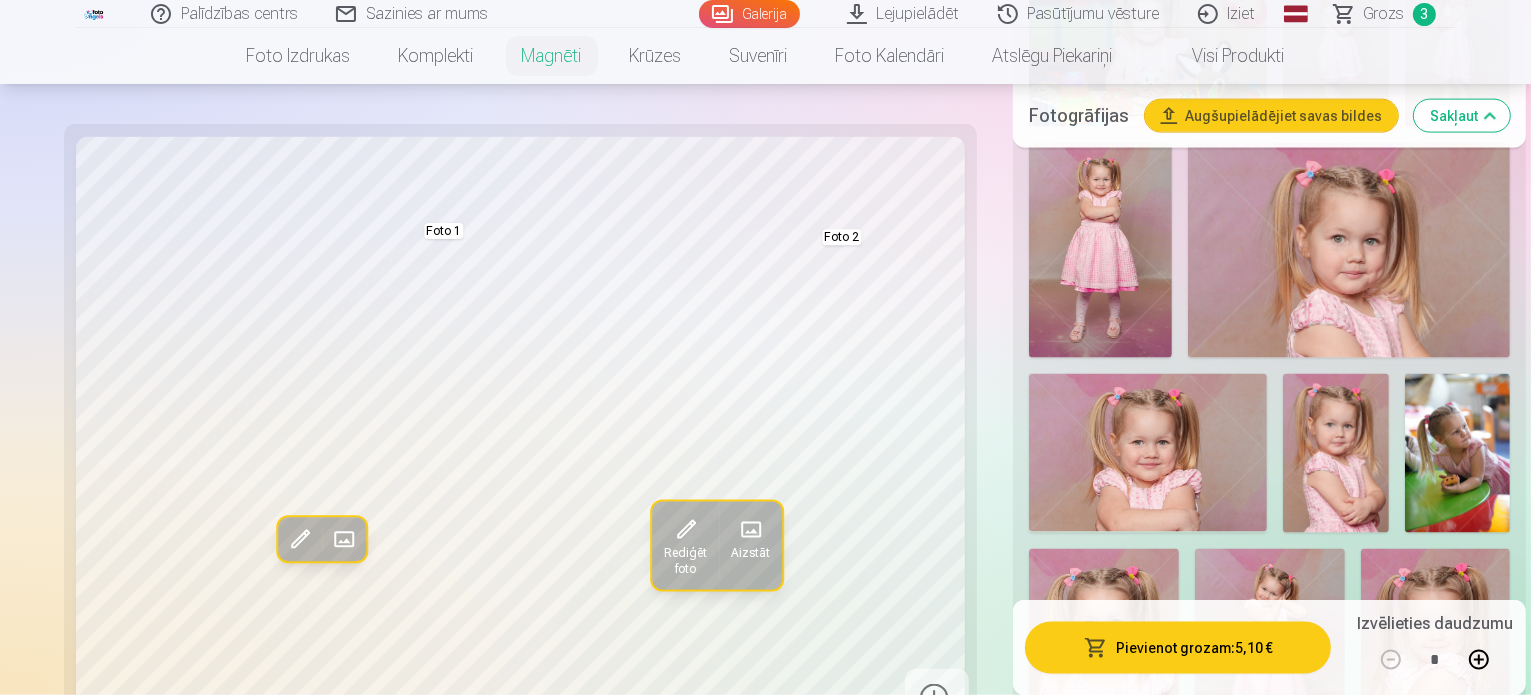 scroll, scrollTop: 3200, scrollLeft: 0, axis: vertical 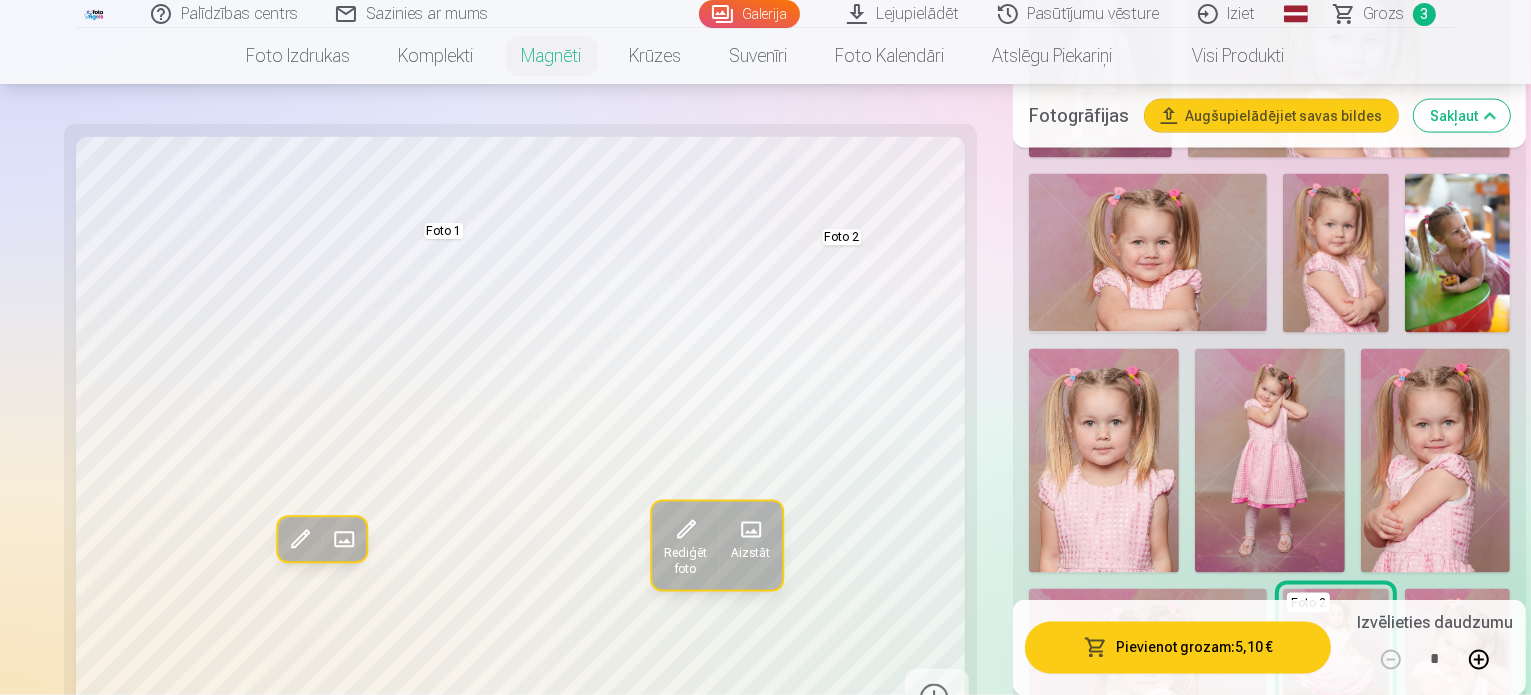 click on "Skatīt vairāk dizainu" at bounding box center [1270, 1933] 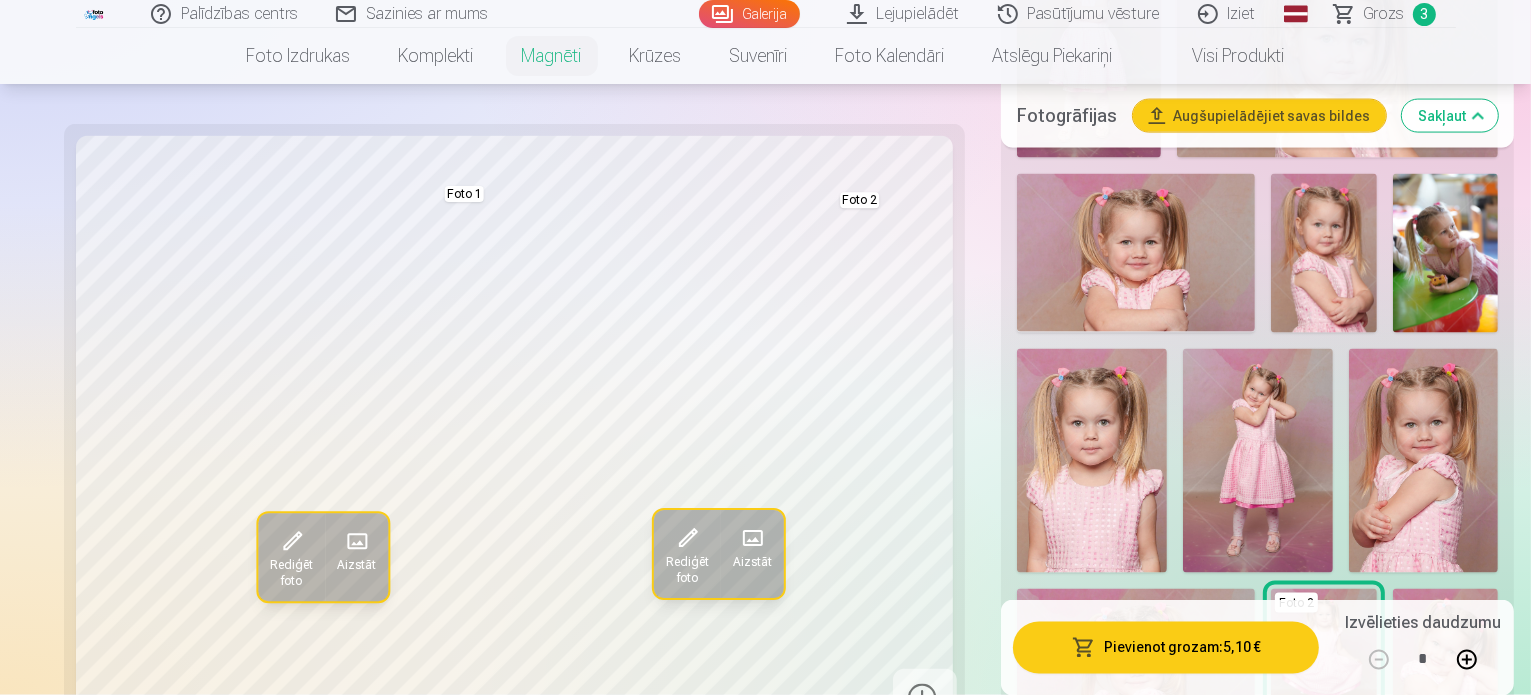 click at bounding box center (1258, 1904) 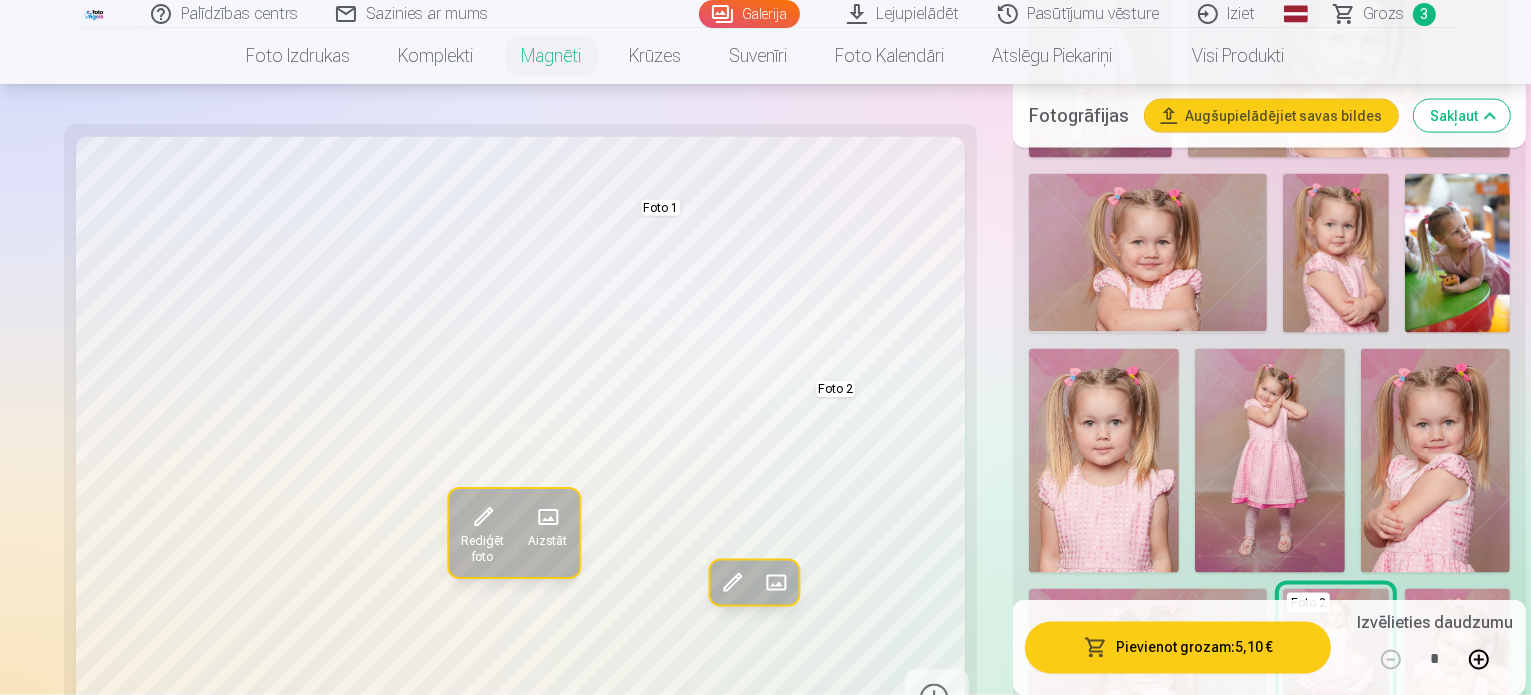 scroll, scrollTop: 3808, scrollLeft: 0, axis: vertical 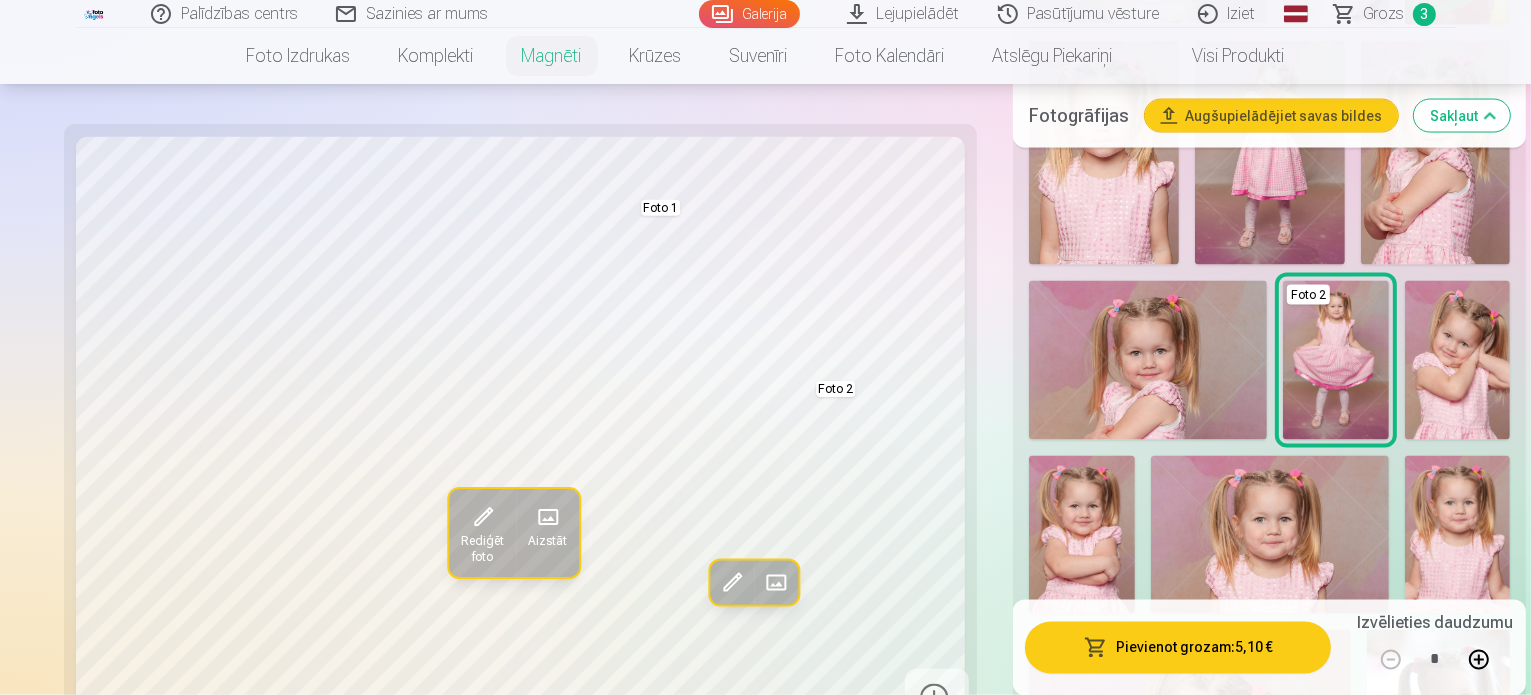 click at bounding box center (1436, 1884) 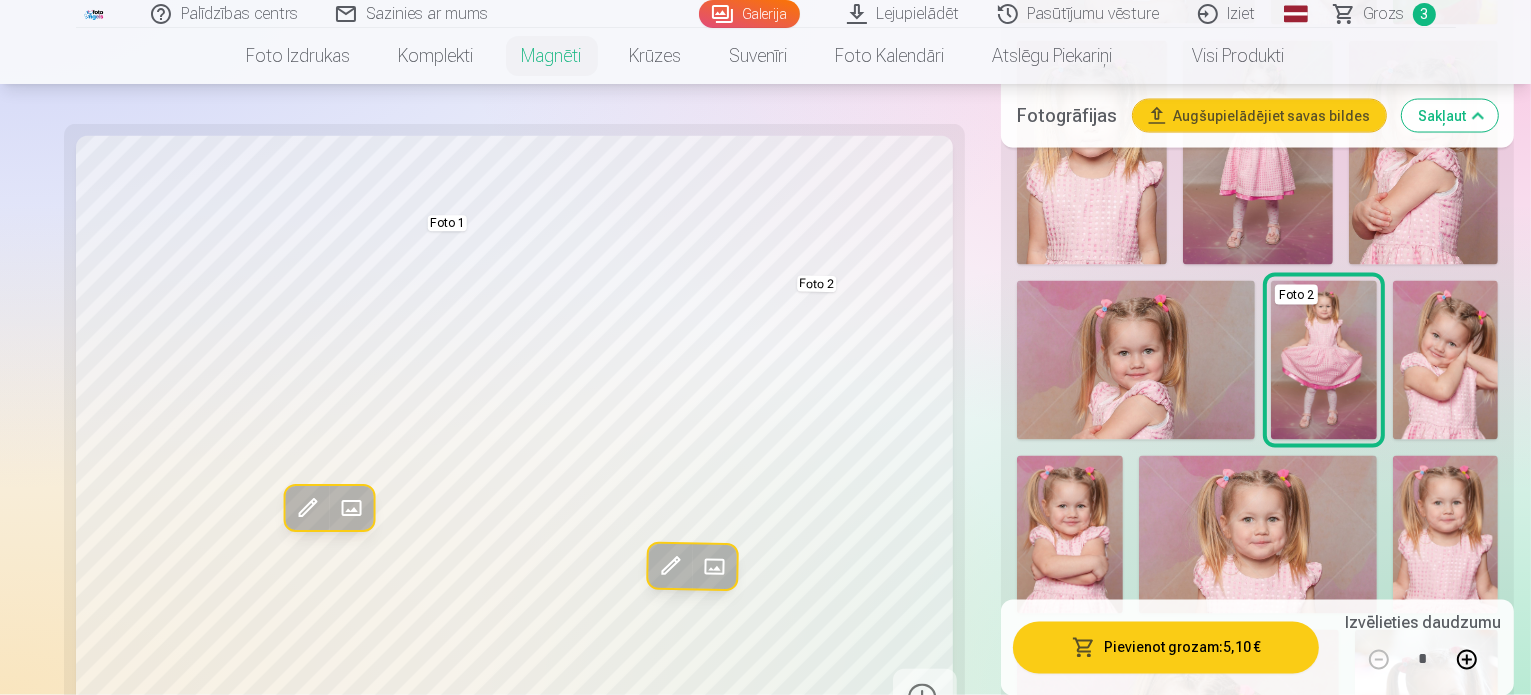 click at bounding box center [1092, 1740] 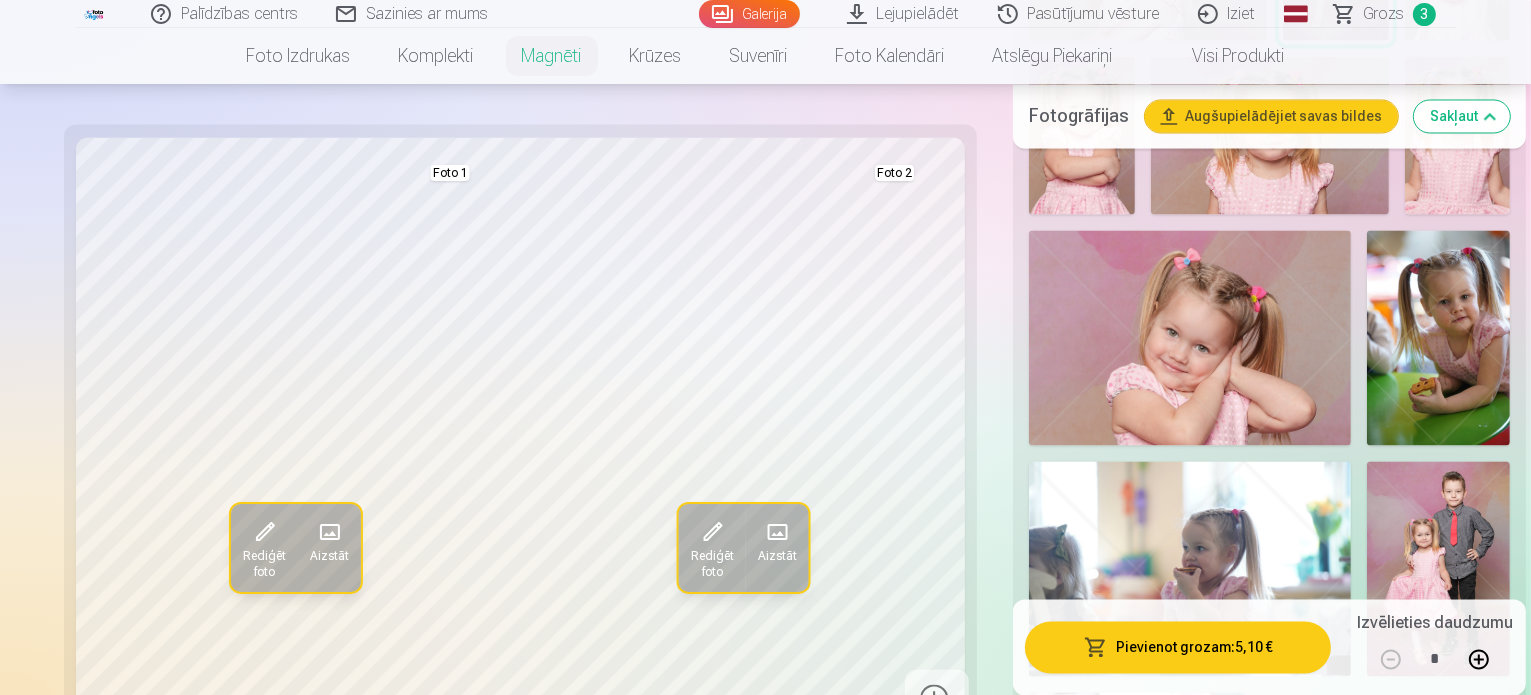 scroll, scrollTop: 3608, scrollLeft: 0, axis: vertical 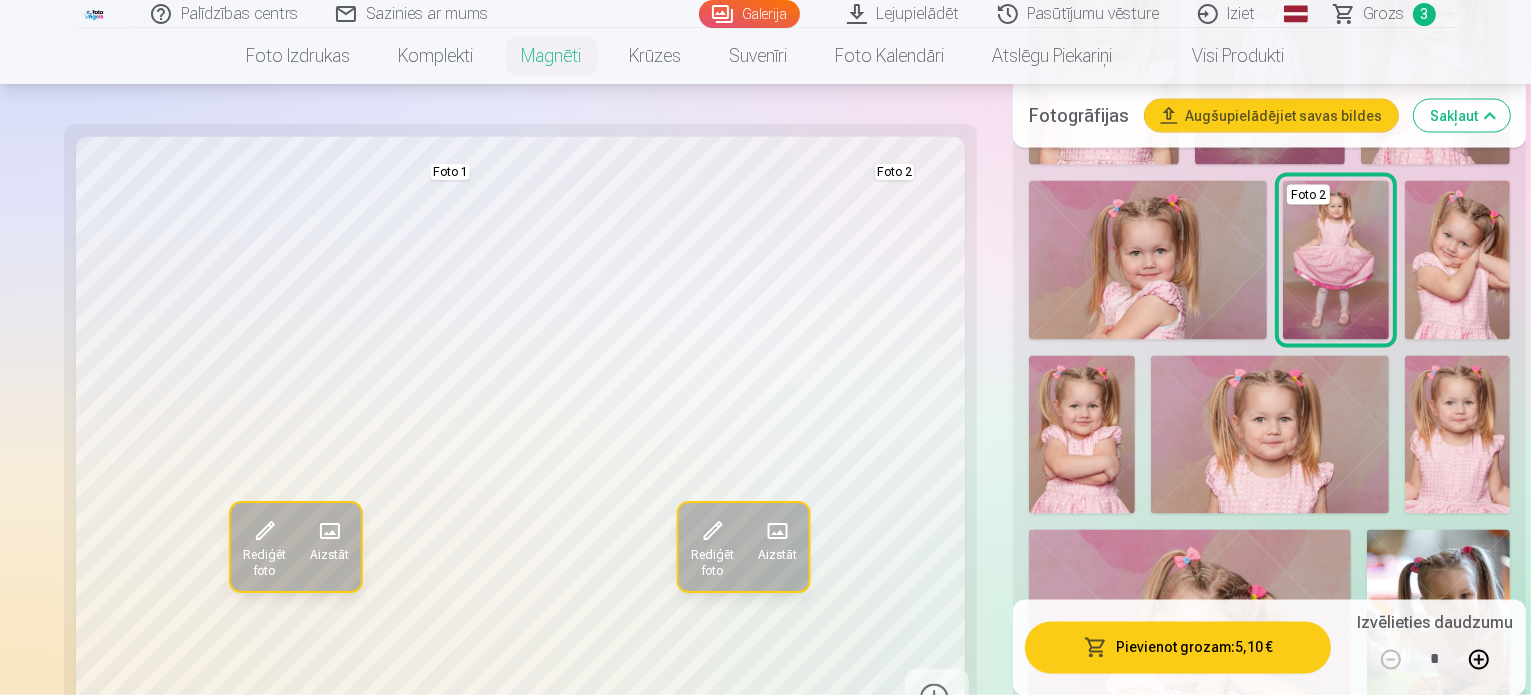 click at bounding box center (1104, 1784) 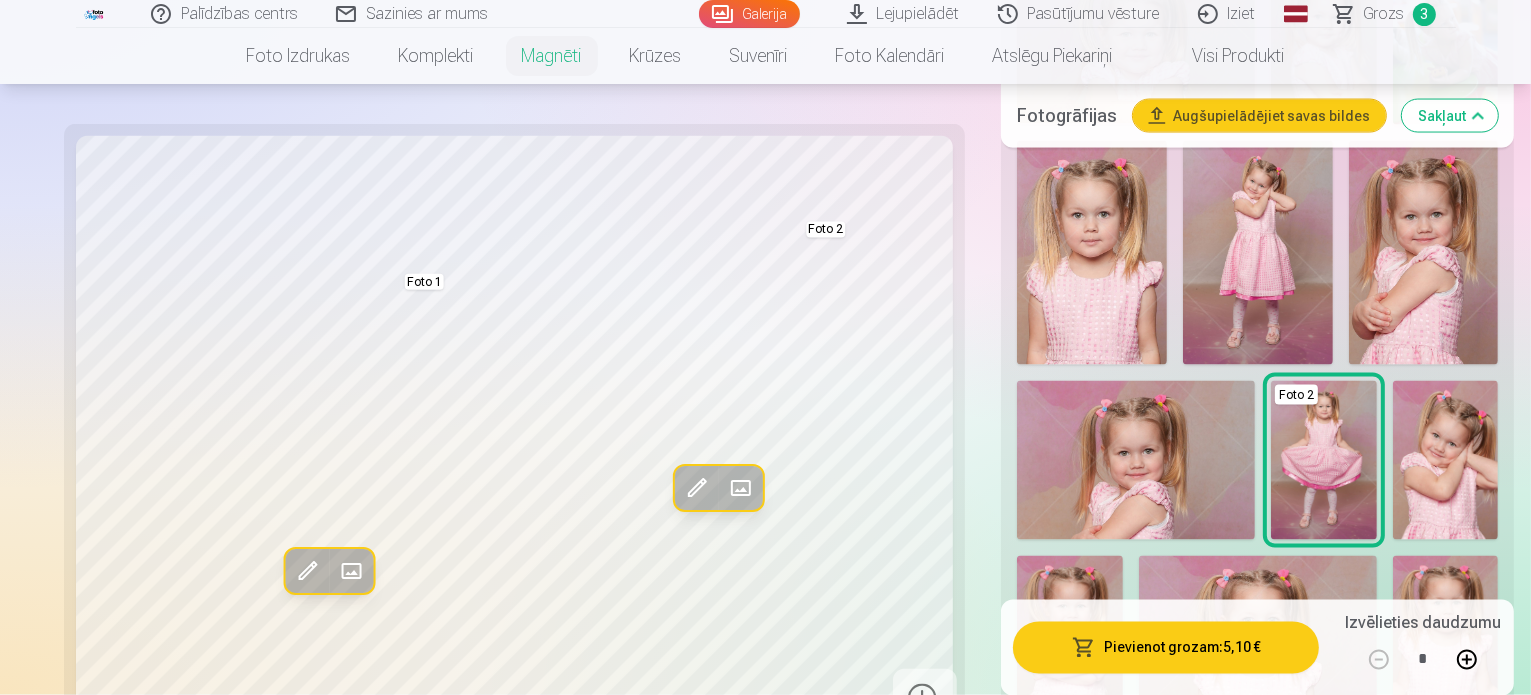 scroll, scrollTop: 3008, scrollLeft: 0, axis: vertical 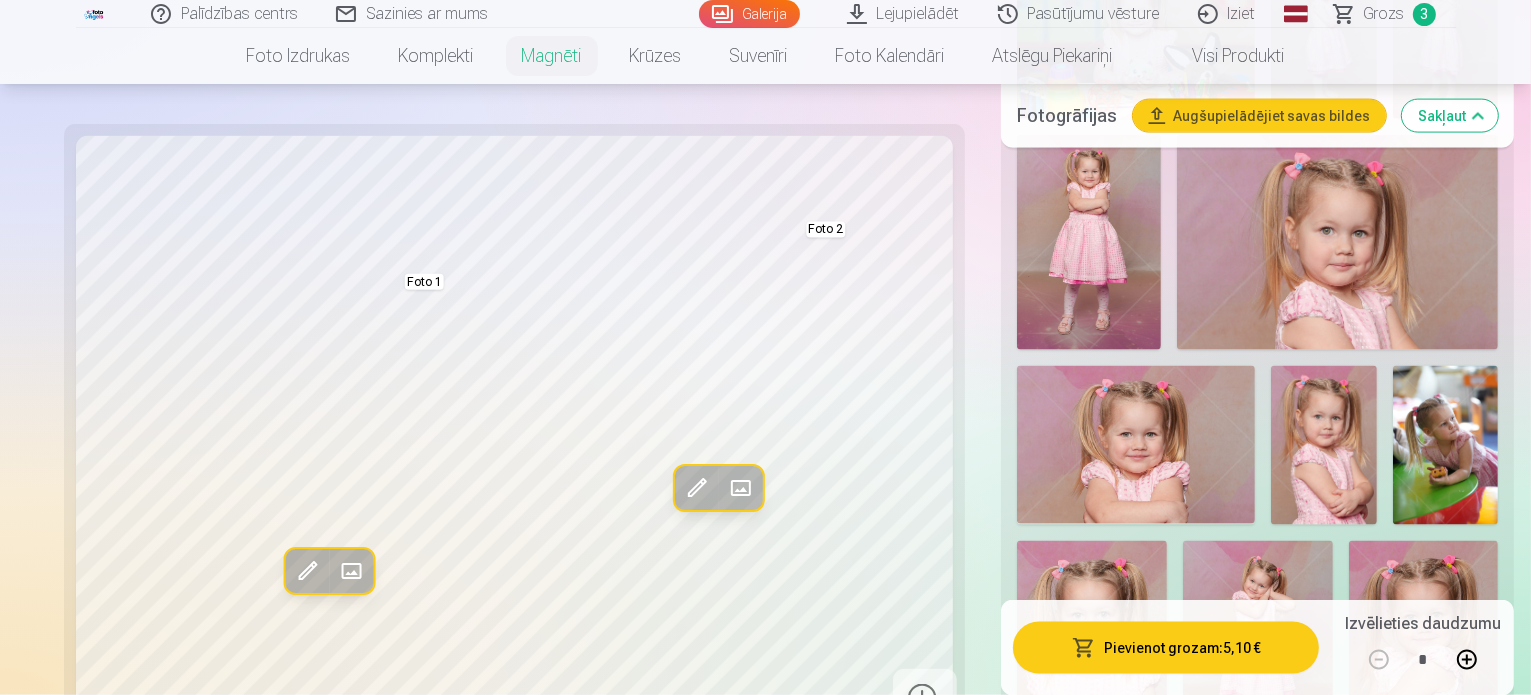 click at bounding box center (1258, 1952) 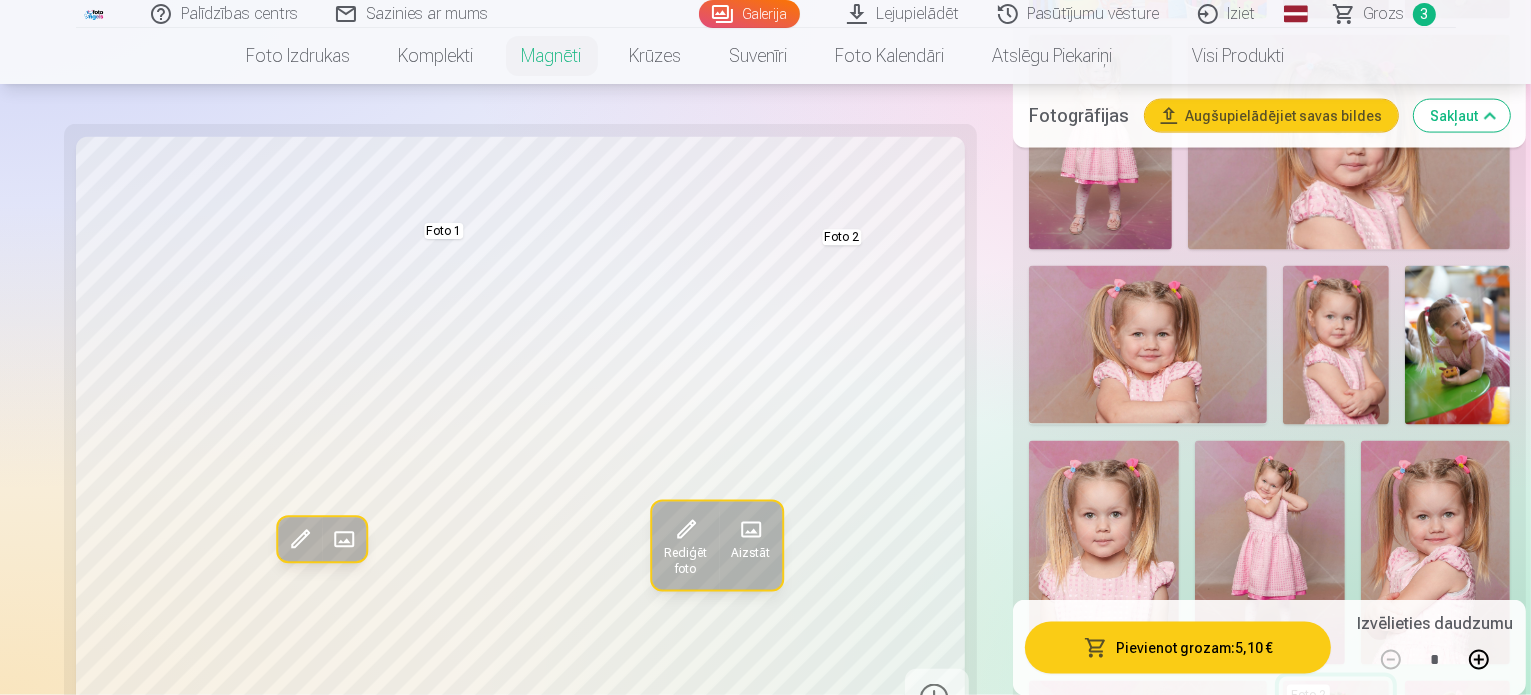 scroll, scrollTop: 3008, scrollLeft: 0, axis: vertical 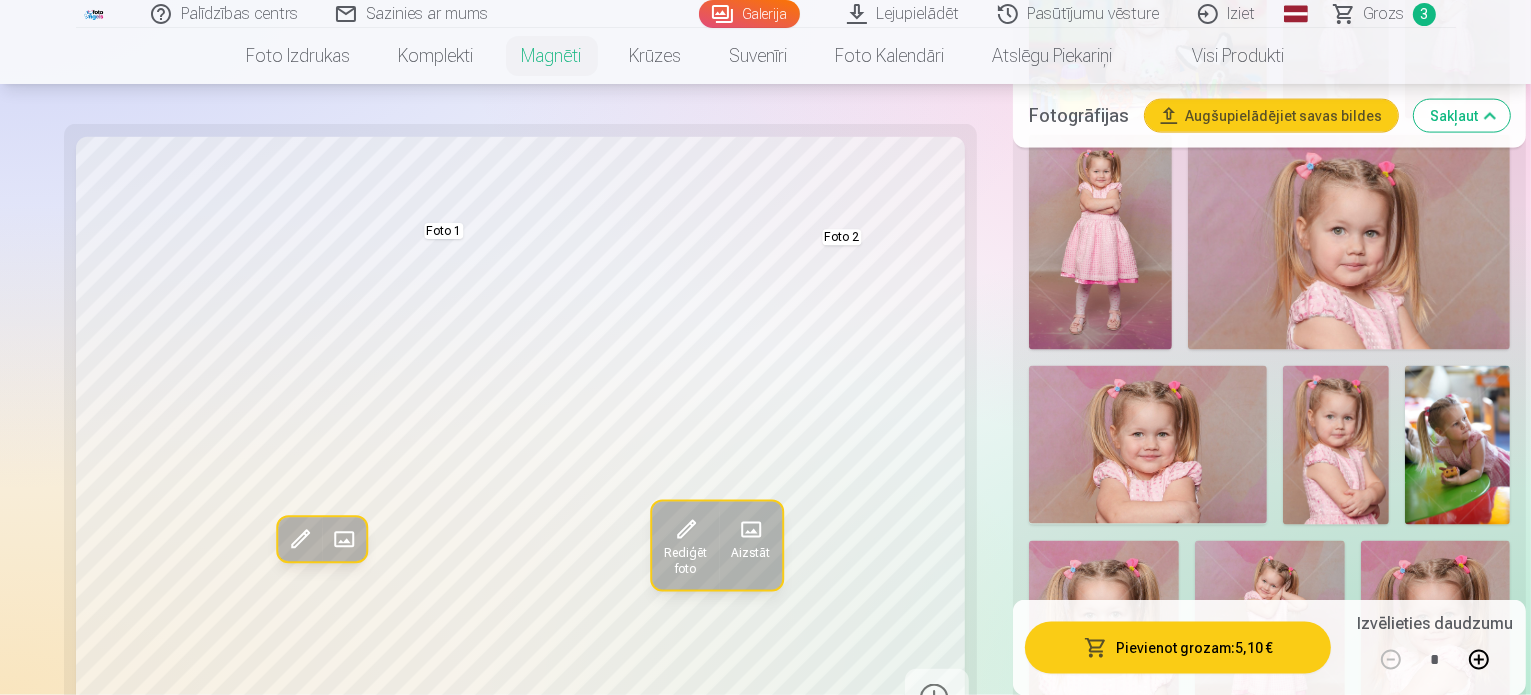 click on "Grozs" at bounding box center [1384, 14] 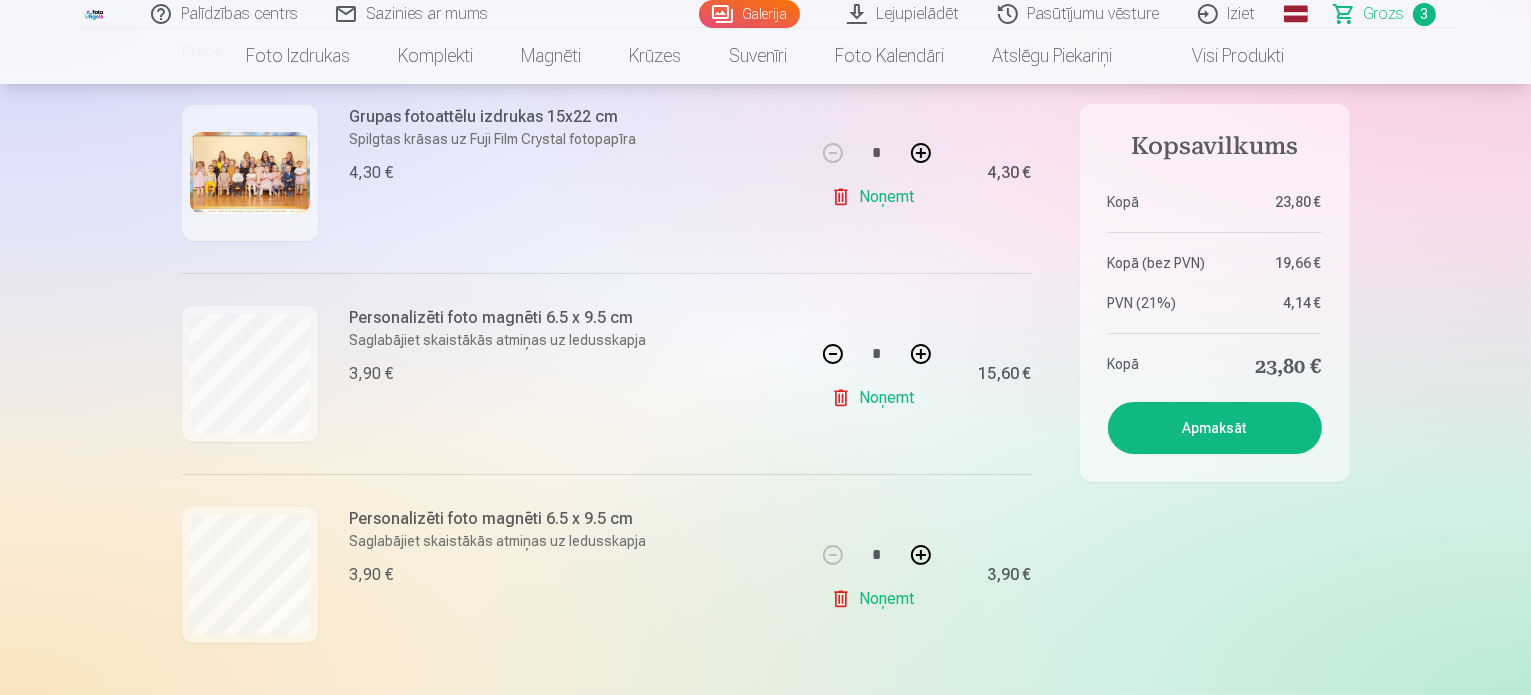scroll, scrollTop: 300, scrollLeft: 0, axis: vertical 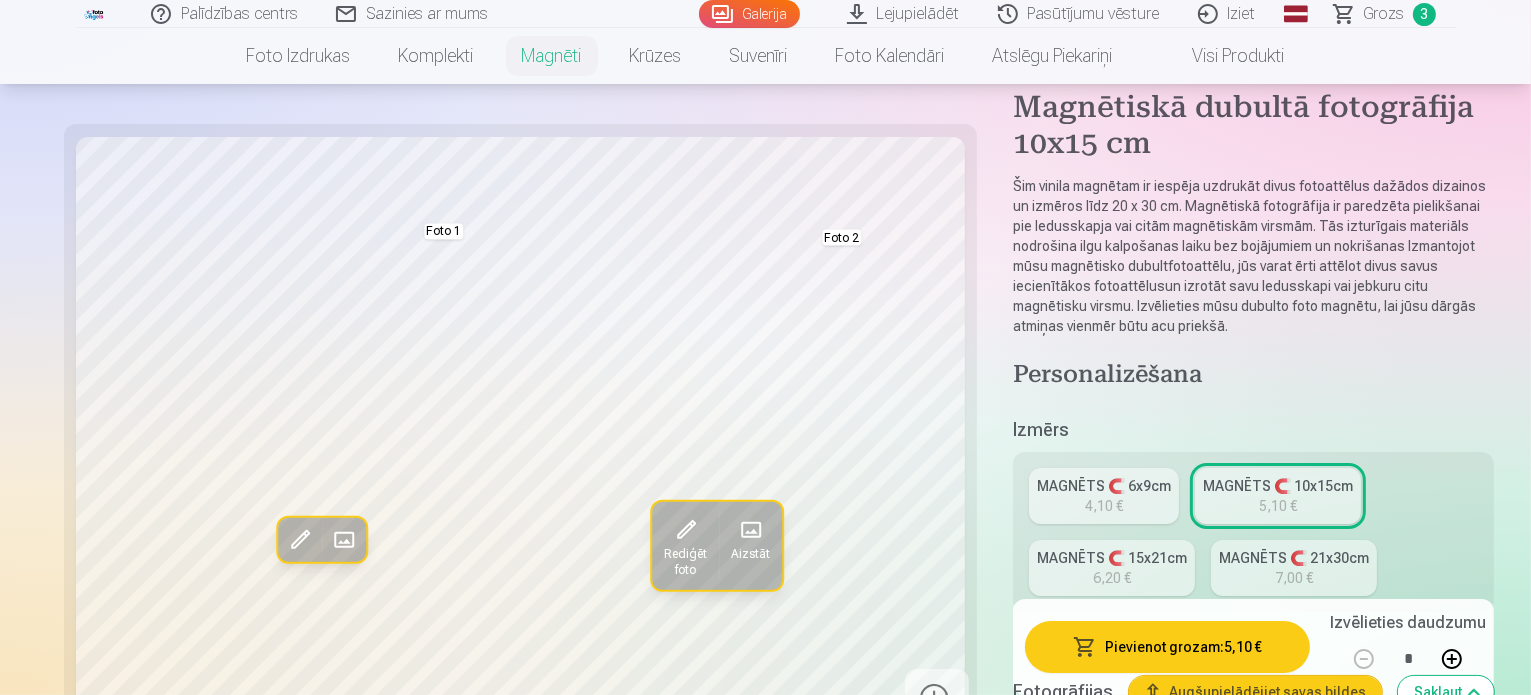click on "Grozs 3" at bounding box center (1386, 14) 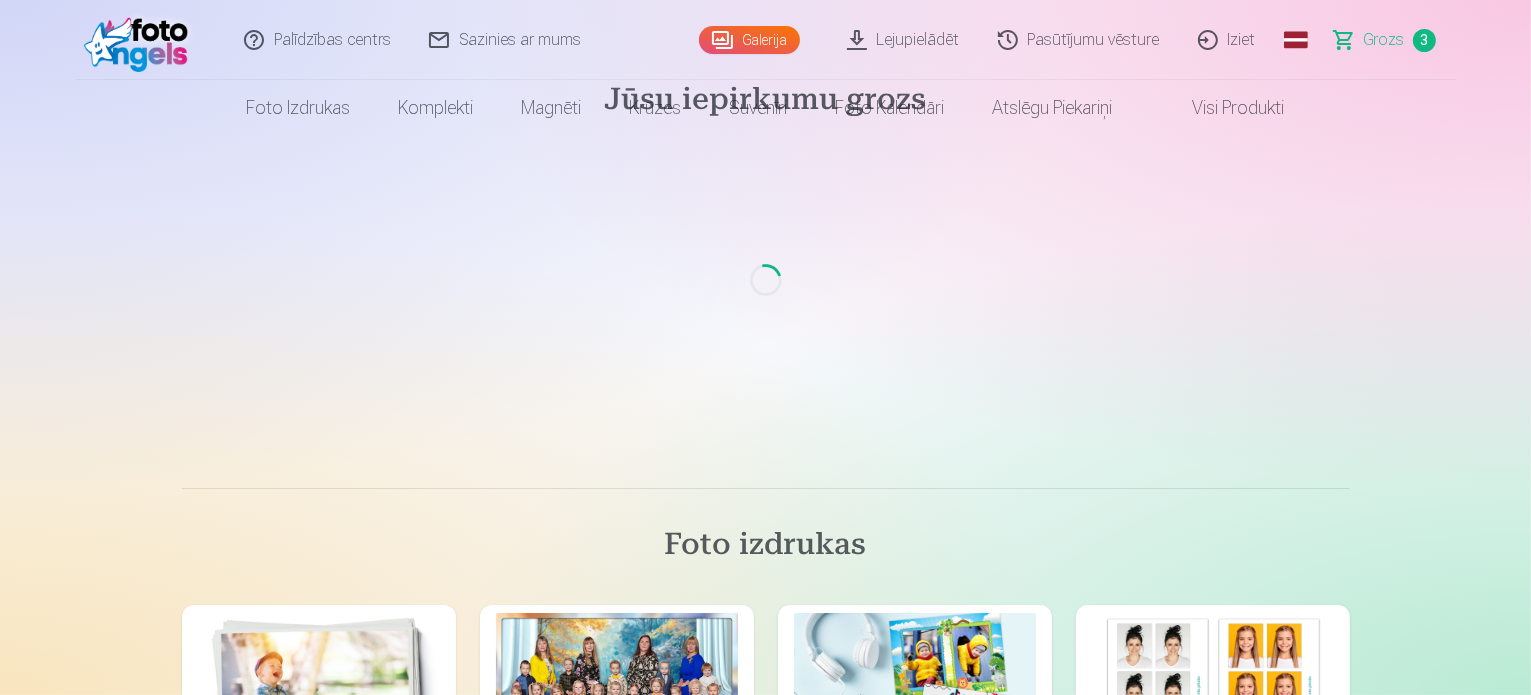 scroll, scrollTop: 0, scrollLeft: 0, axis: both 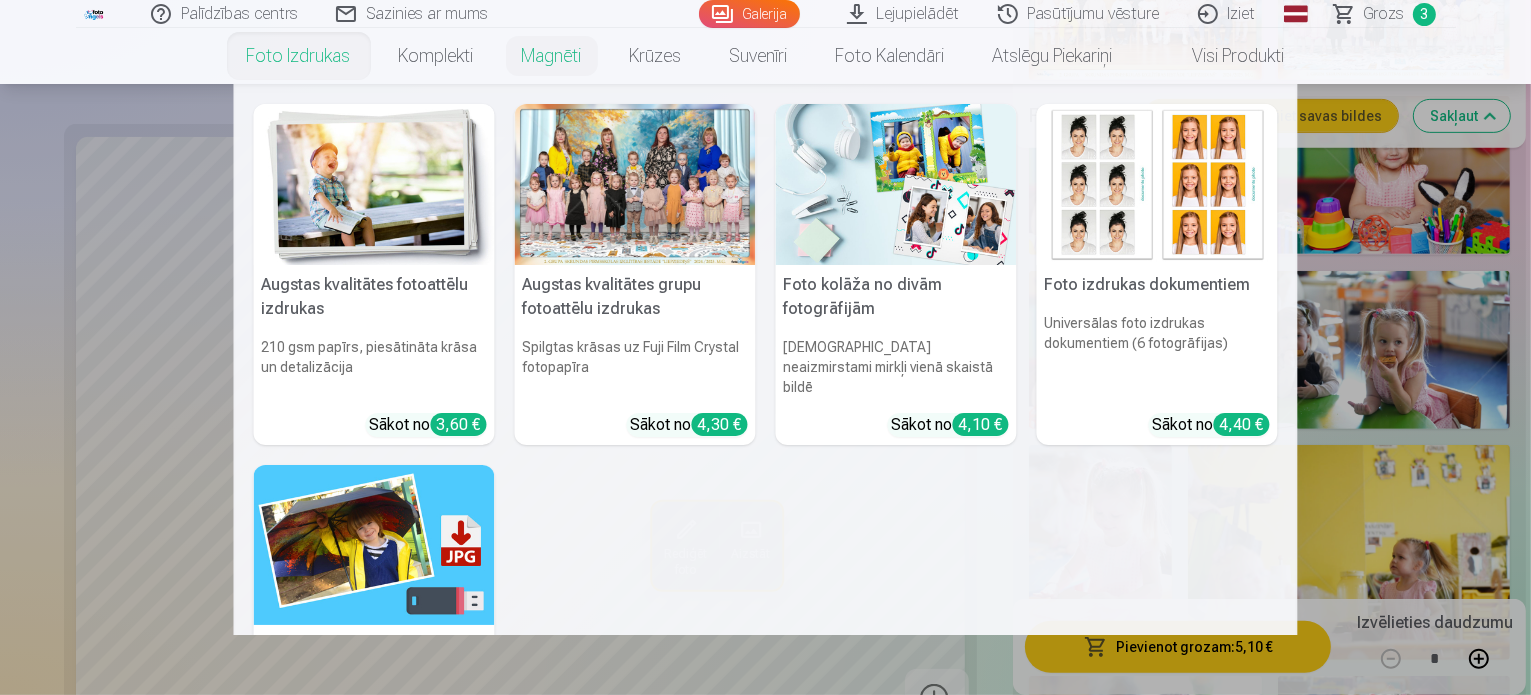 click on "Foto izdrukas" at bounding box center [299, 56] 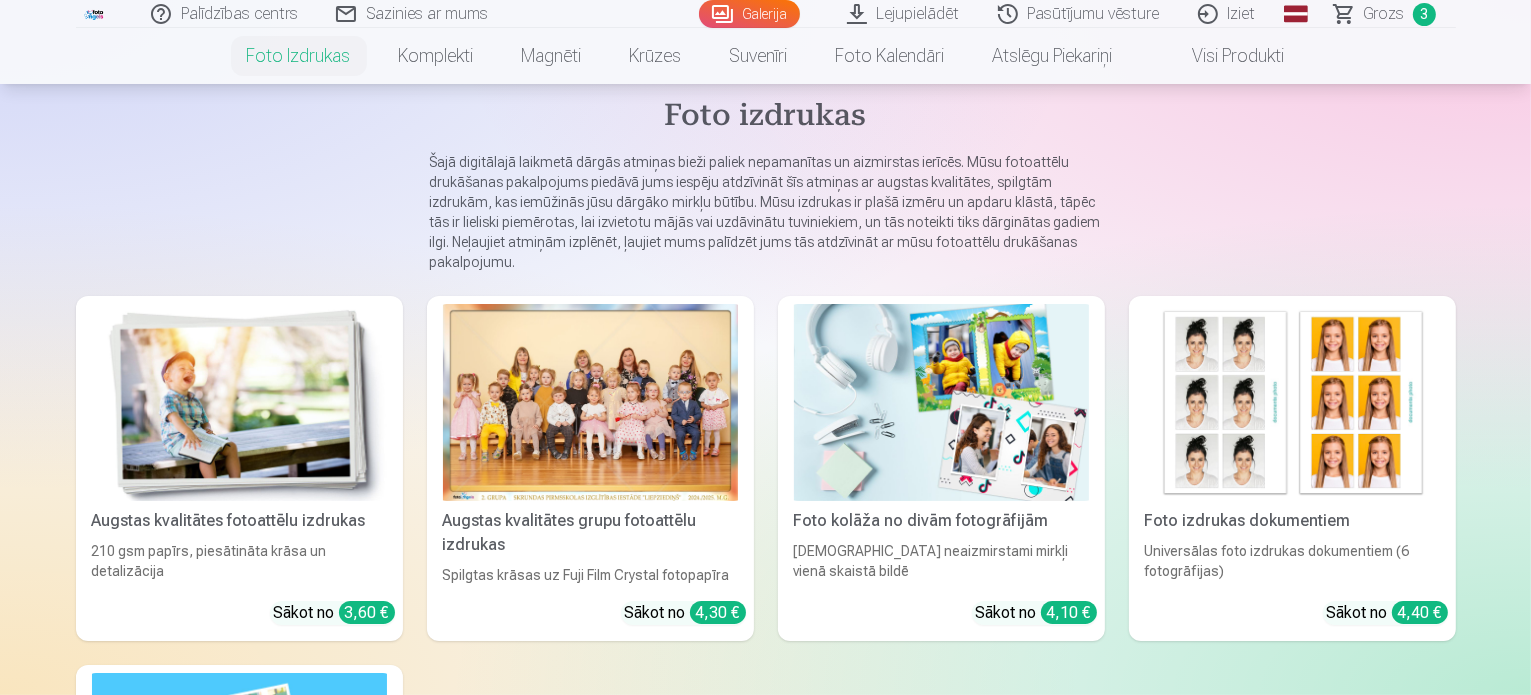 scroll, scrollTop: 300, scrollLeft: 0, axis: vertical 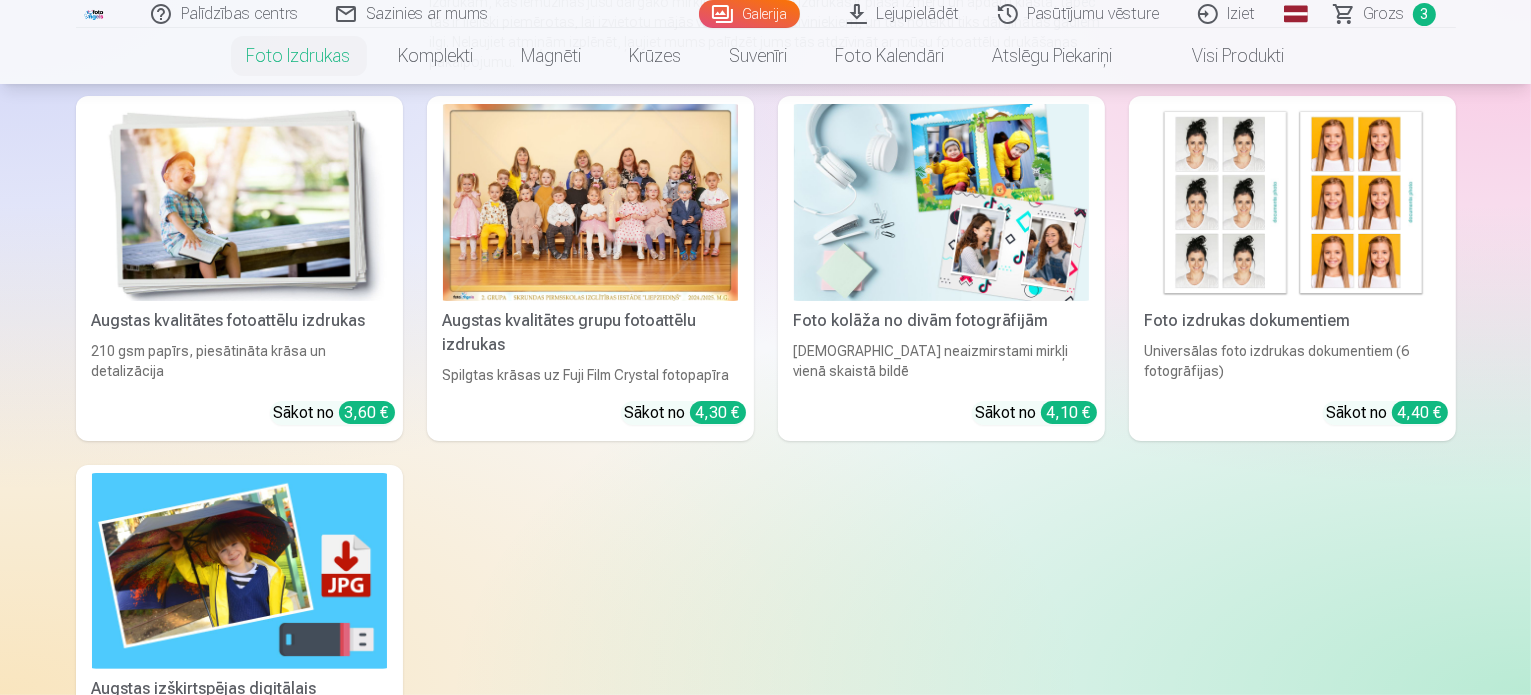 click at bounding box center (941, 202) 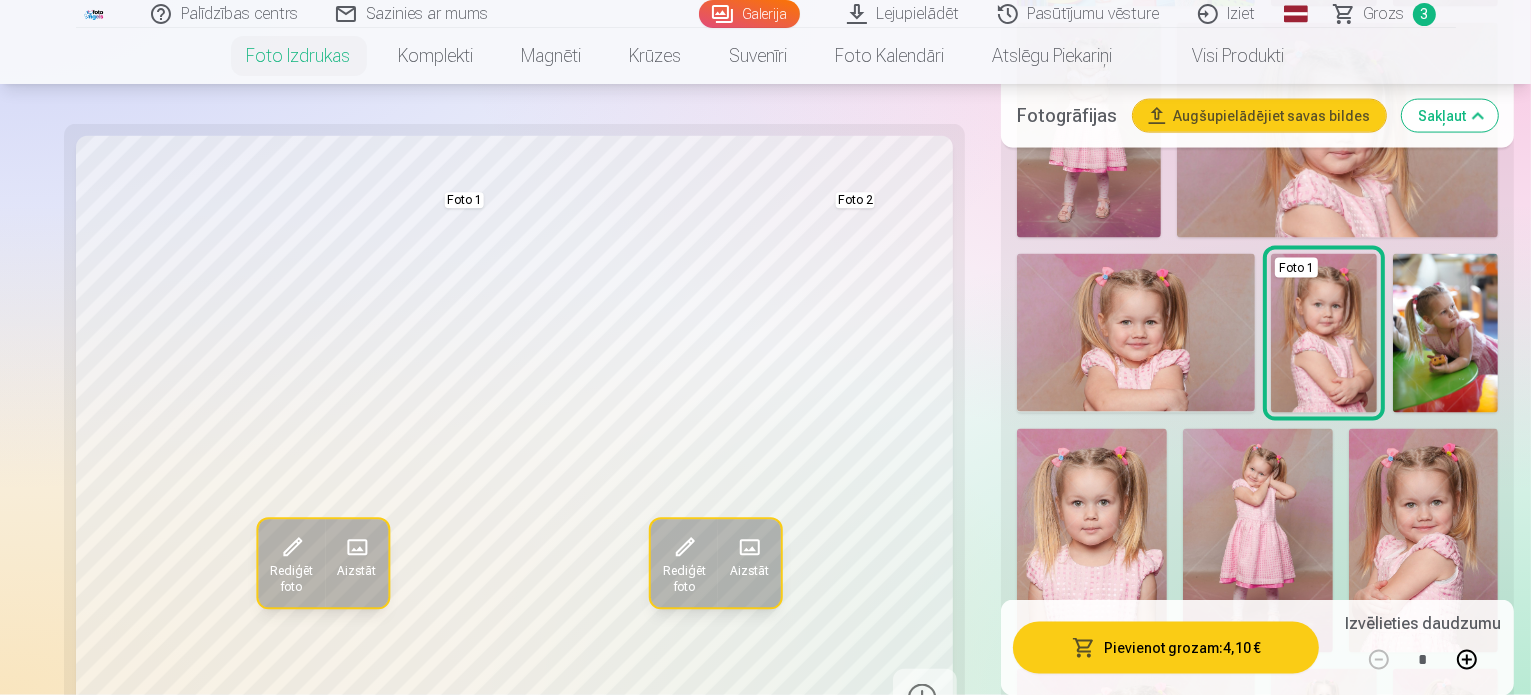 scroll, scrollTop: 3000, scrollLeft: 0, axis: vertical 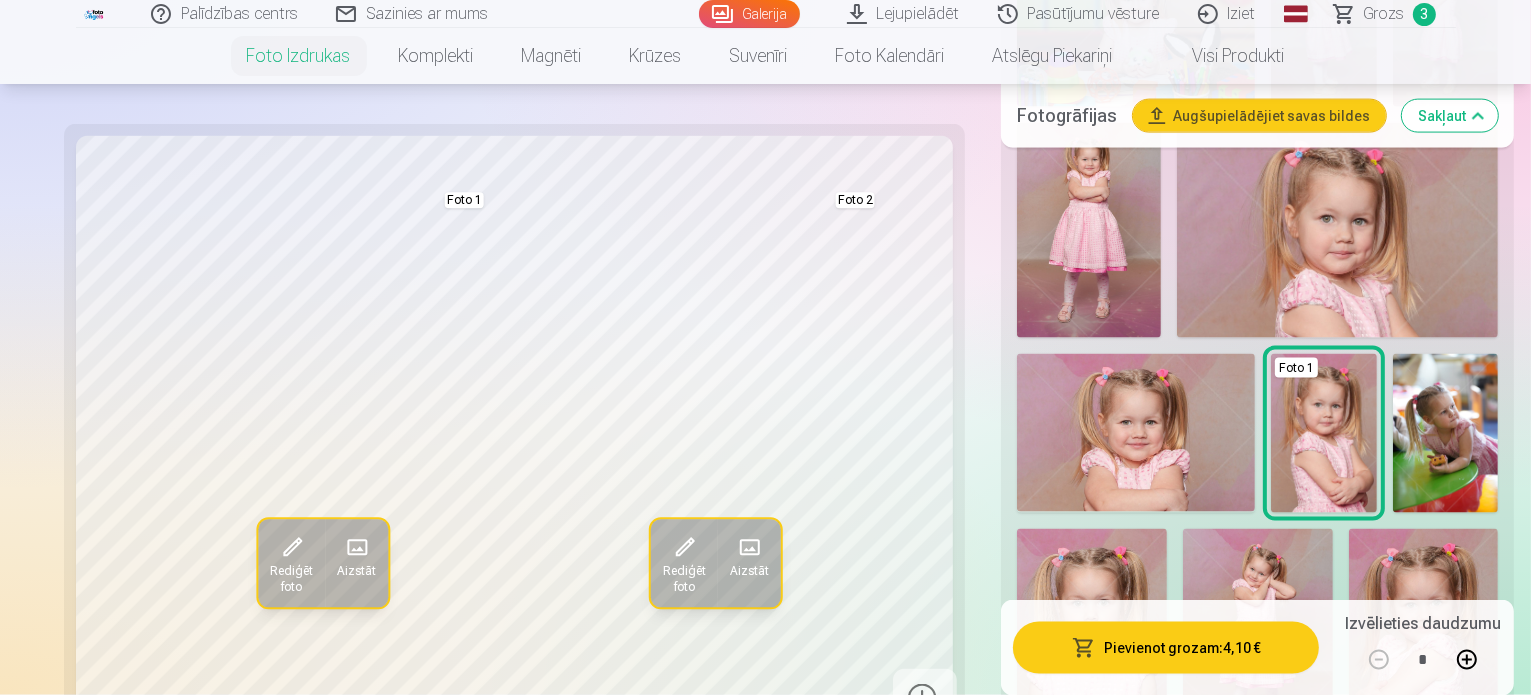 click on "Skatīt vairāk dizainu" at bounding box center (1258, 2113) 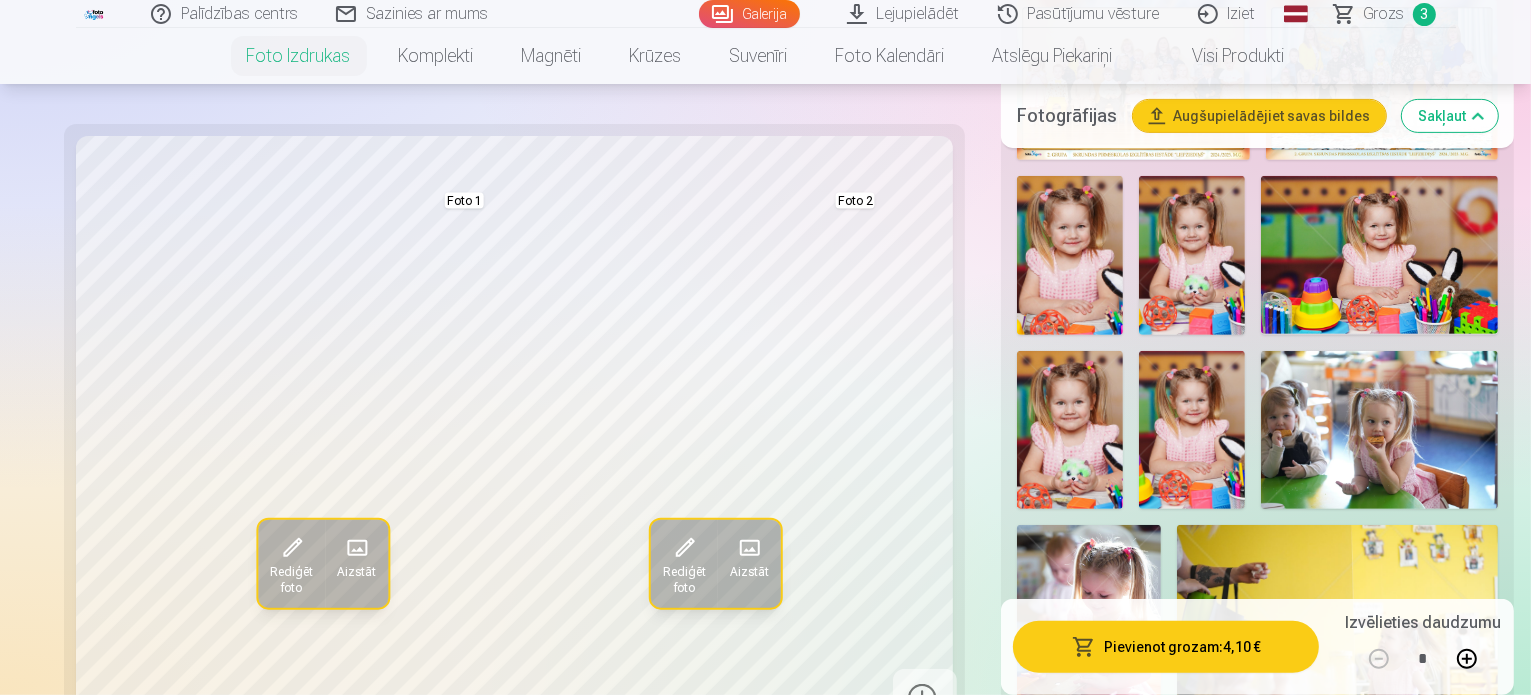 scroll, scrollTop: 200, scrollLeft: 0, axis: vertical 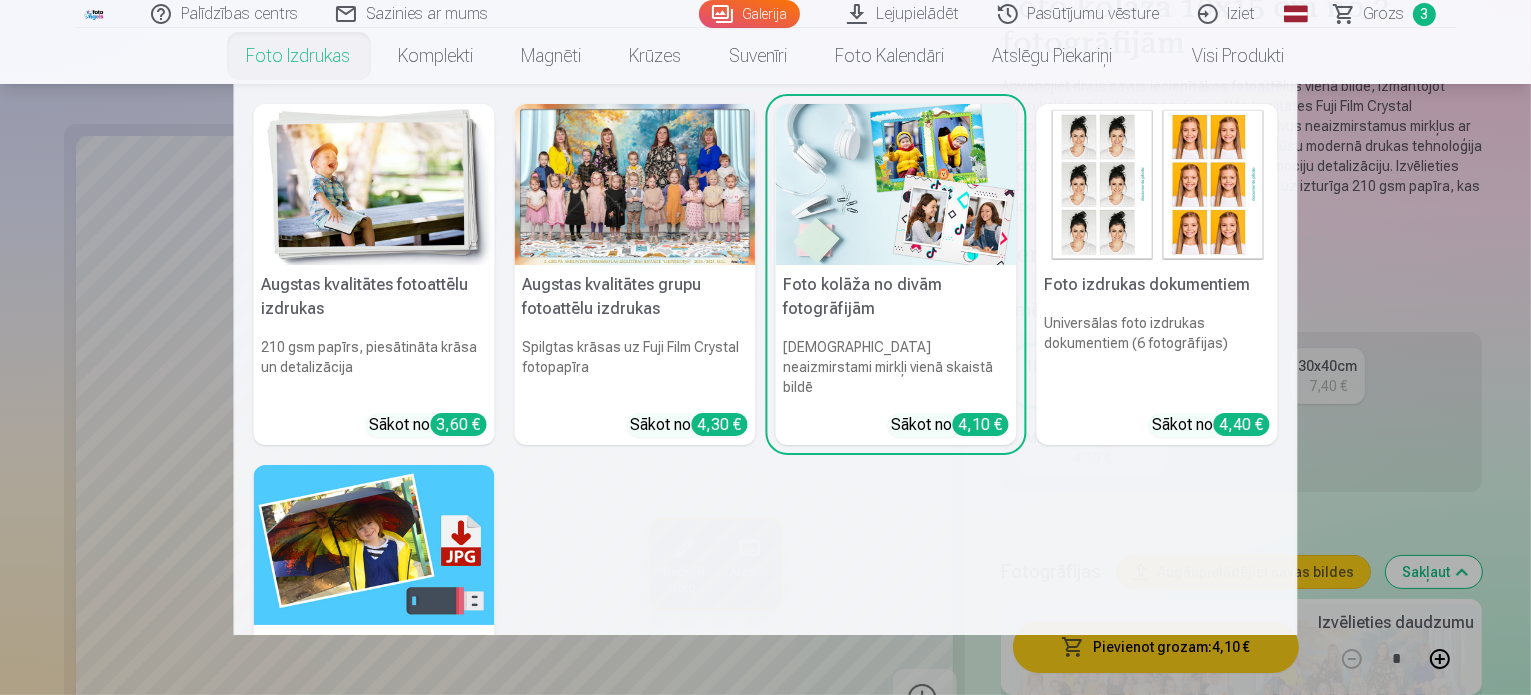 click at bounding box center (374, 184) 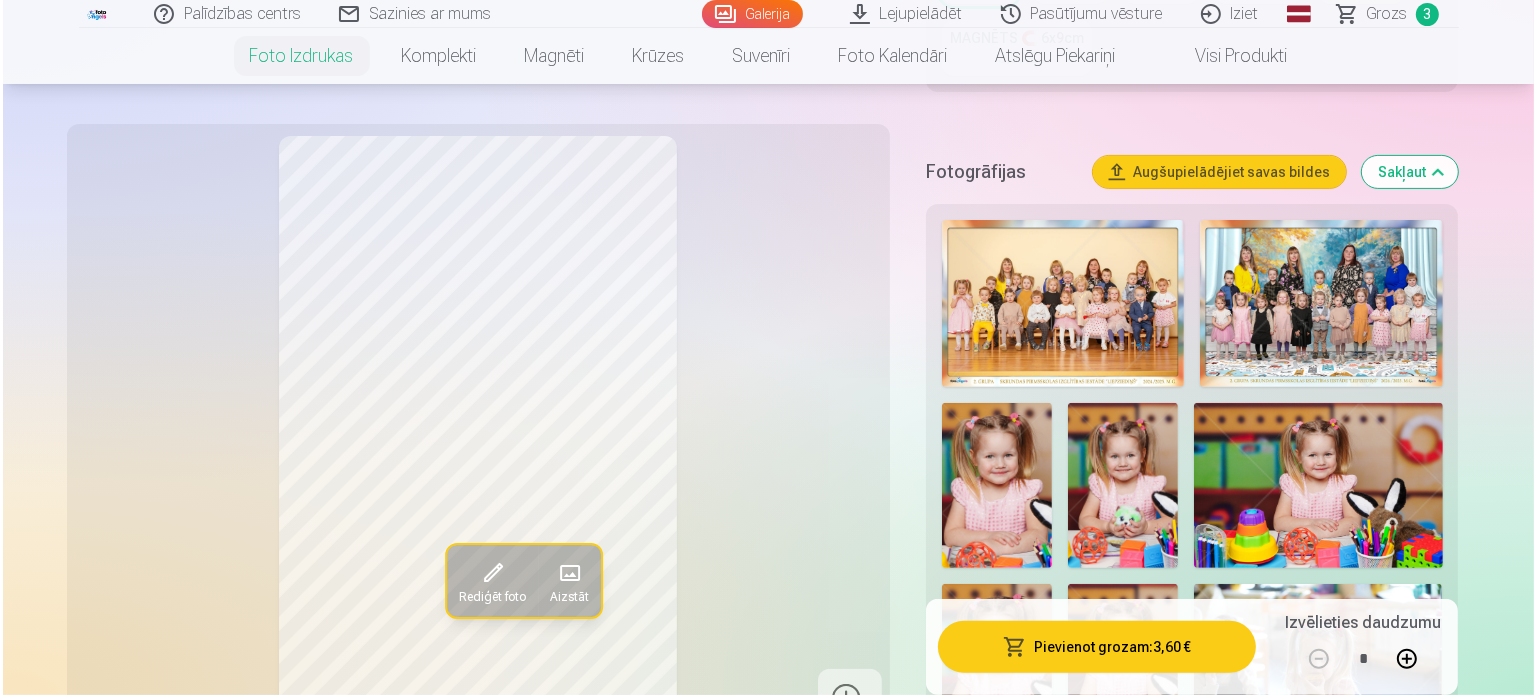 scroll, scrollTop: 700, scrollLeft: 0, axis: vertical 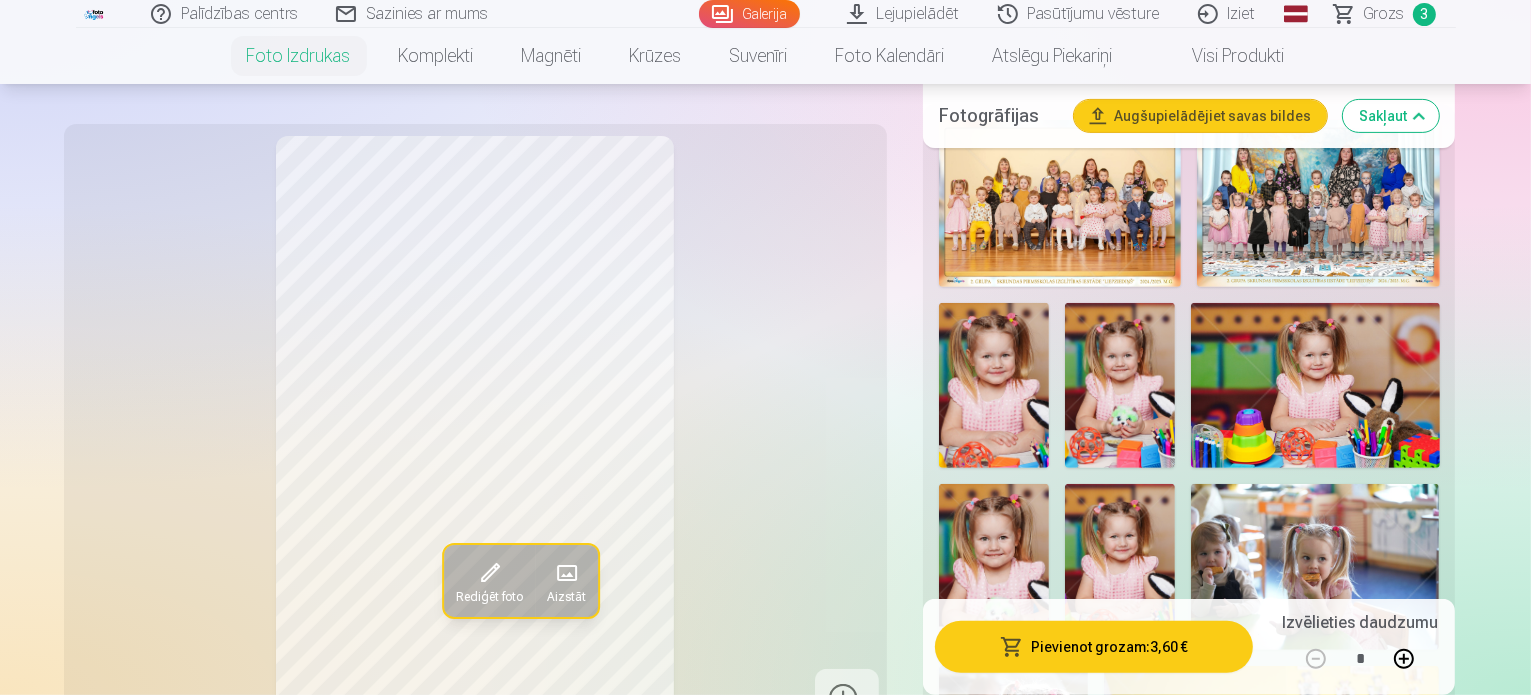 click on "Pievienot grozam :  3,60 €" at bounding box center (1094, 647) 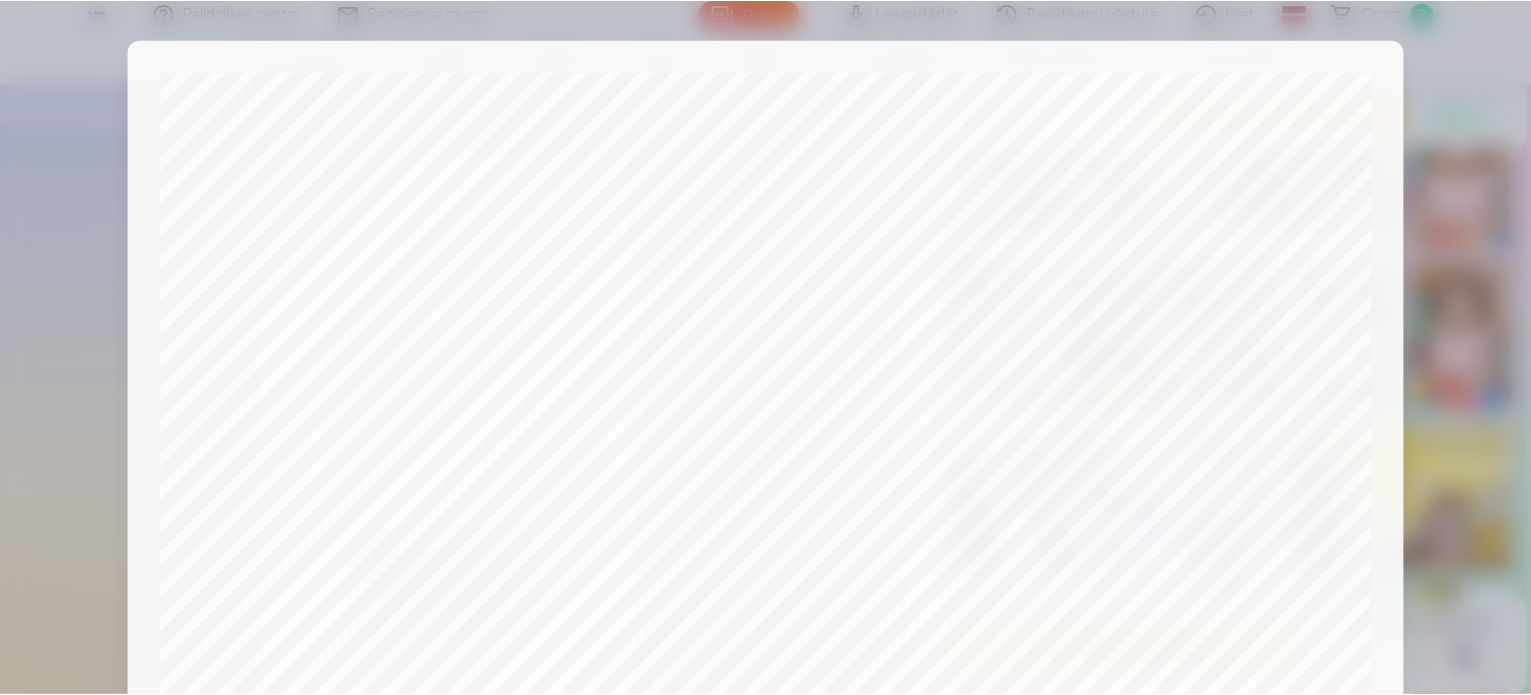 scroll, scrollTop: 744, scrollLeft: 0, axis: vertical 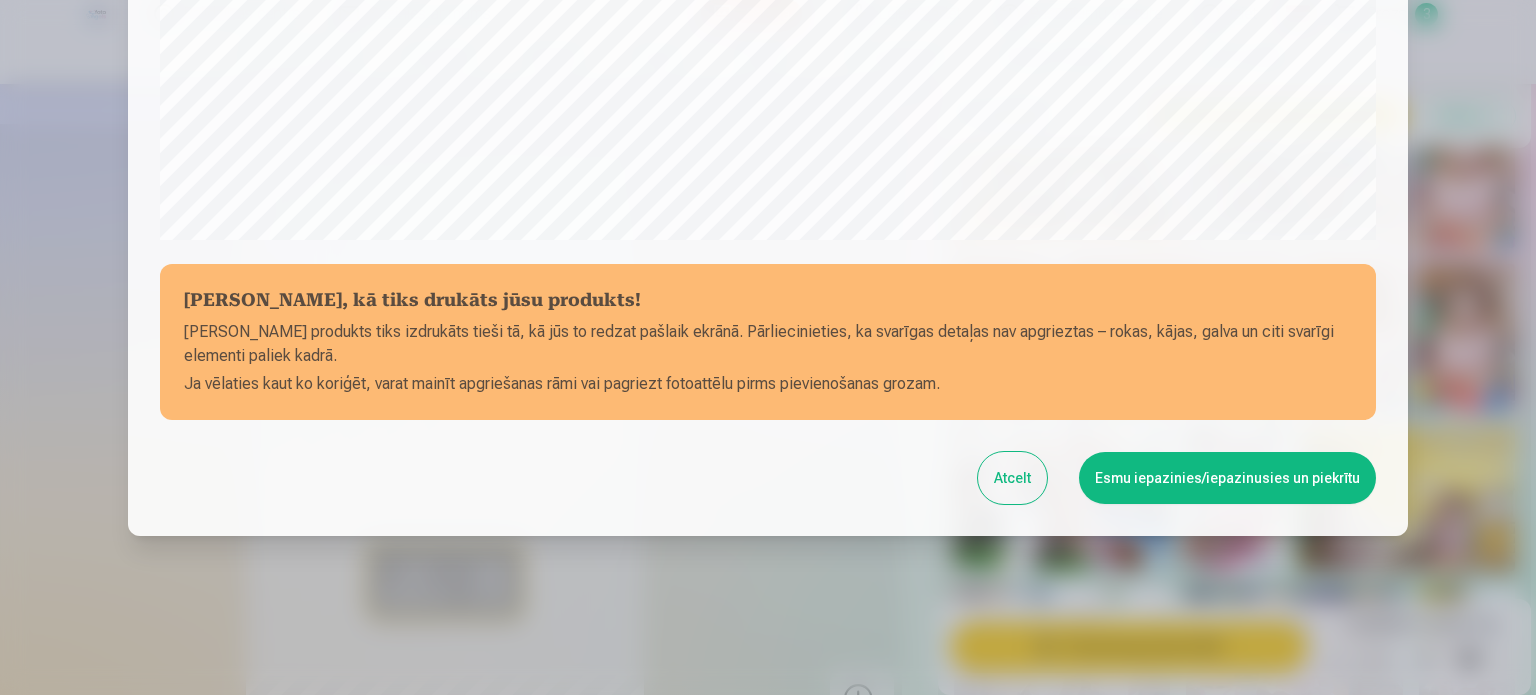 click on "Esmu iepazinies/iepazinusies un piekrītu" at bounding box center [1227, 478] 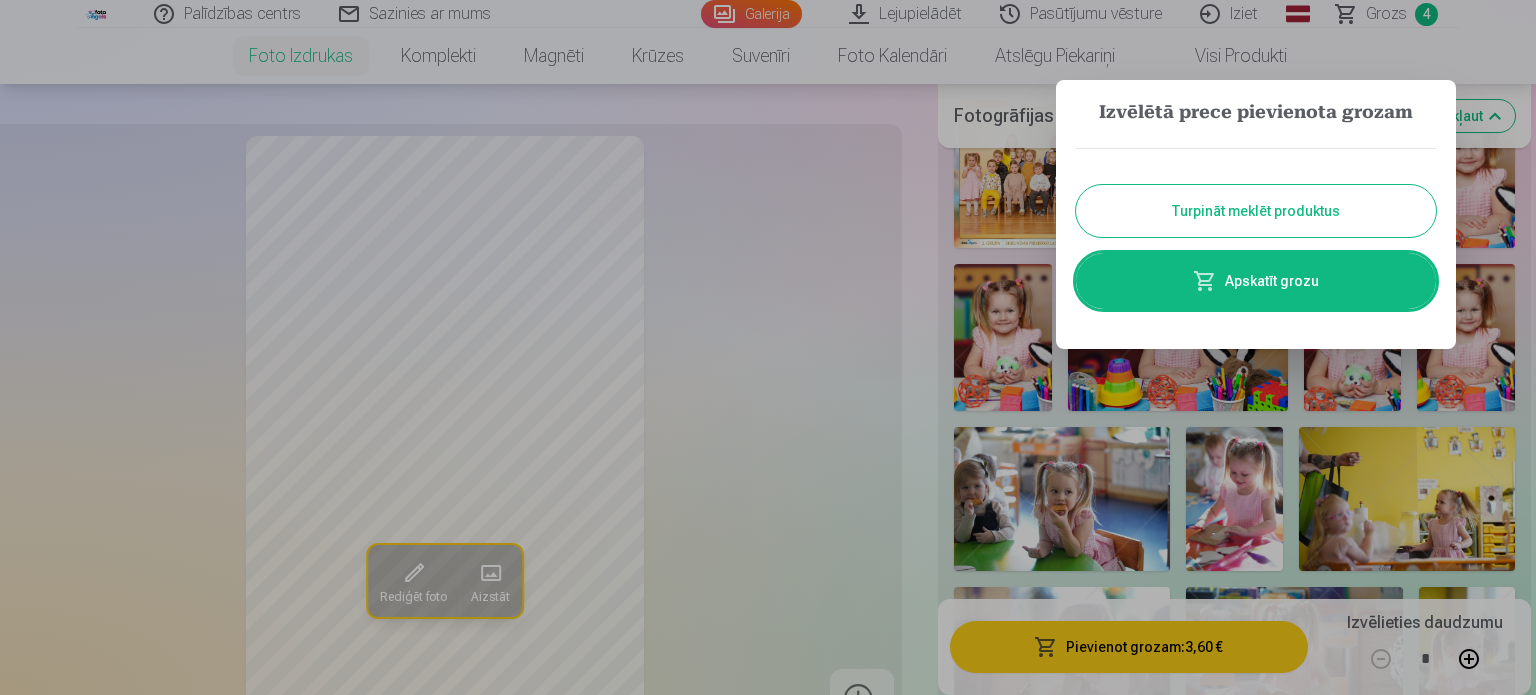 click on "Apskatīt grozu" at bounding box center [1256, 281] 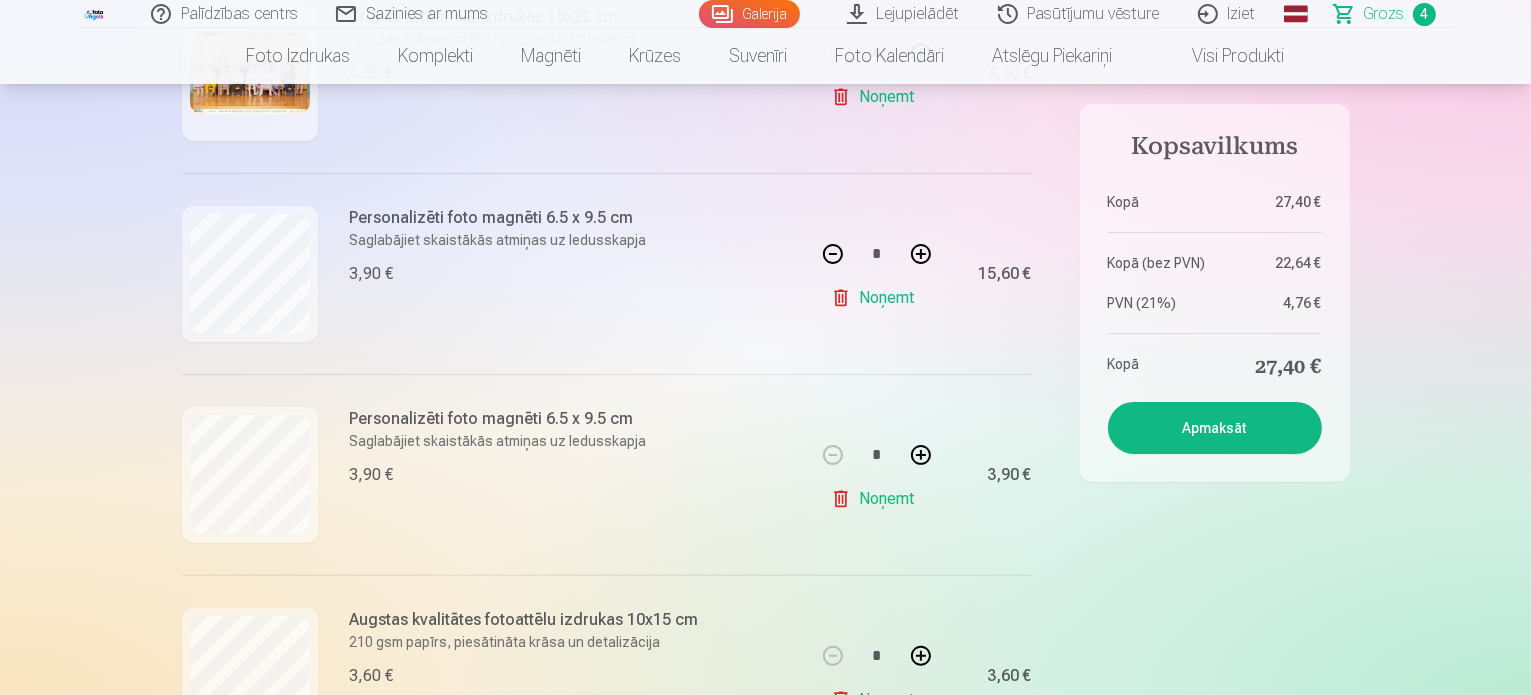 scroll, scrollTop: 600, scrollLeft: 0, axis: vertical 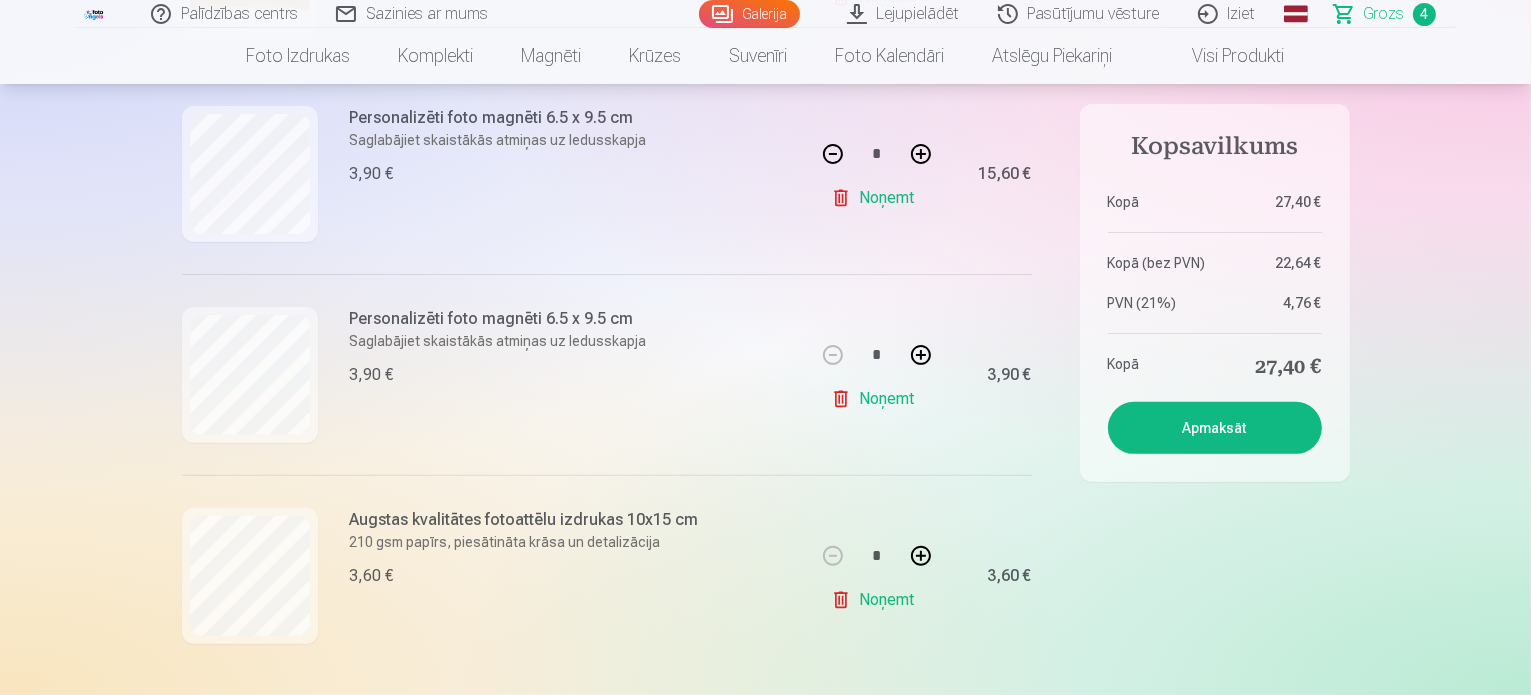 click at bounding box center [921, 355] 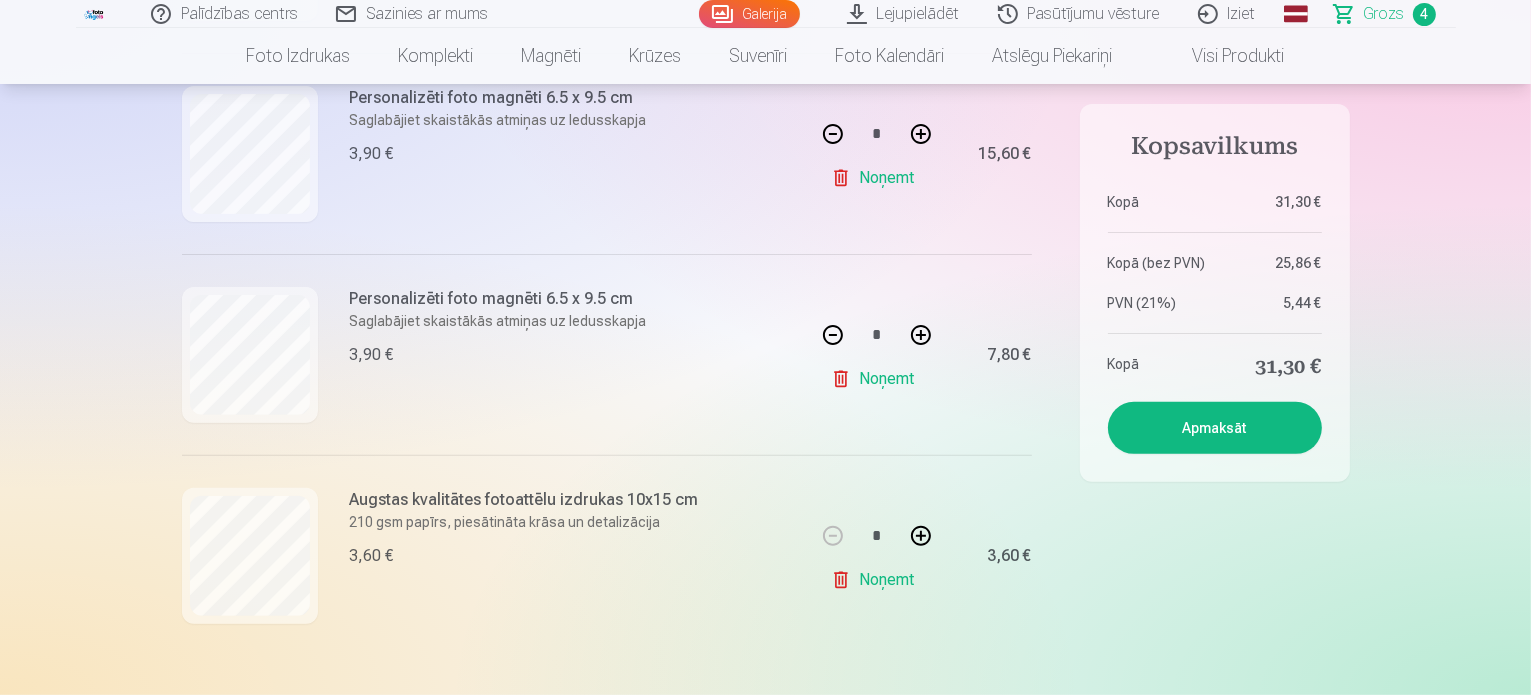 scroll, scrollTop: 580, scrollLeft: 0, axis: vertical 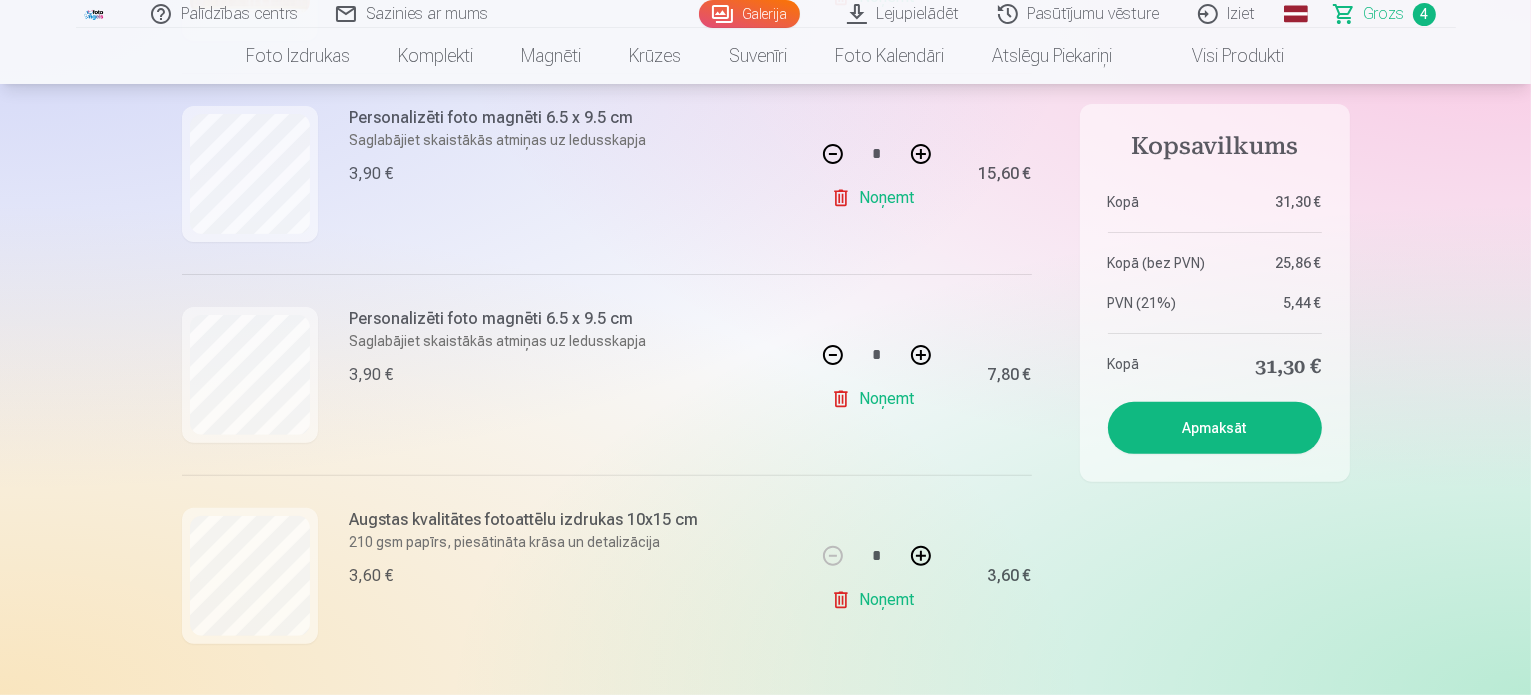 click at bounding box center (833, 355) 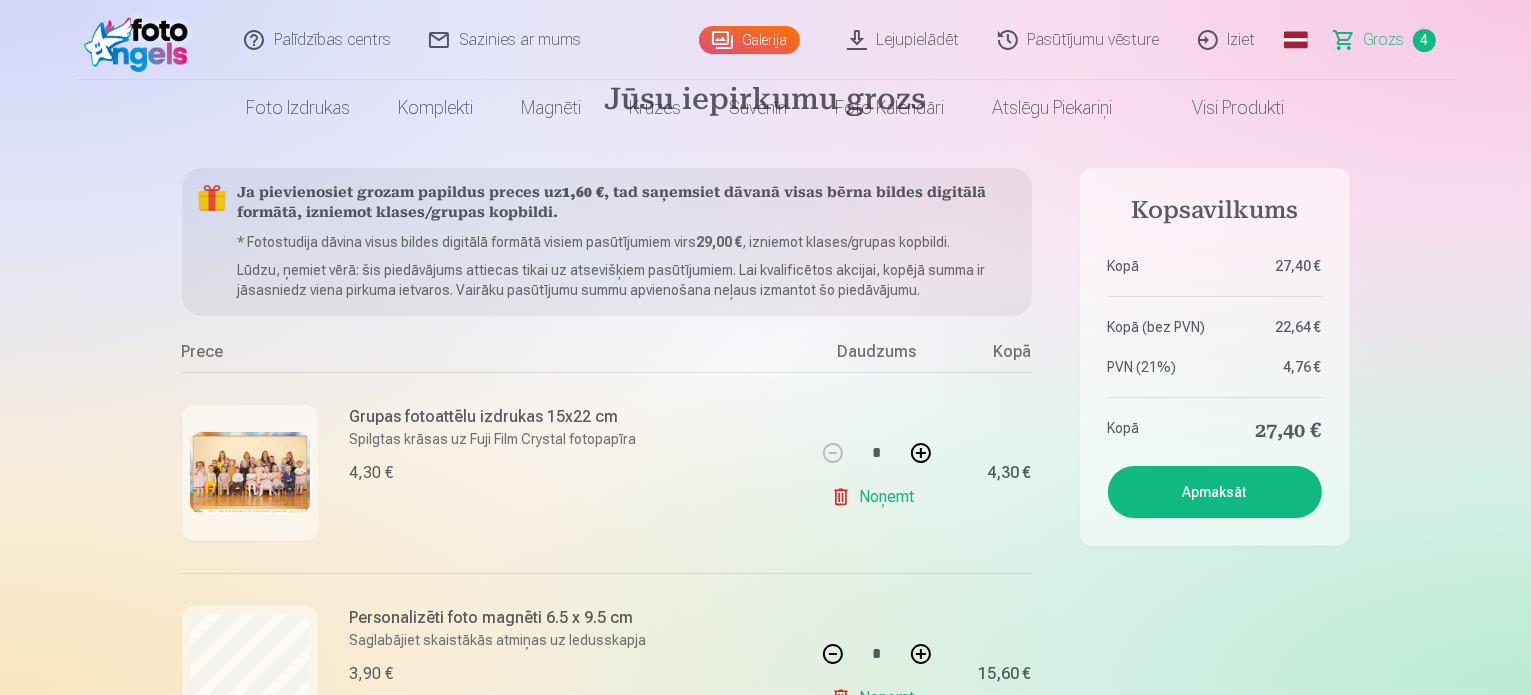 scroll, scrollTop: 0, scrollLeft: 0, axis: both 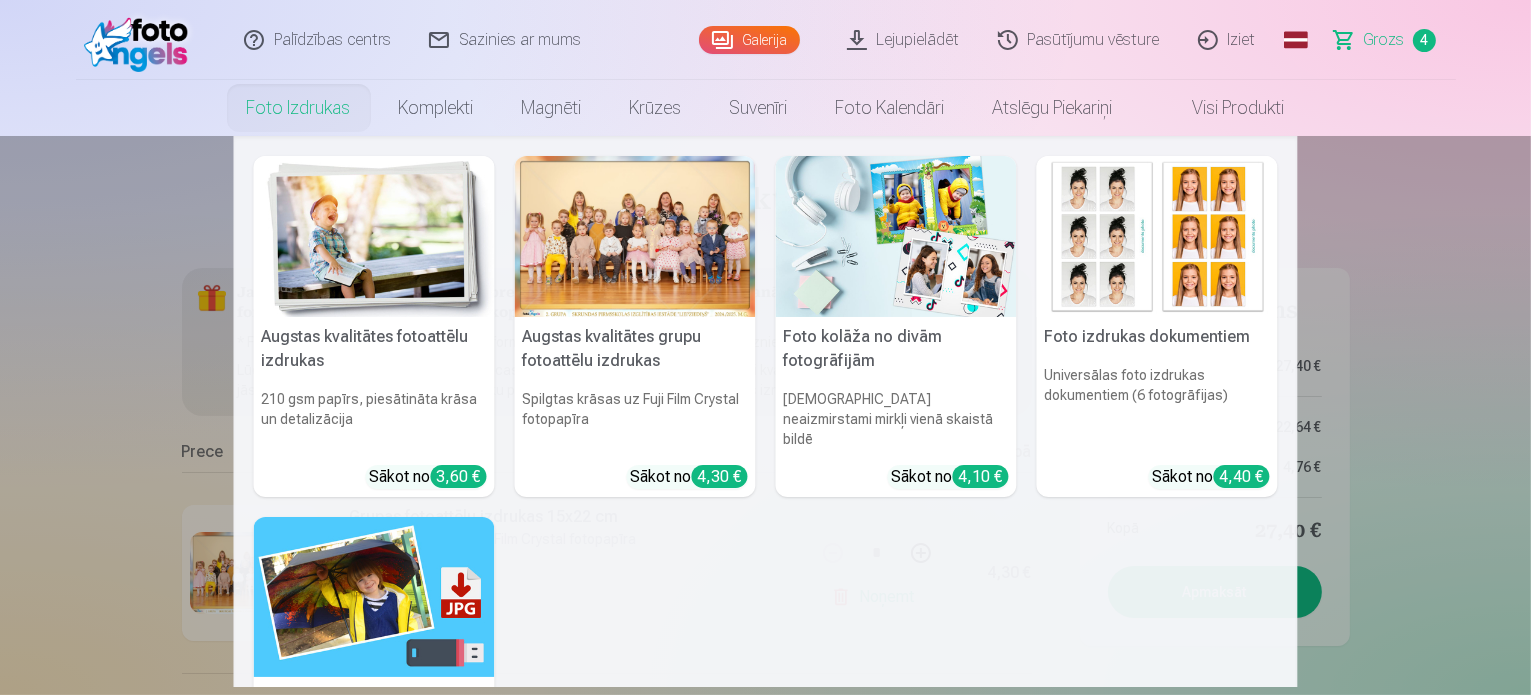 click at bounding box center (374, 236) 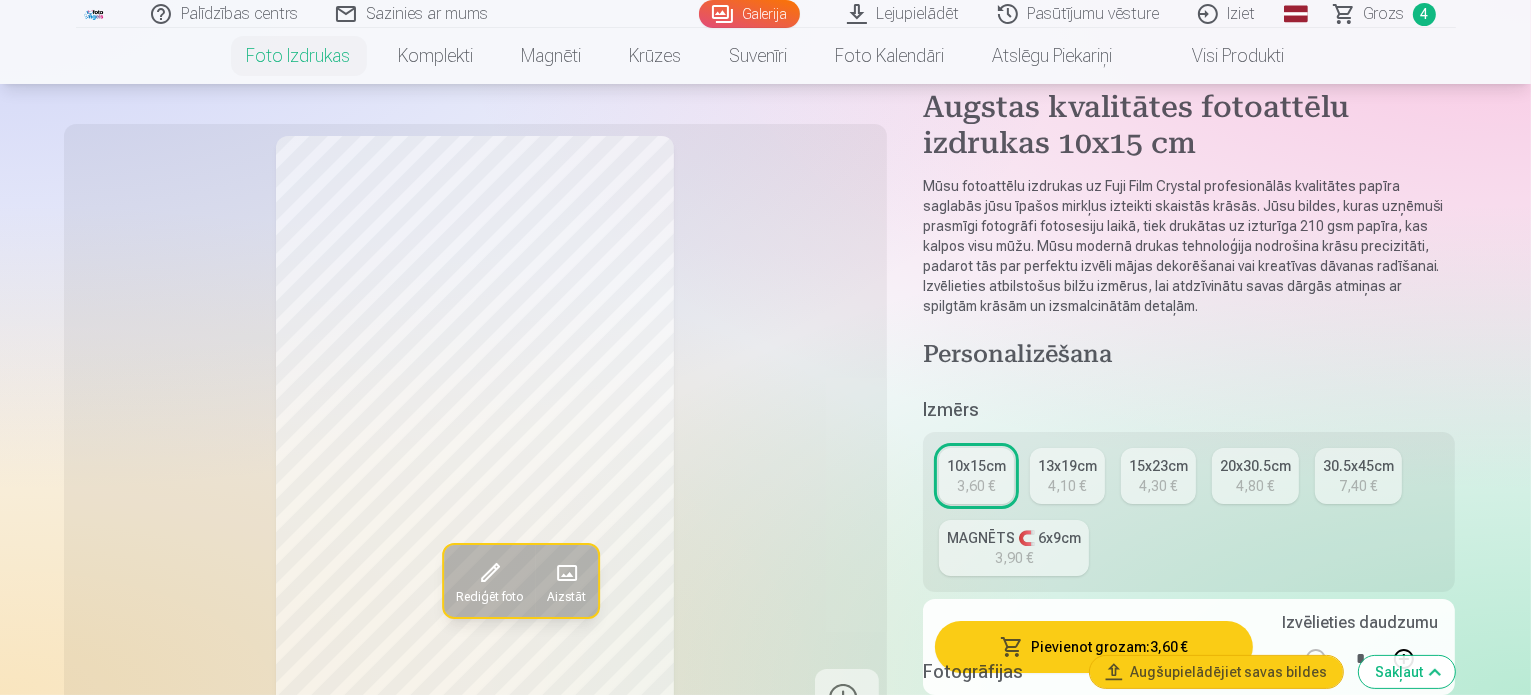 scroll, scrollTop: 200, scrollLeft: 0, axis: vertical 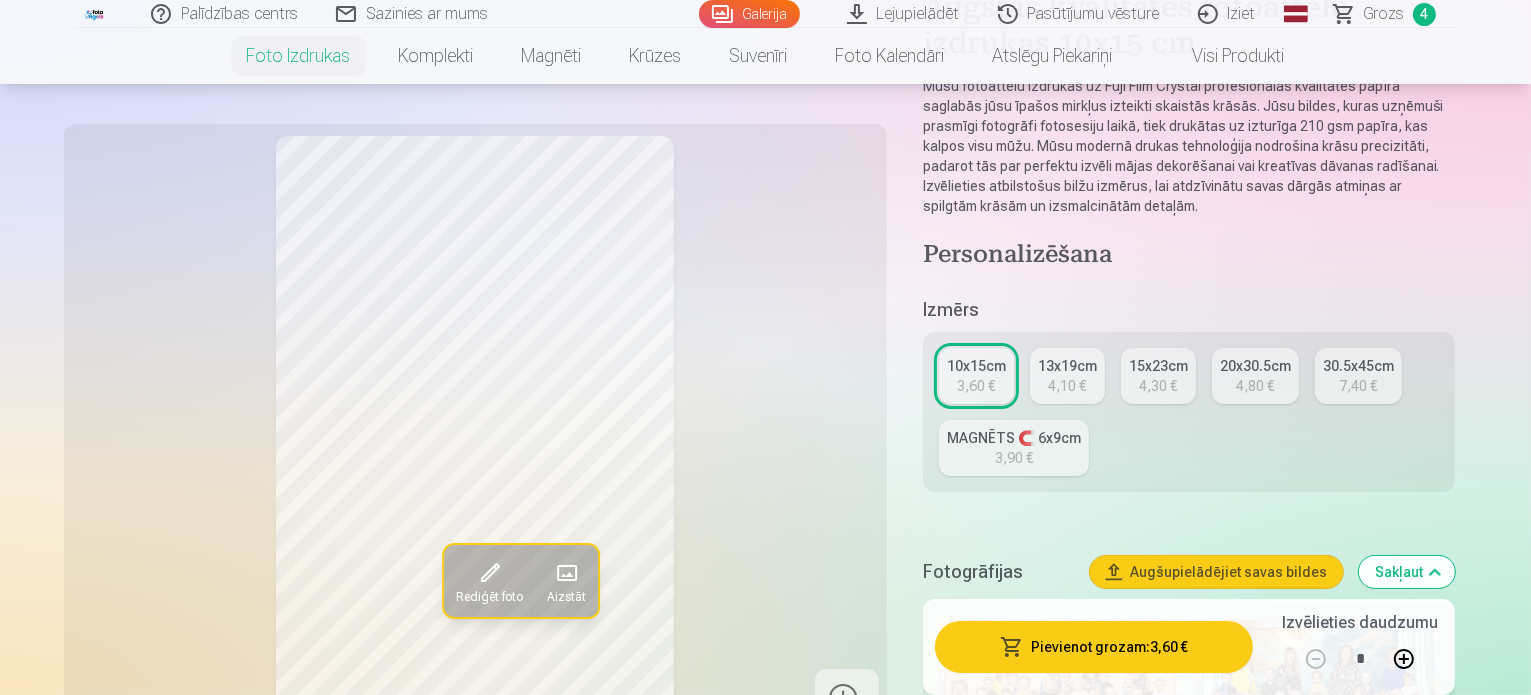 click on "4,10 €" at bounding box center (1067, 386) 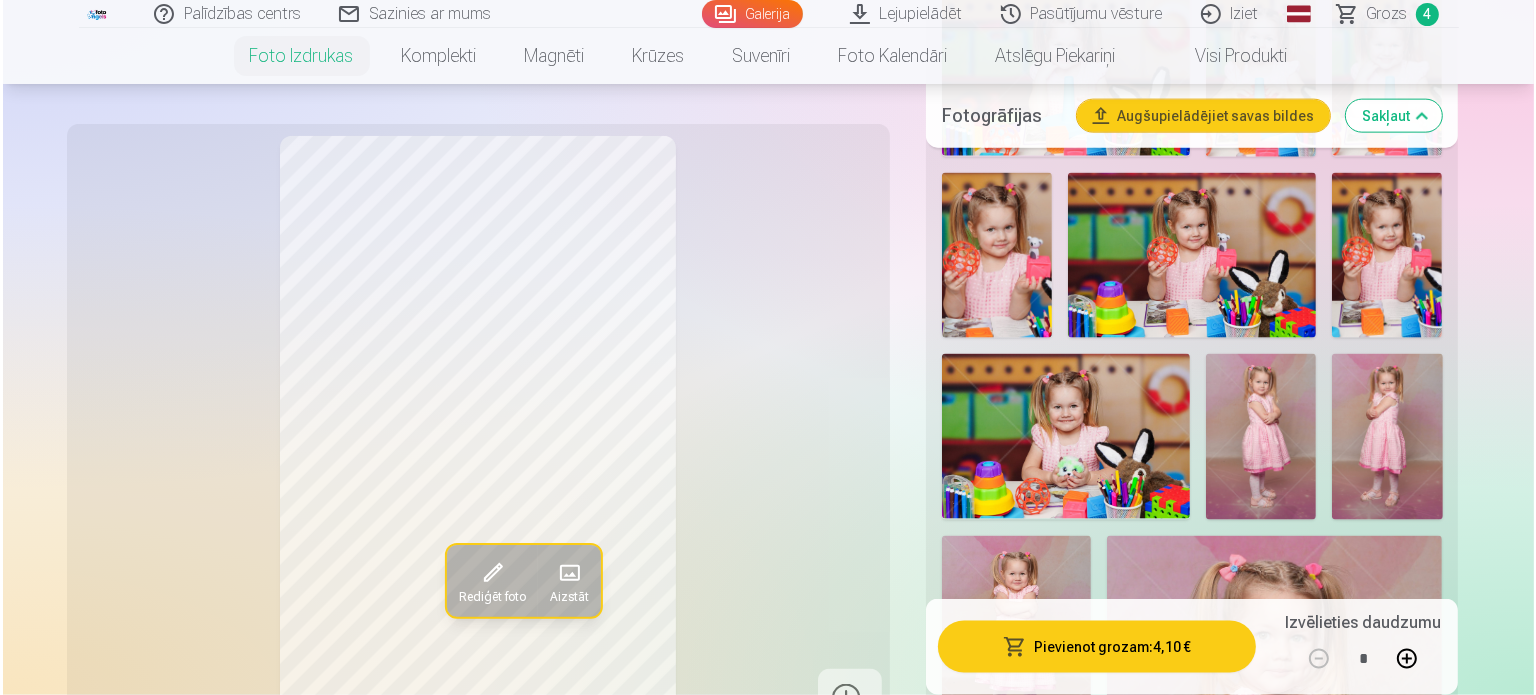 scroll, scrollTop: 2800, scrollLeft: 0, axis: vertical 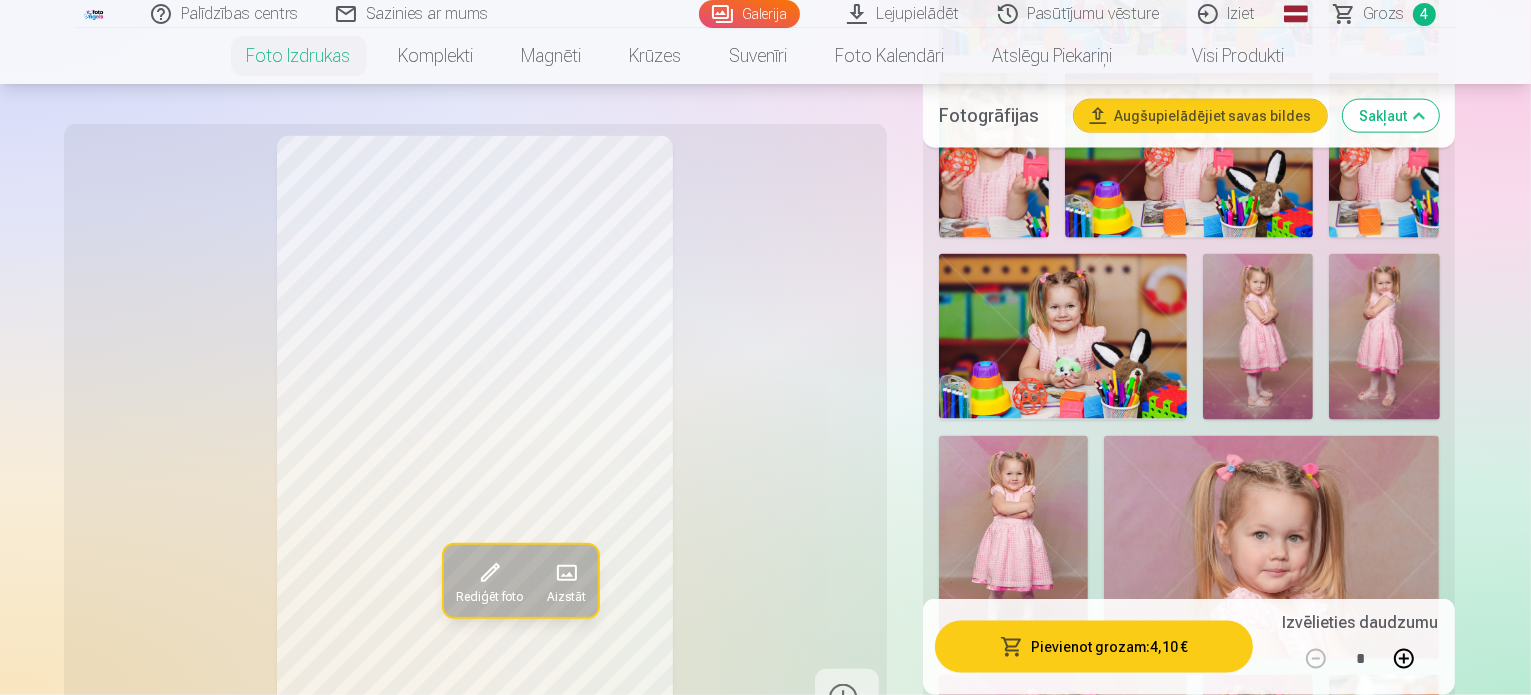click at bounding box center (1364, 1823) 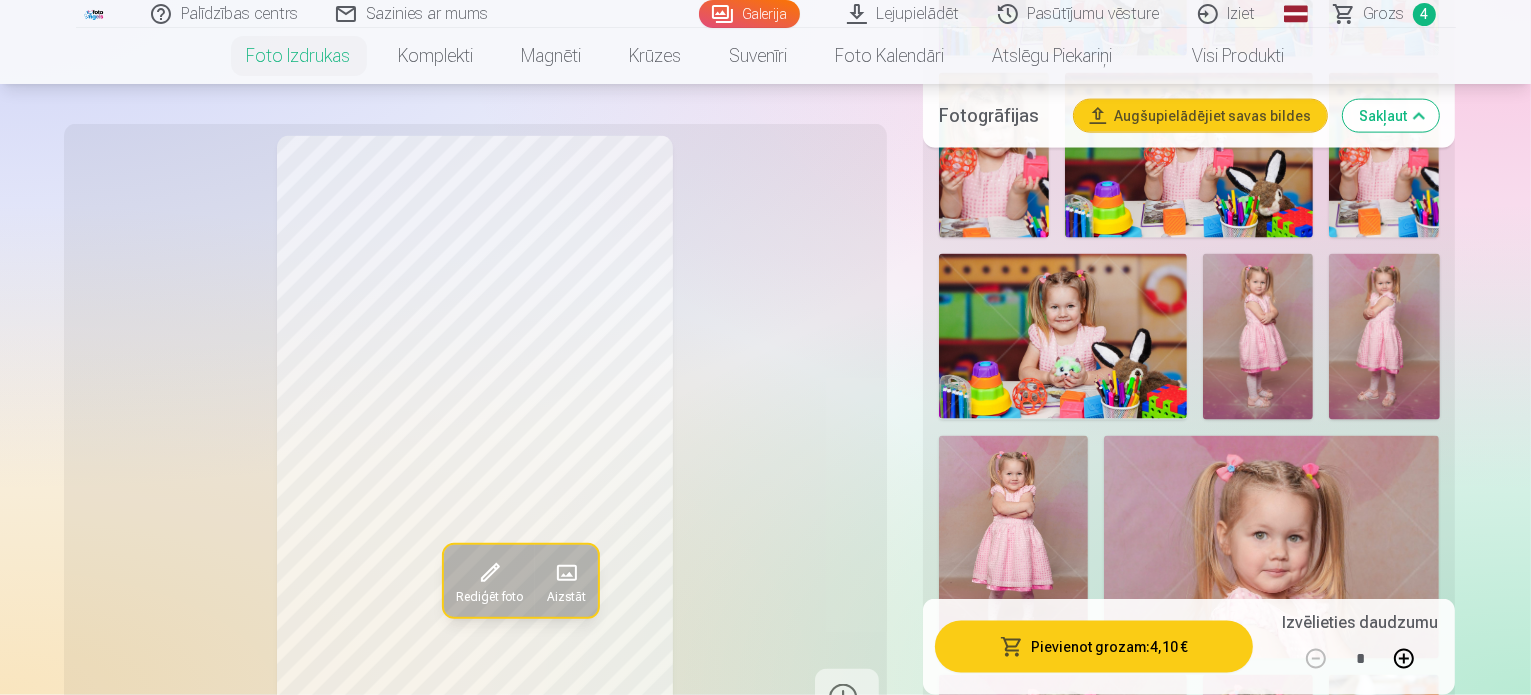 click on "Pievienot grozam :  4,10 €" at bounding box center (1094, 647) 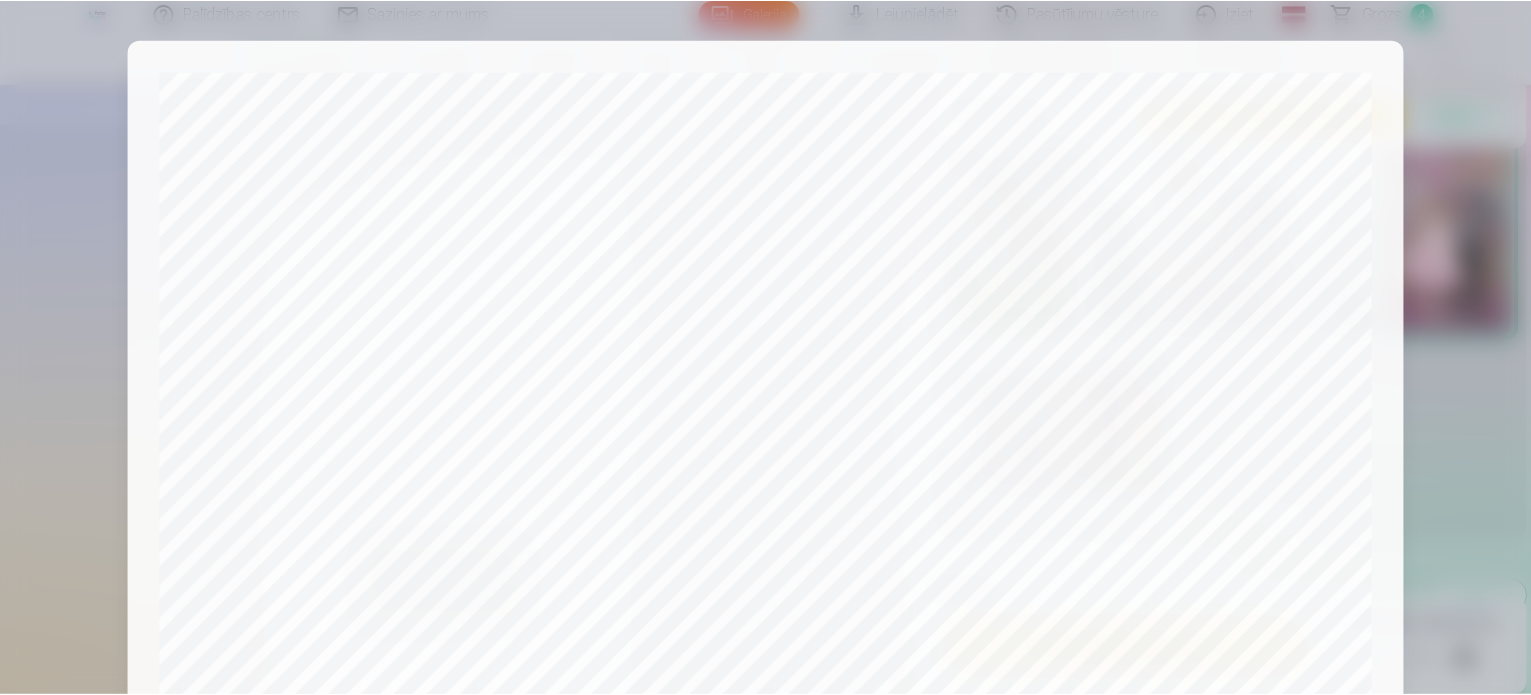 scroll, scrollTop: 744, scrollLeft: 0, axis: vertical 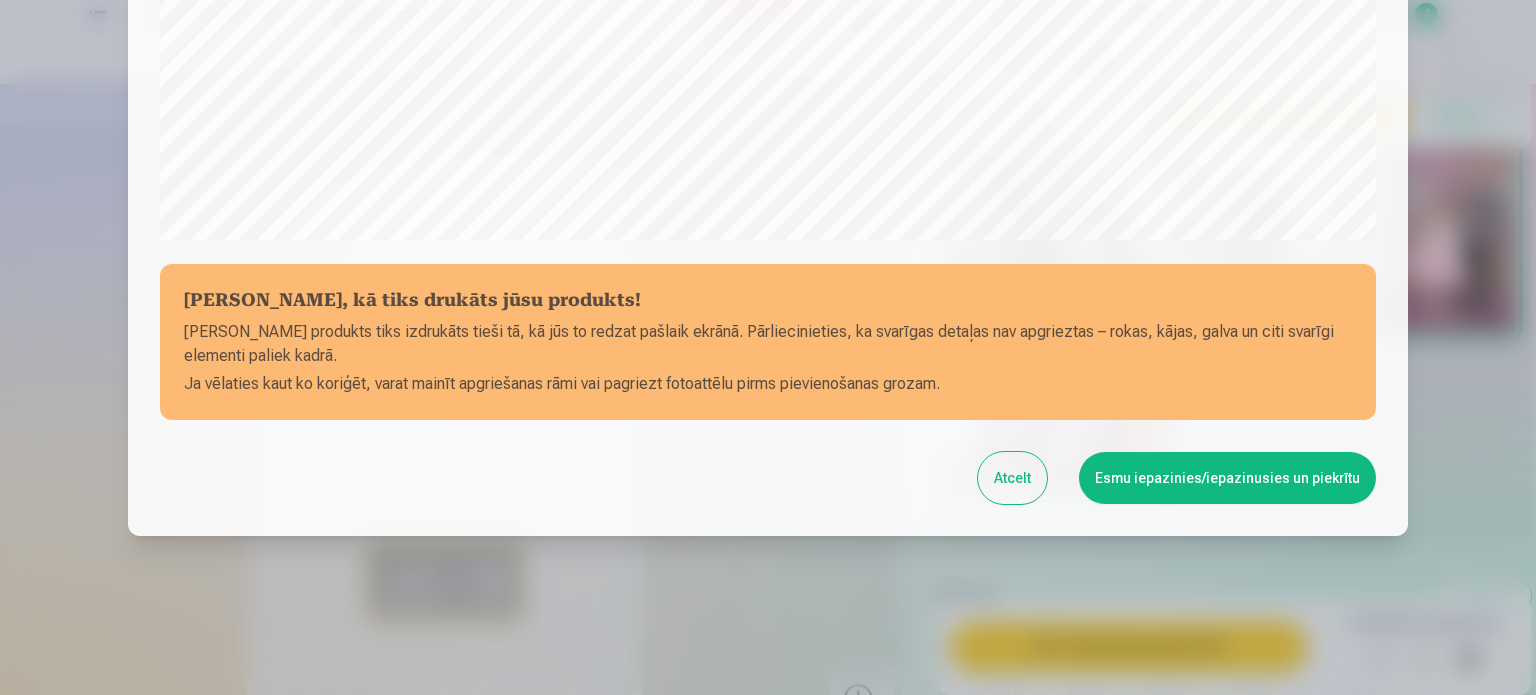 click on "Esmu iepazinies/iepazinusies un piekrītu" at bounding box center [1227, 478] 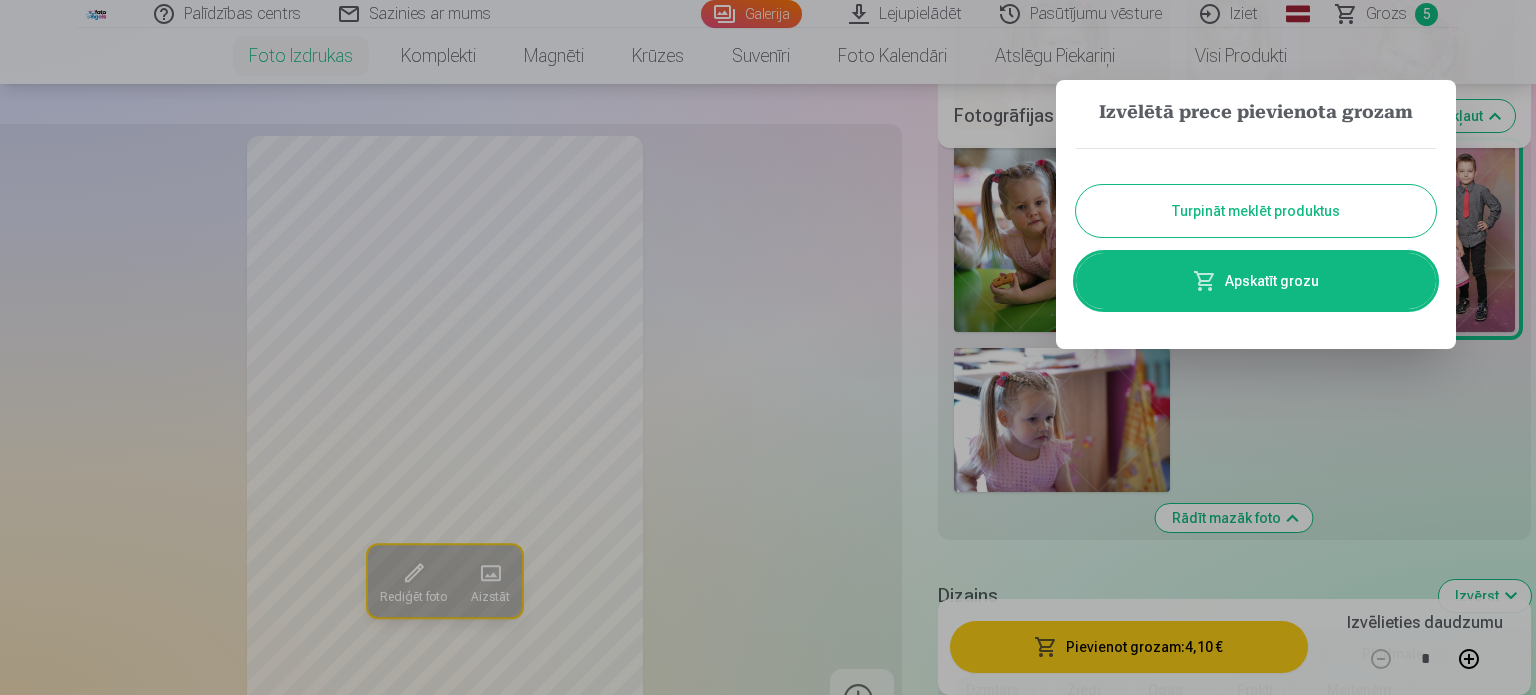 click on "Apskatīt grozu" at bounding box center [1256, 281] 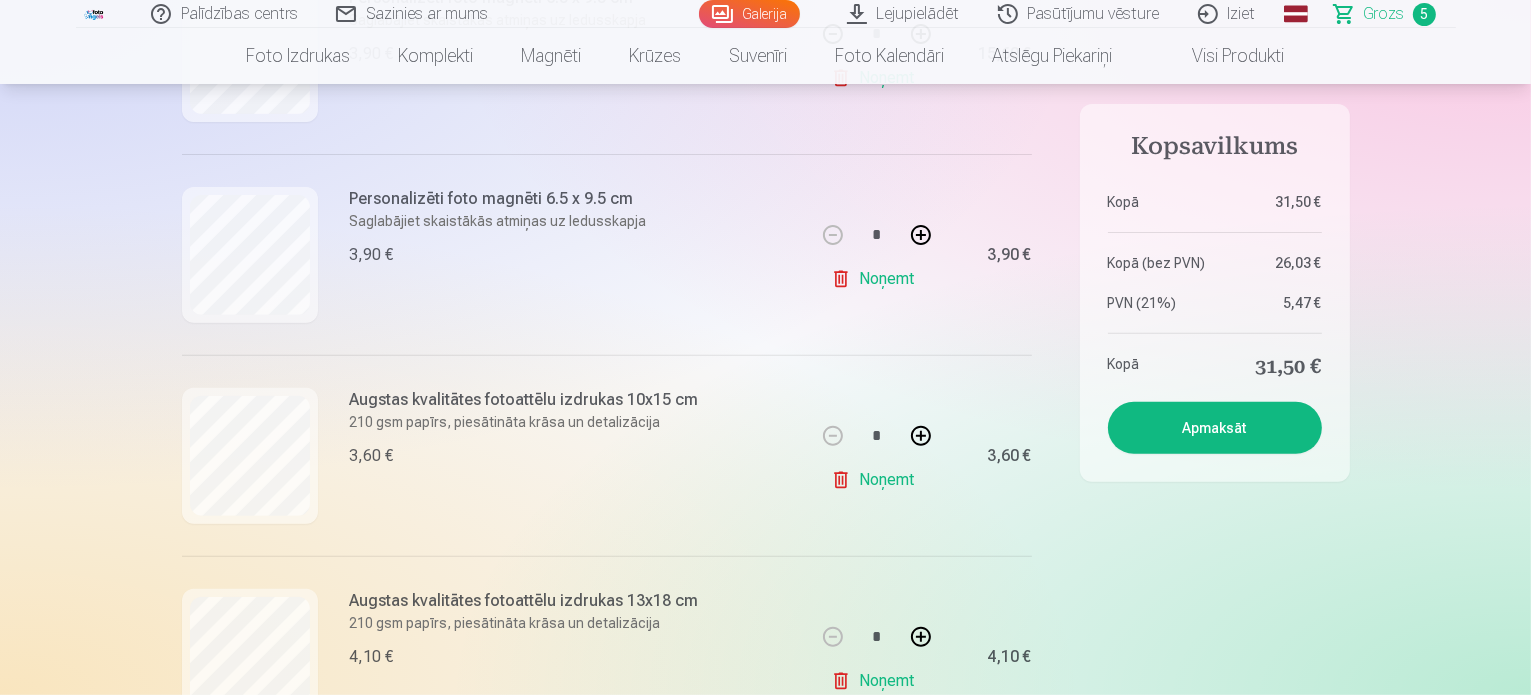 scroll, scrollTop: 800, scrollLeft: 0, axis: vertical 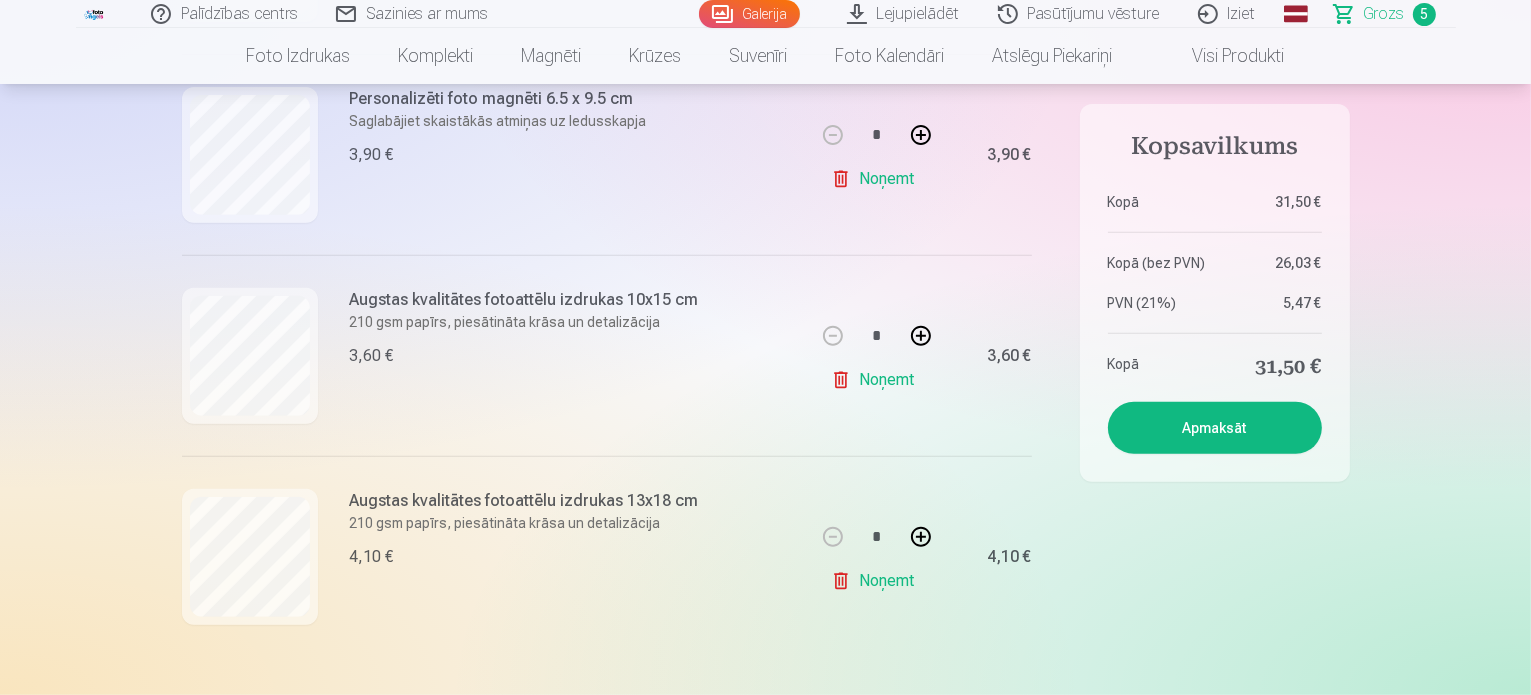click on "Iziet" at bounding box center [1228, 14] 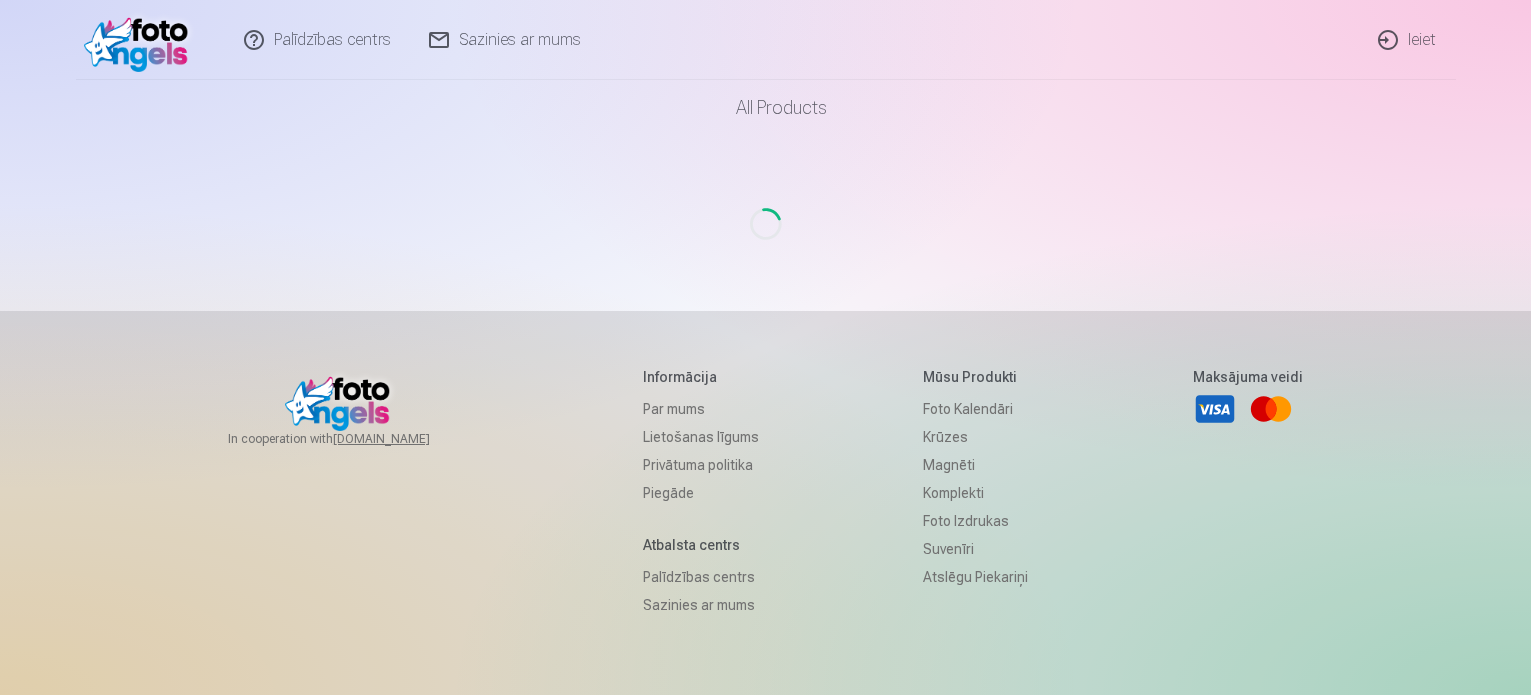 scroll, scrollTop: 0, scrollLeft: 0, axis: both 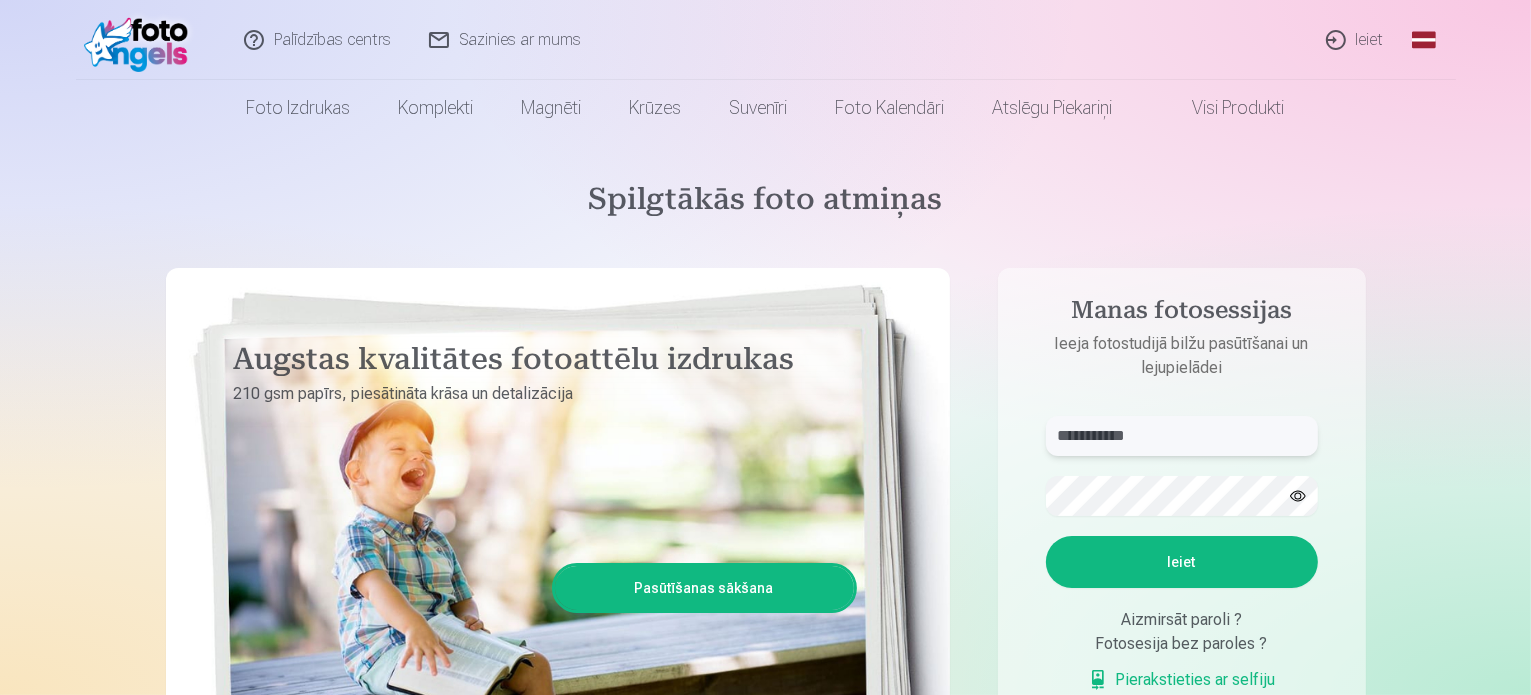 click on "**********" at bounding box center [1182, 436] 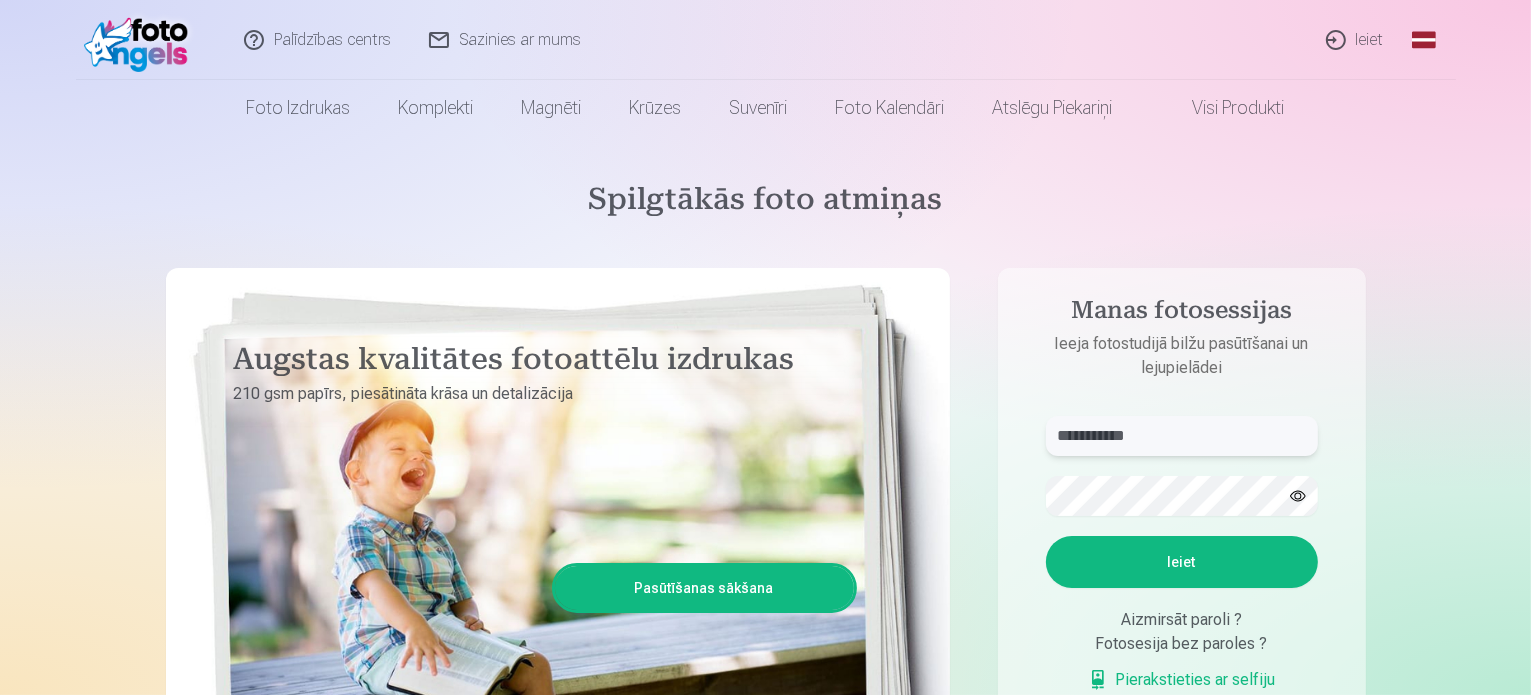 type on "**********" 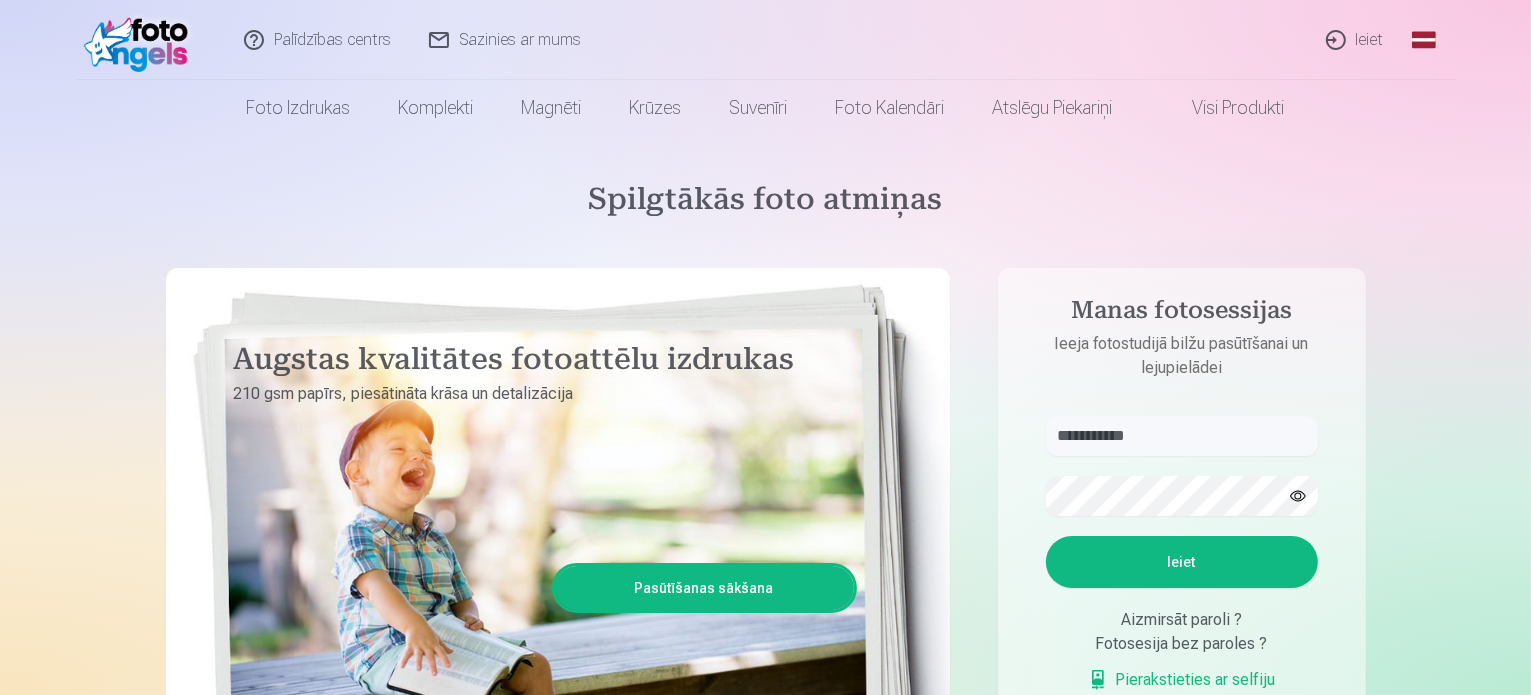 click on "Ieiet" at bounding box center (1182, 562) 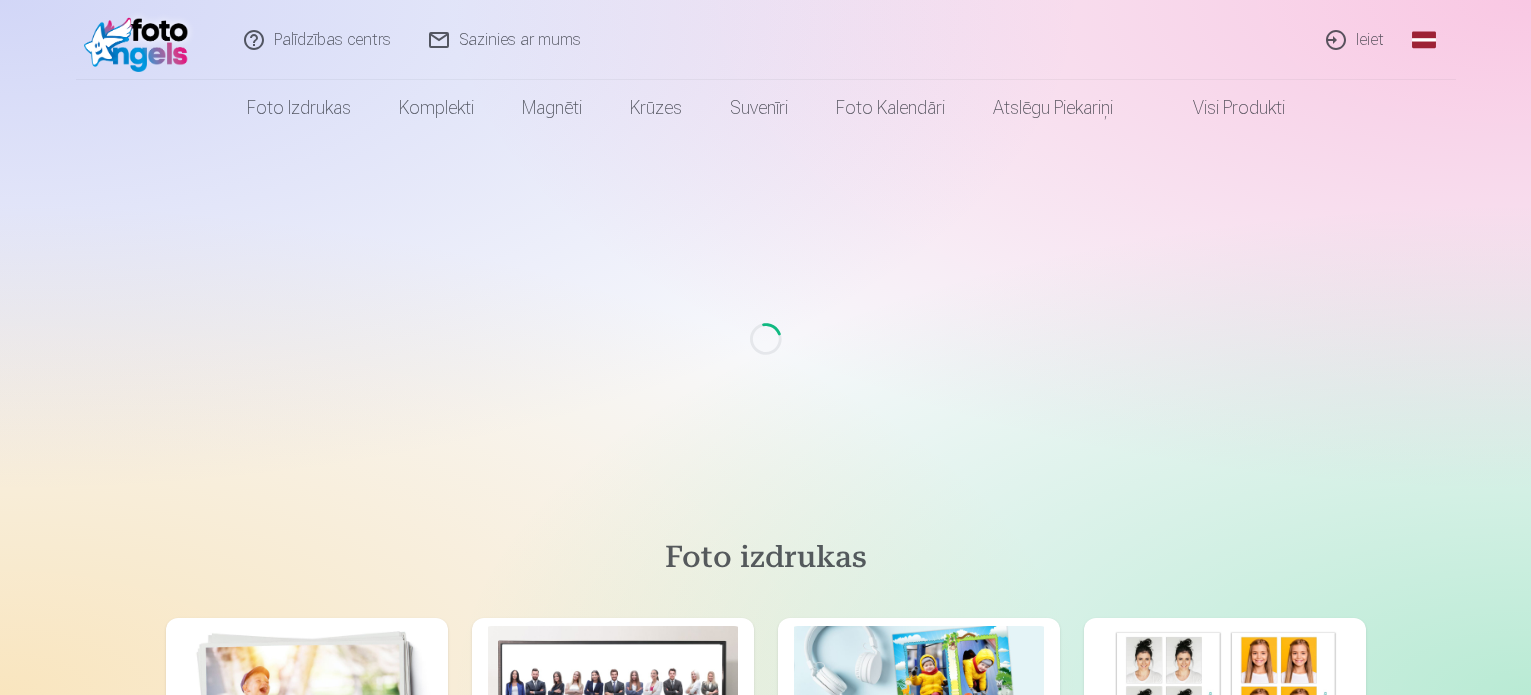 scroll, scrollTop: 0, scrollLeft: 0, axis: both 